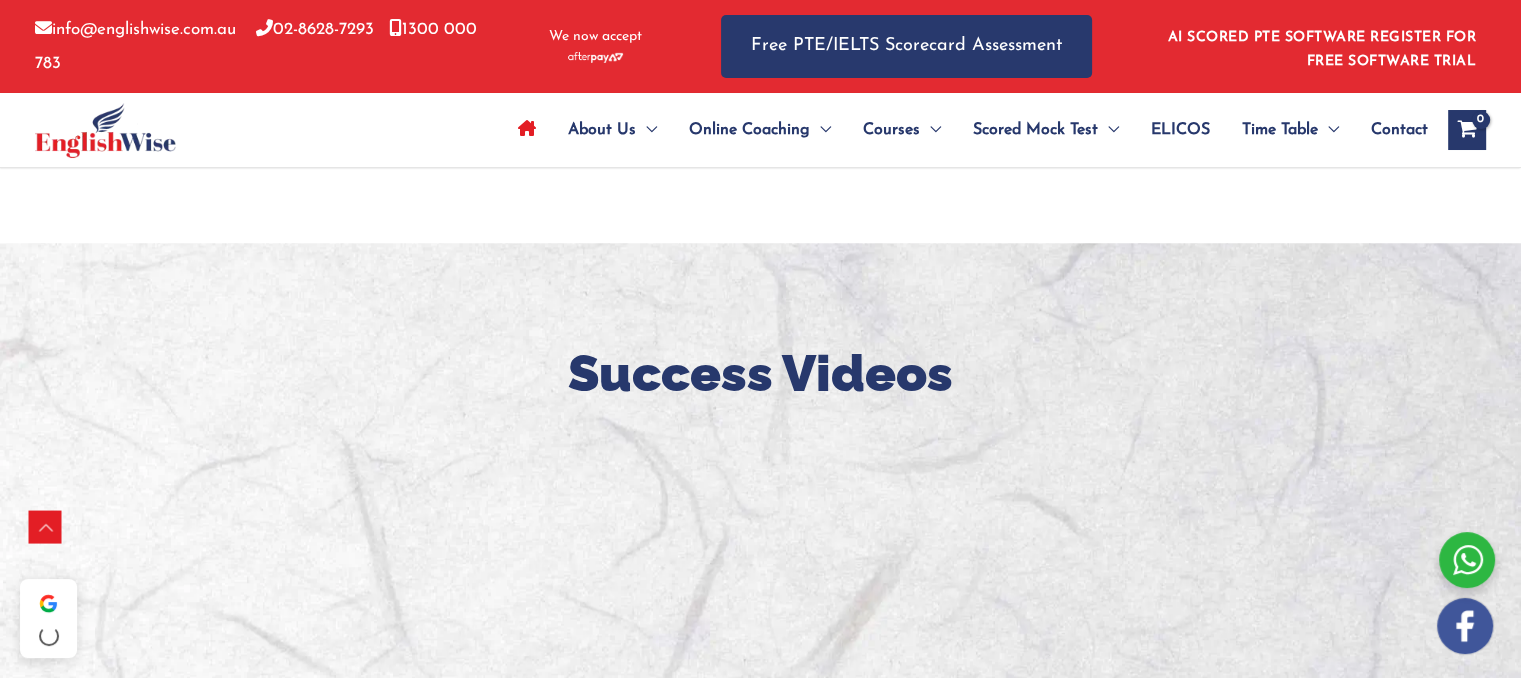 scroll, scrollTop: 1423, scrollLeft: 0, axis: vertical 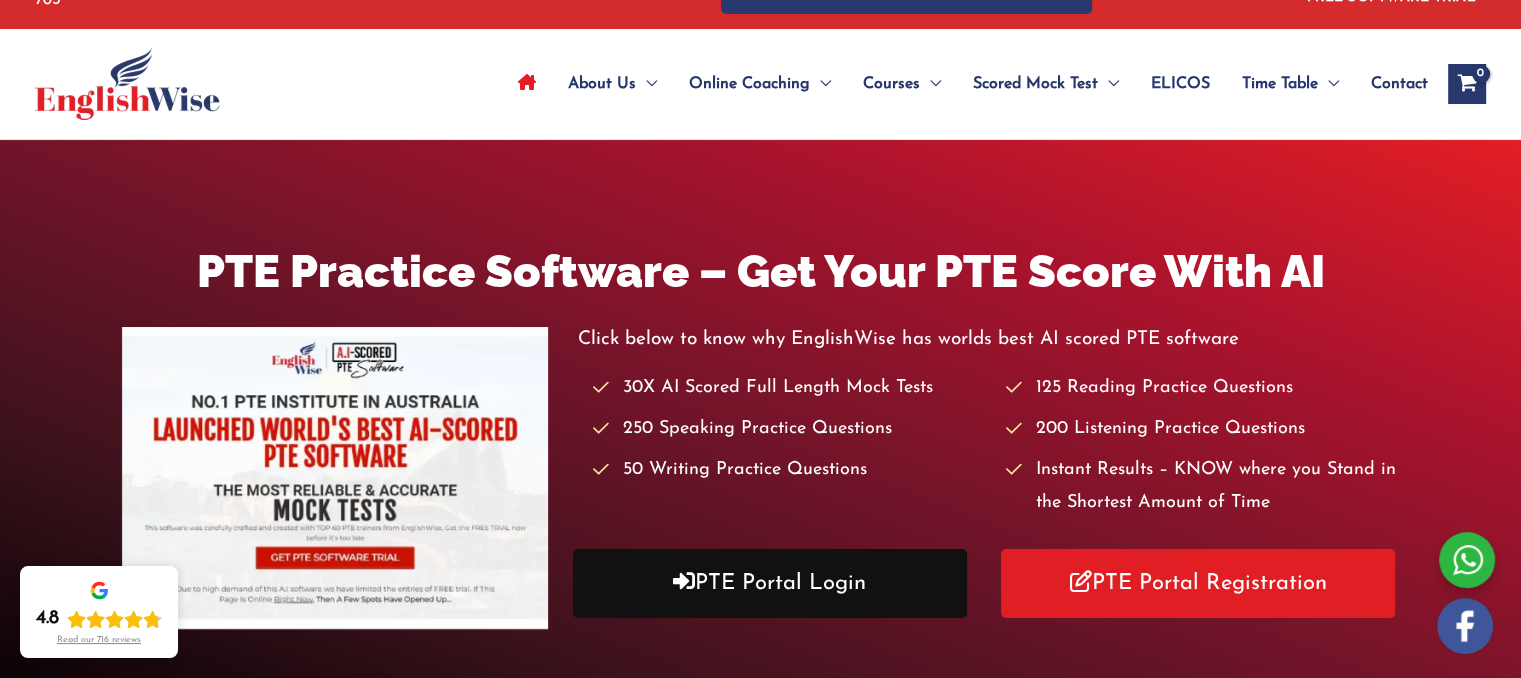 click on "PTE Portal Login" at bounding box center (770, 583) 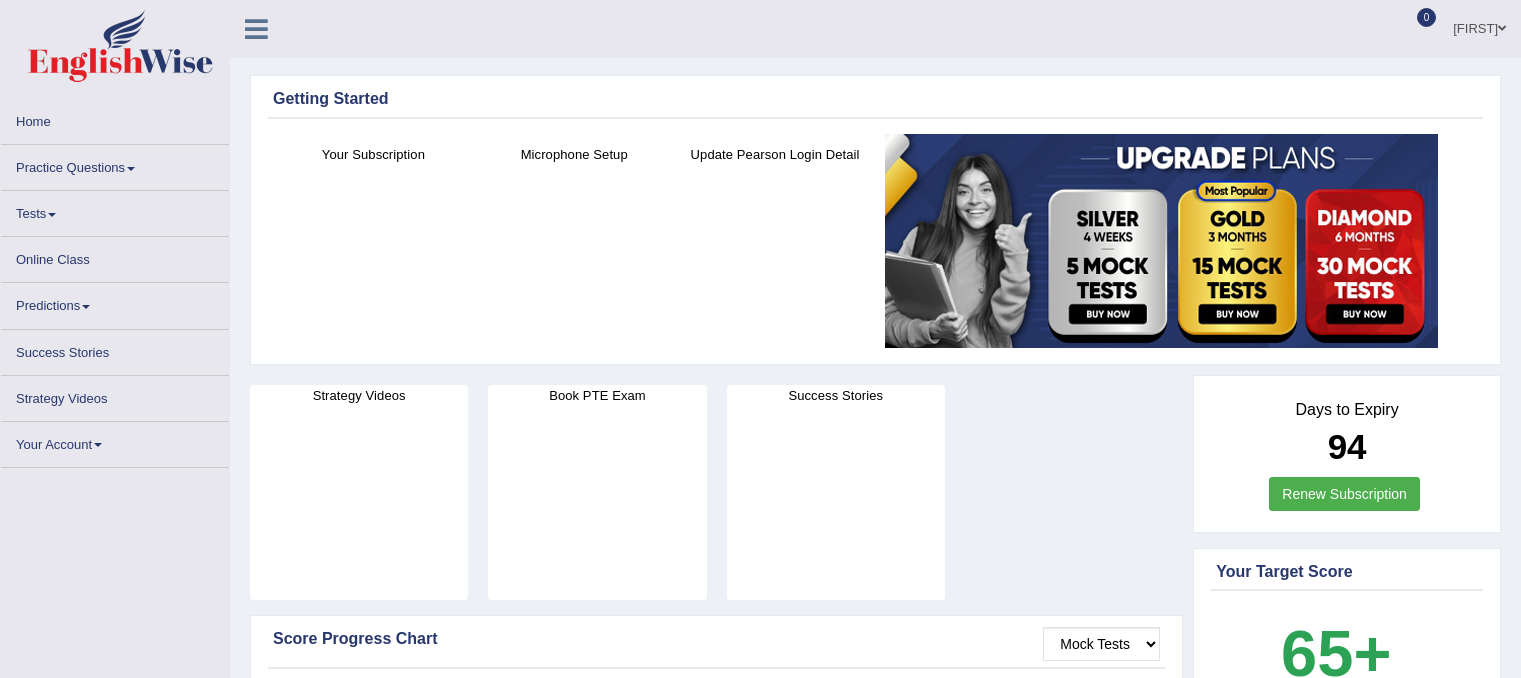 scroll, scrollTop: 0, scrollLeft: 0, axis: both 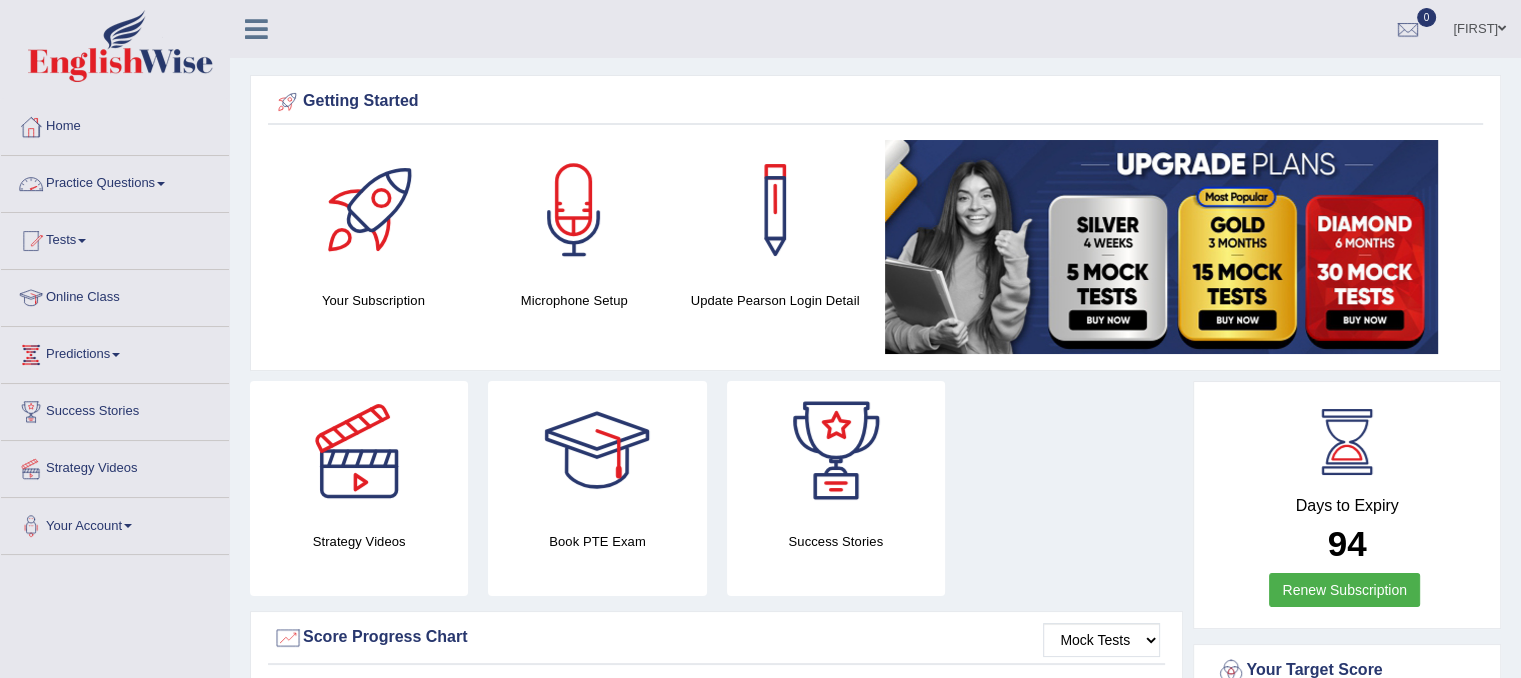 click on "Practice Questions" at bounding box center (115, 181) 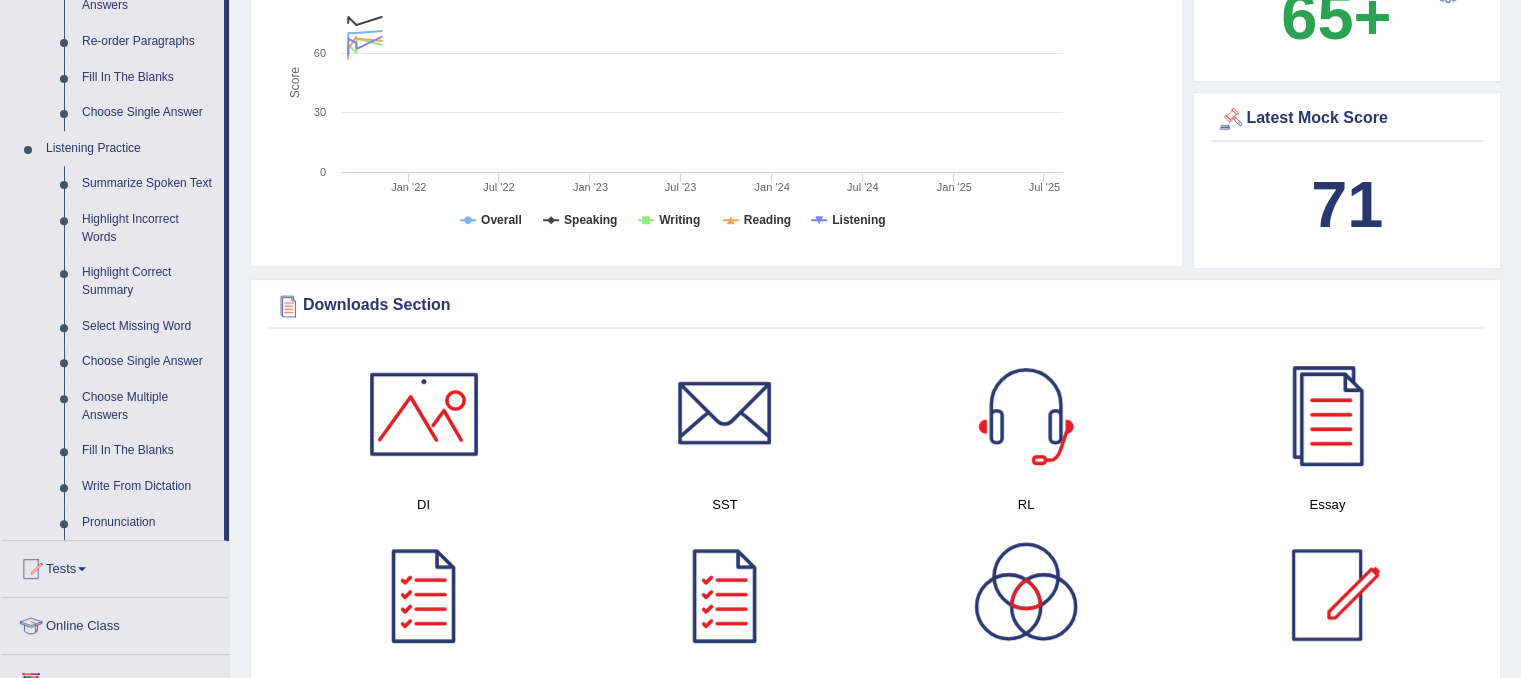 scroll, scrollTop: 752, scrollLeft: 0, axis: vertical 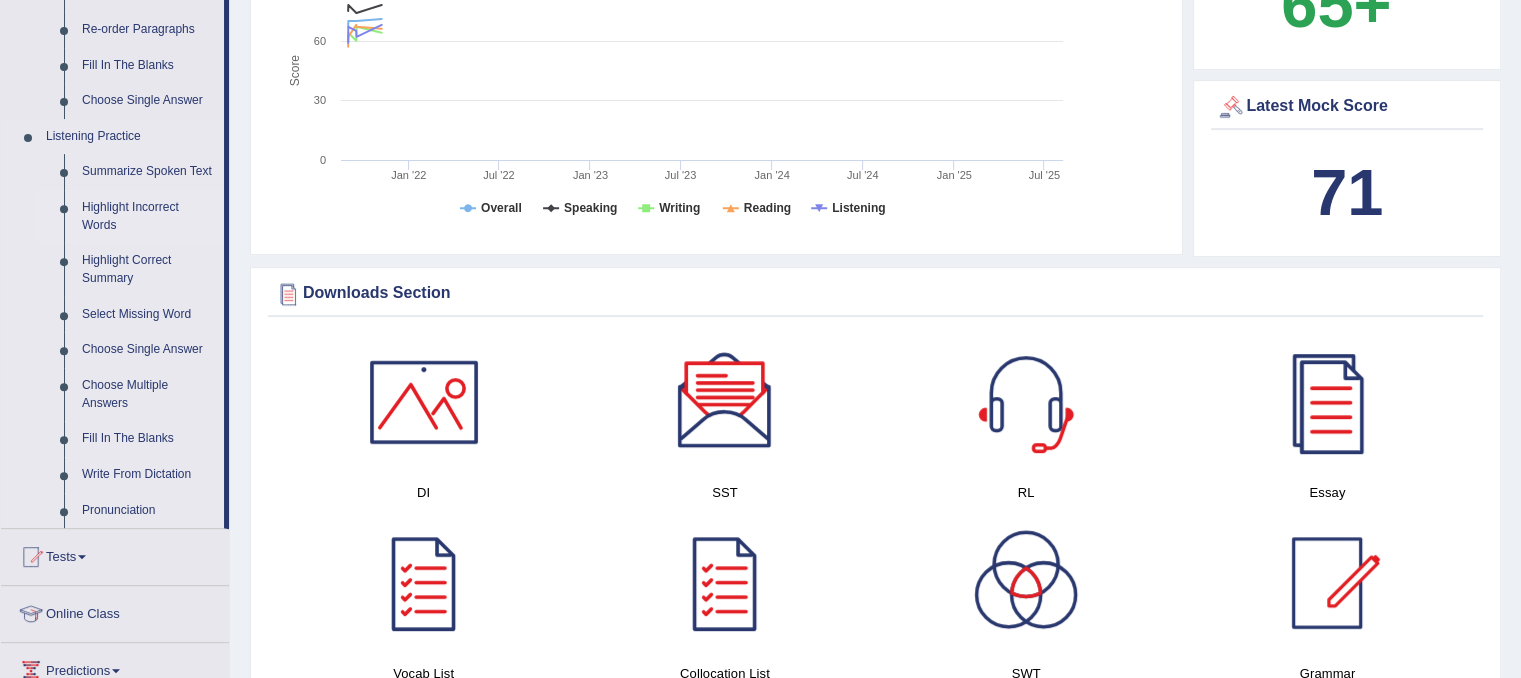 click on "Highlight Incorrect Words" at bounding box center (148, 216) 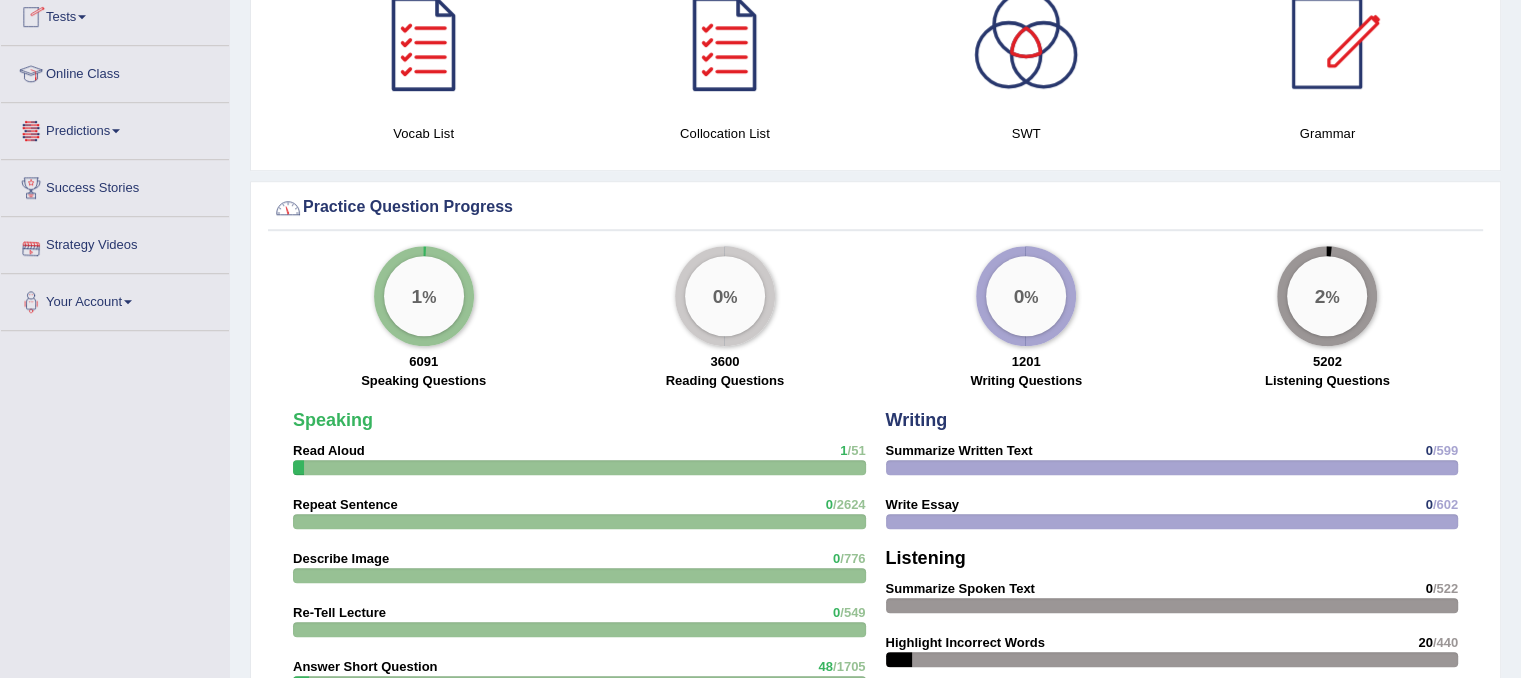 scroll, scrollTop: 1324, scrollLeft: 0, axis: vertical 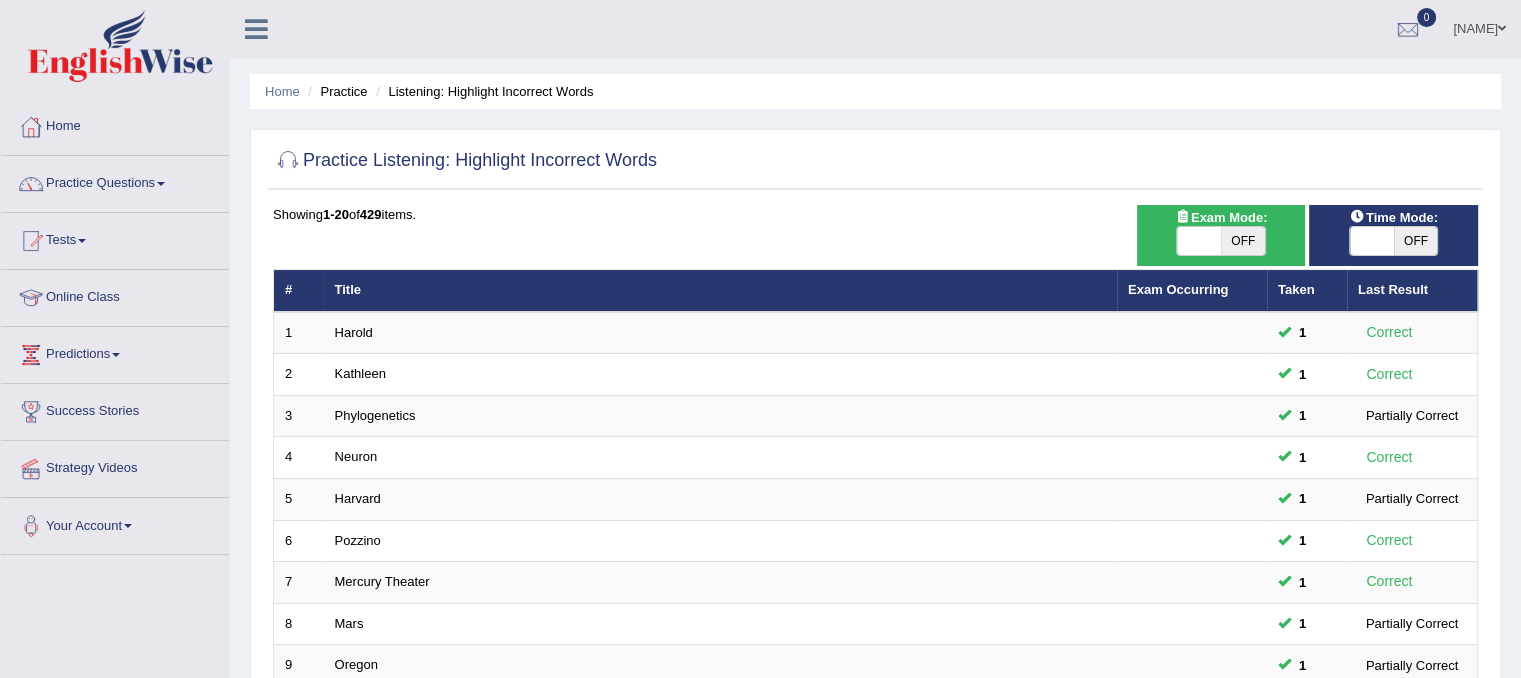 click on "Home
Practice
Listening: Highlight Incorrect Words" at bounding box center (875, 91) 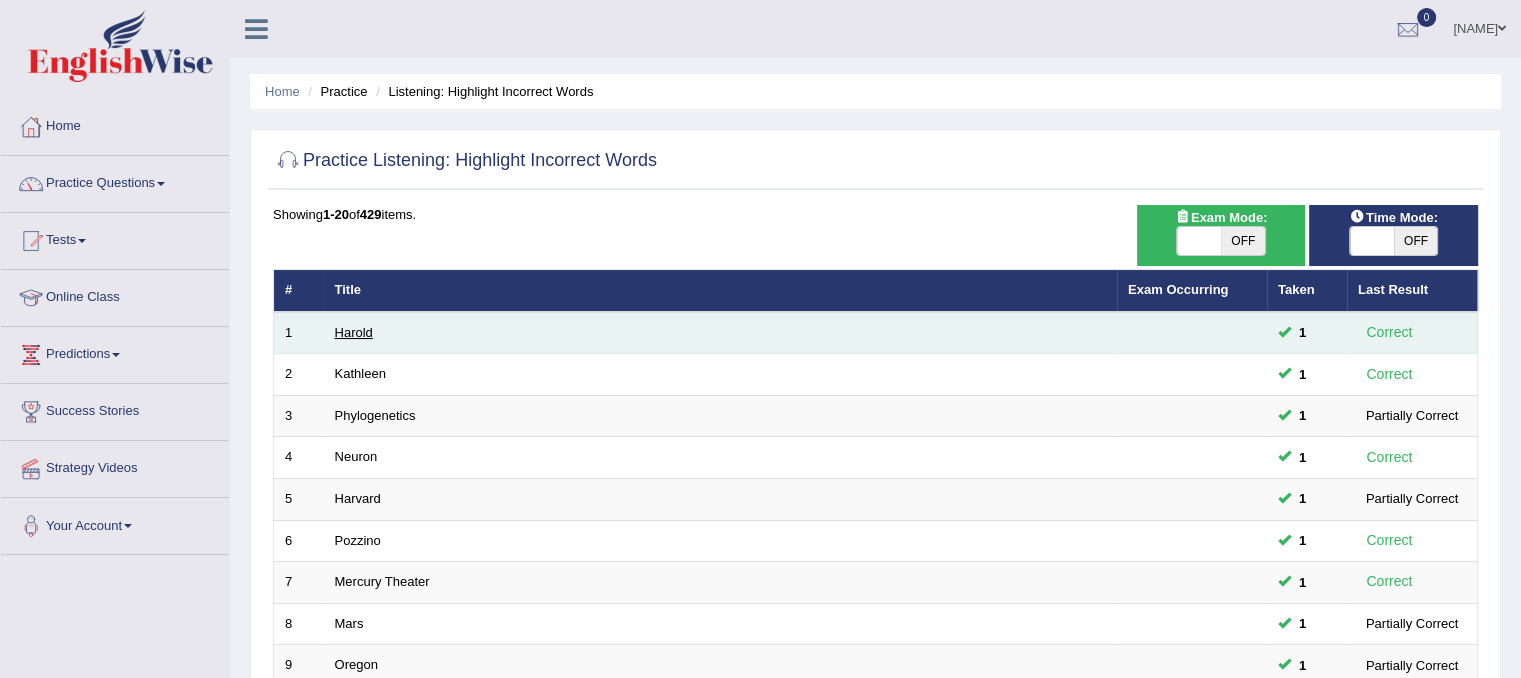 click on "Harold" at bounding box center [354, 332] 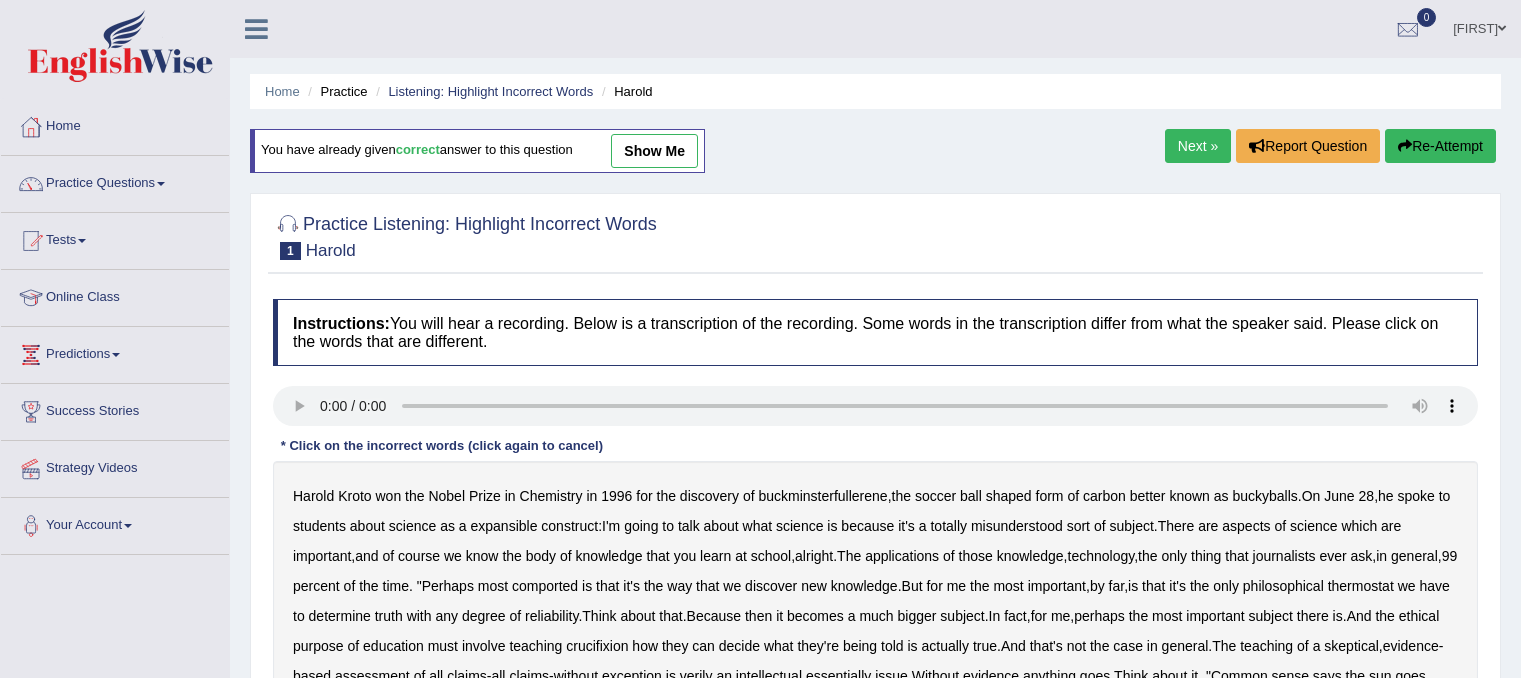 scroll, scrollTop: 0, scrollLeft: 0, axis: both 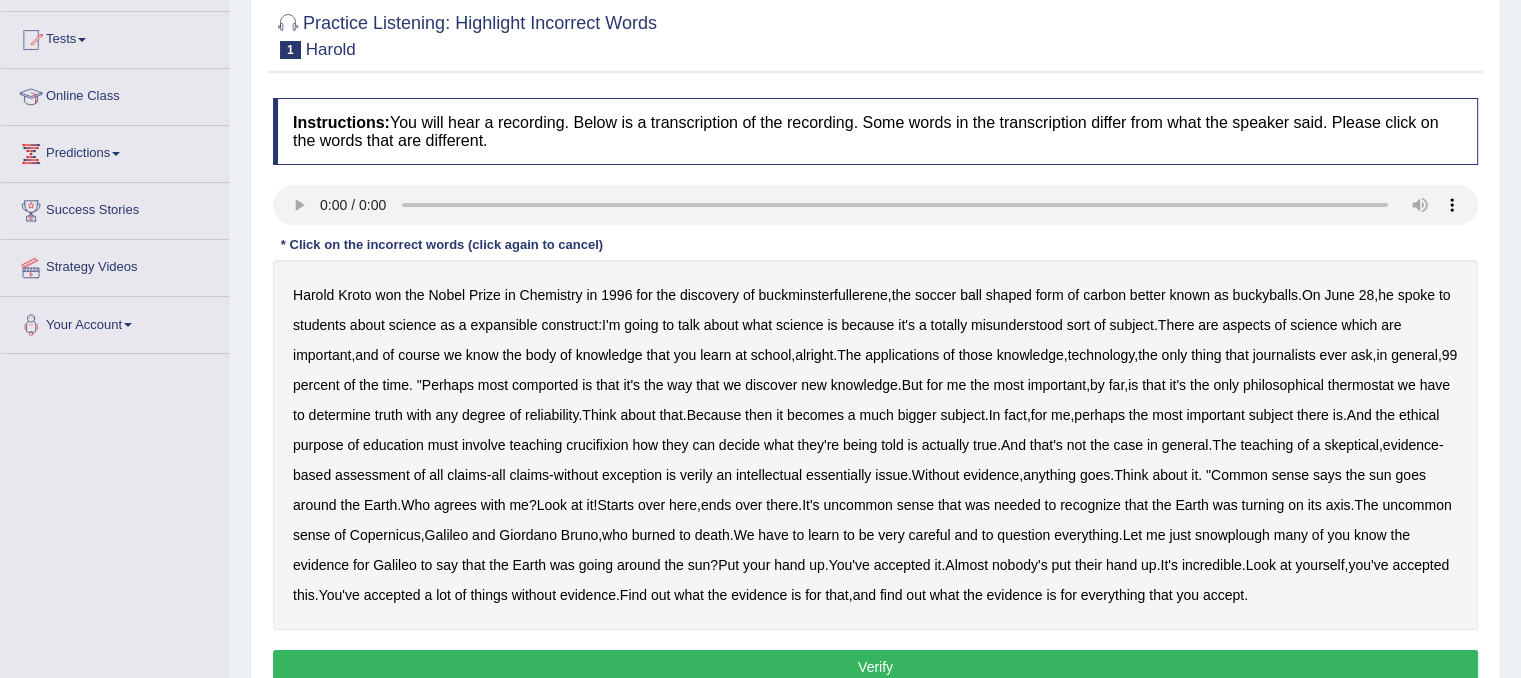 click on "buckminsterfullerene" at bounding box center [822, 295] 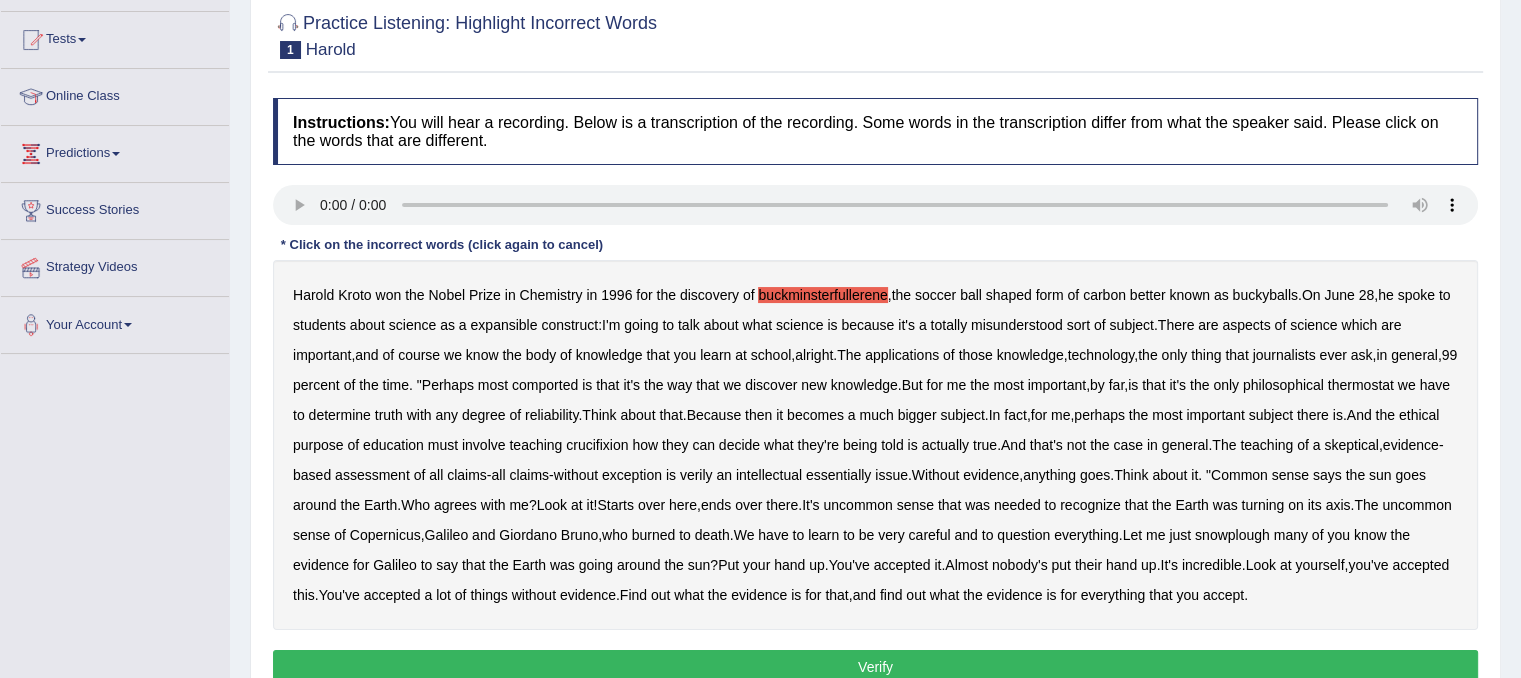 click on "expansible" at bounding box center (504, 325) 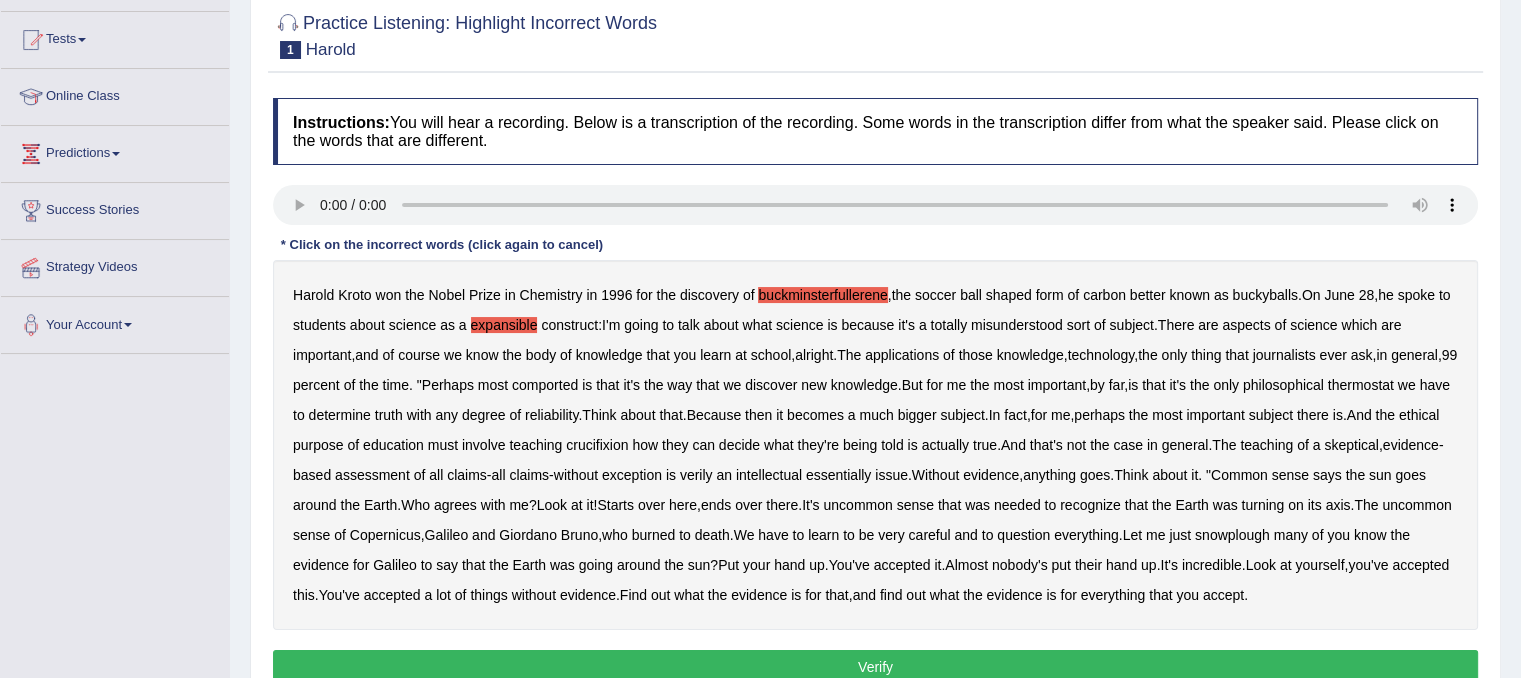 click on "misunderstood" at bounding box center (1017, 325) 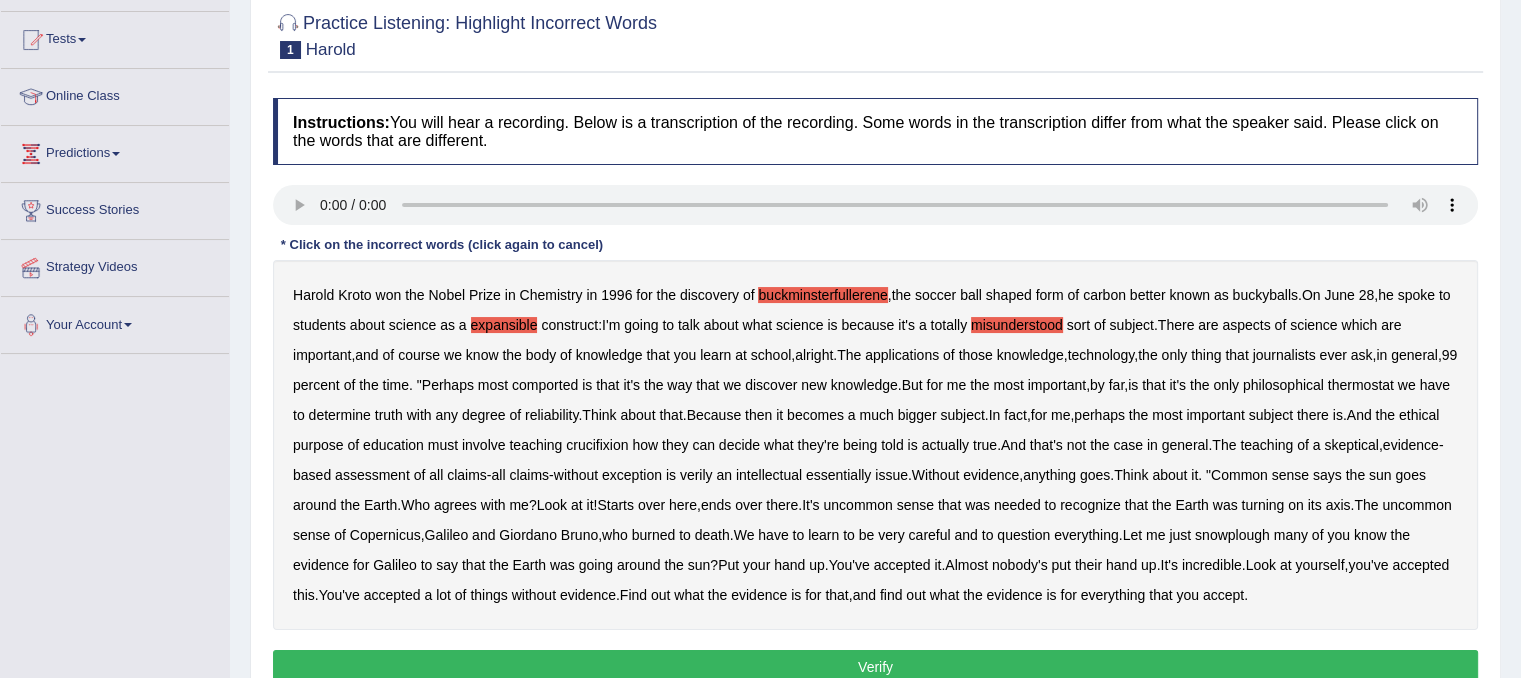 click on "Harold   Kroto   won   the   Nobel   Prize   in   Chemistry   in   1996   for   the   discovery   of   buckminsterfullerene ,  the   soccer   ball   shaped   form   of   carbon   better   known   as   buckyballs .  On   June   28 ,  he   spoke   to   students   about   science   as   a   expansible   construct :  I'm   going   to   talk   about   what   science   is   because   it's   a   totally   misunderstood   sort   of   subject .  There   are   aspects   of   science   which   are   important ,  and   of   course   we   know   the   body   of   knowledge   that   you   learn   at   school ,  alright .  The   applications   of   those   knowledge ,  technology ,  the   only   thing   that   journalists   ever   ask ,  in   general ,  99   percent   of   the   time . " Perhaps   most   comported   is   that   it's   the   way   that   we   discover   new   knowledge .  But   for   me   the   most   important ,  by   far ,  is   that   it's   the   only   philosophical   thermostat   we   have   to" at bounding box center (875, 445) 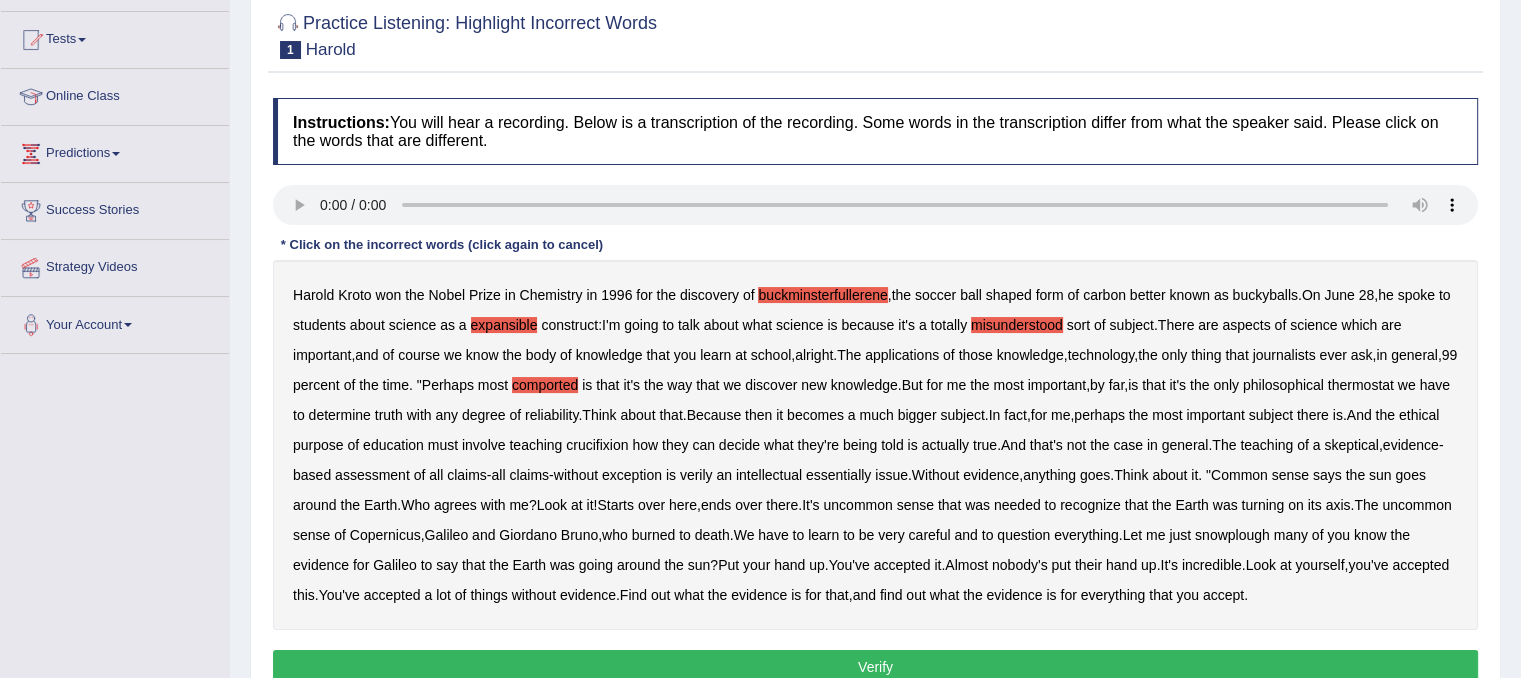 click on "thermostat" at bounding box center (1361, 385) 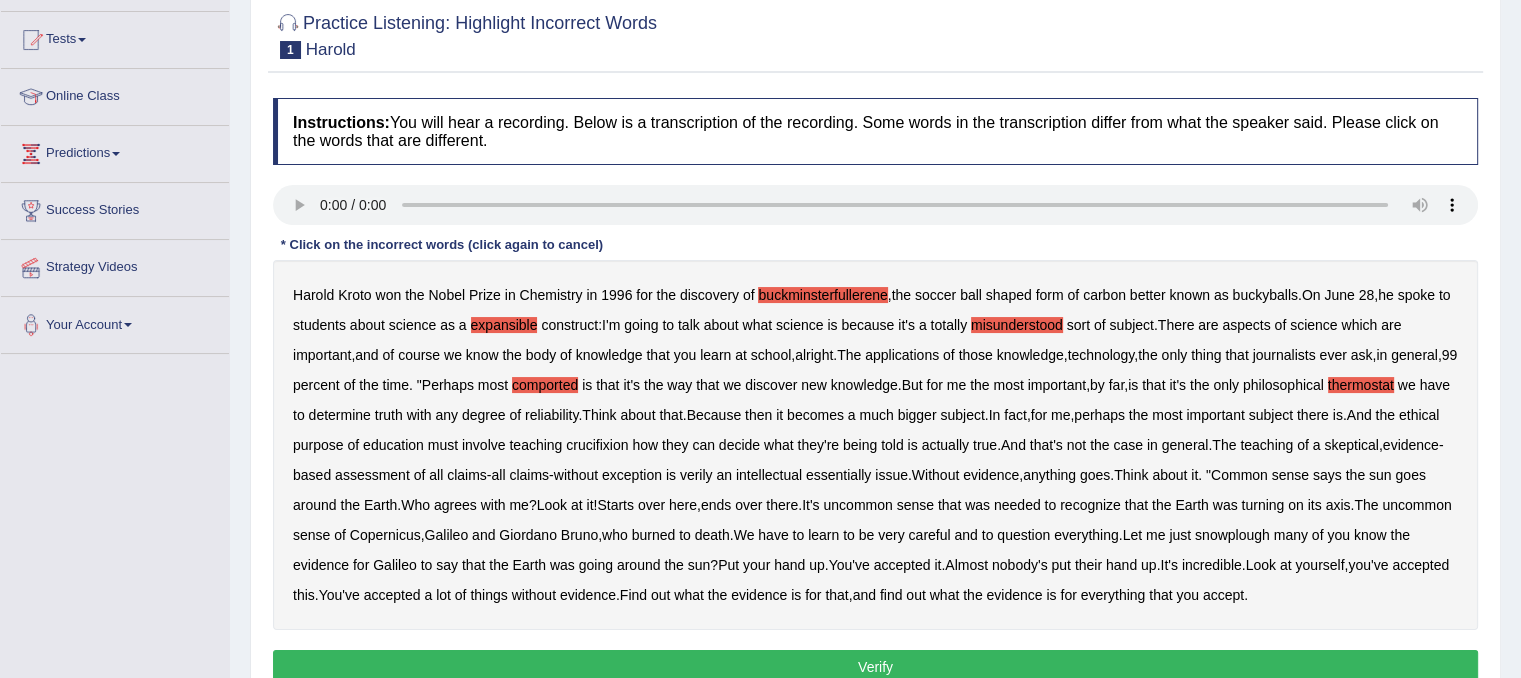 click on "crucifixion" at bounding box center (597, 445) 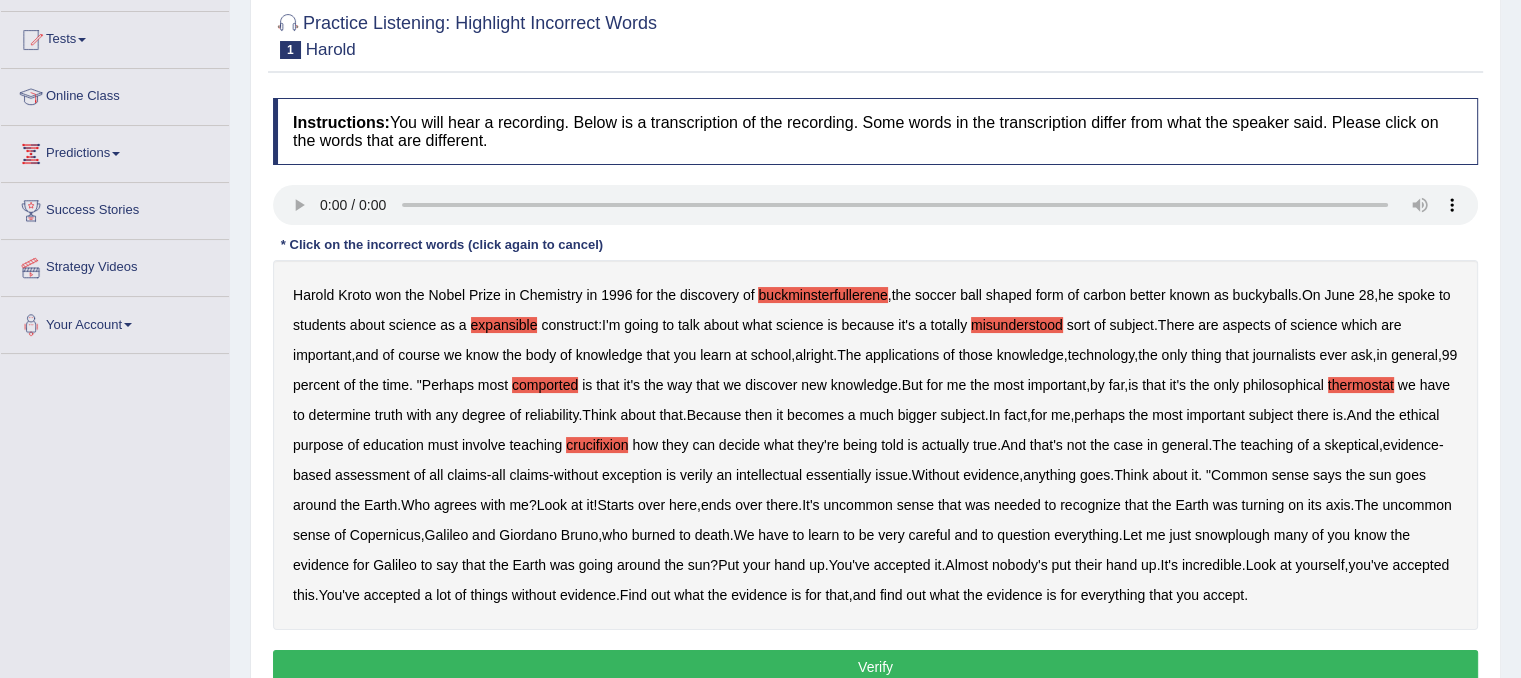 click on "essentially" at bounding box center [838, 475] 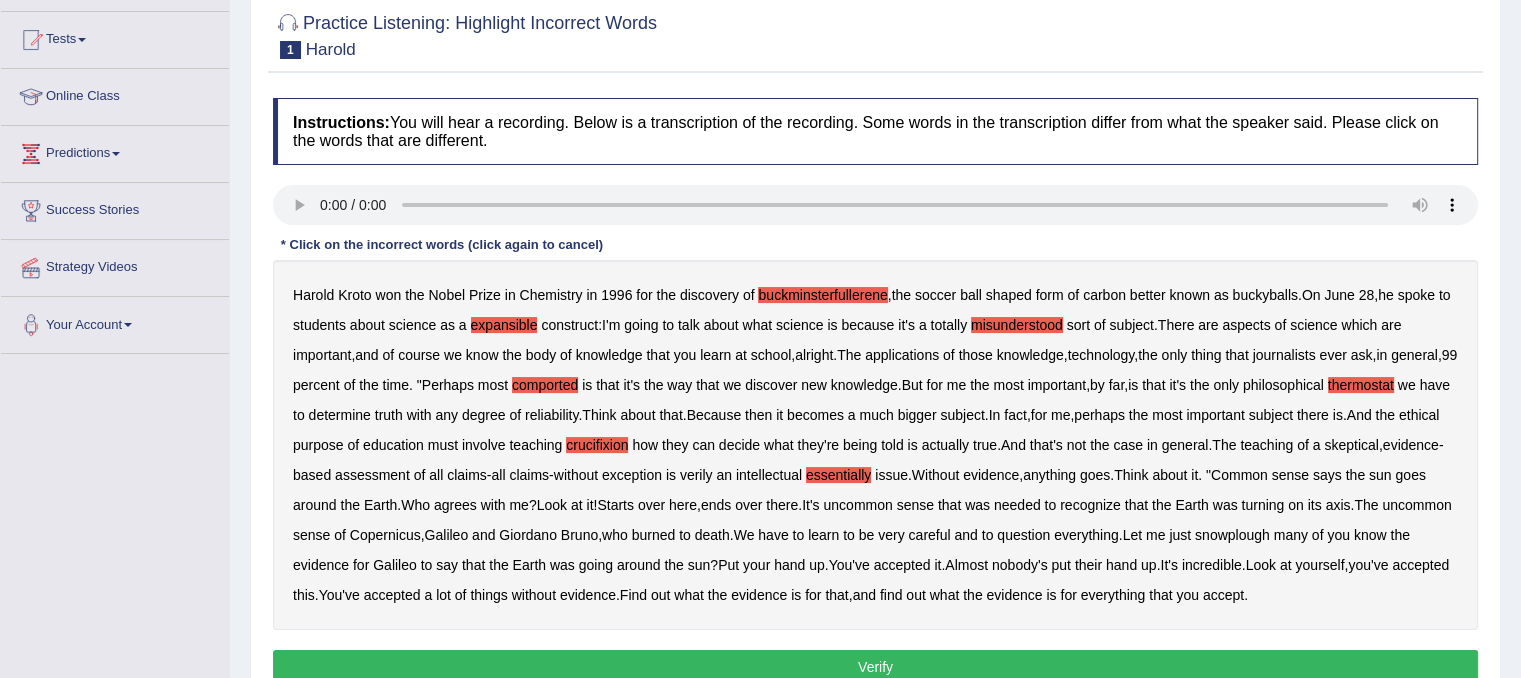click on "recognize" at bounding box center [1090, 505] 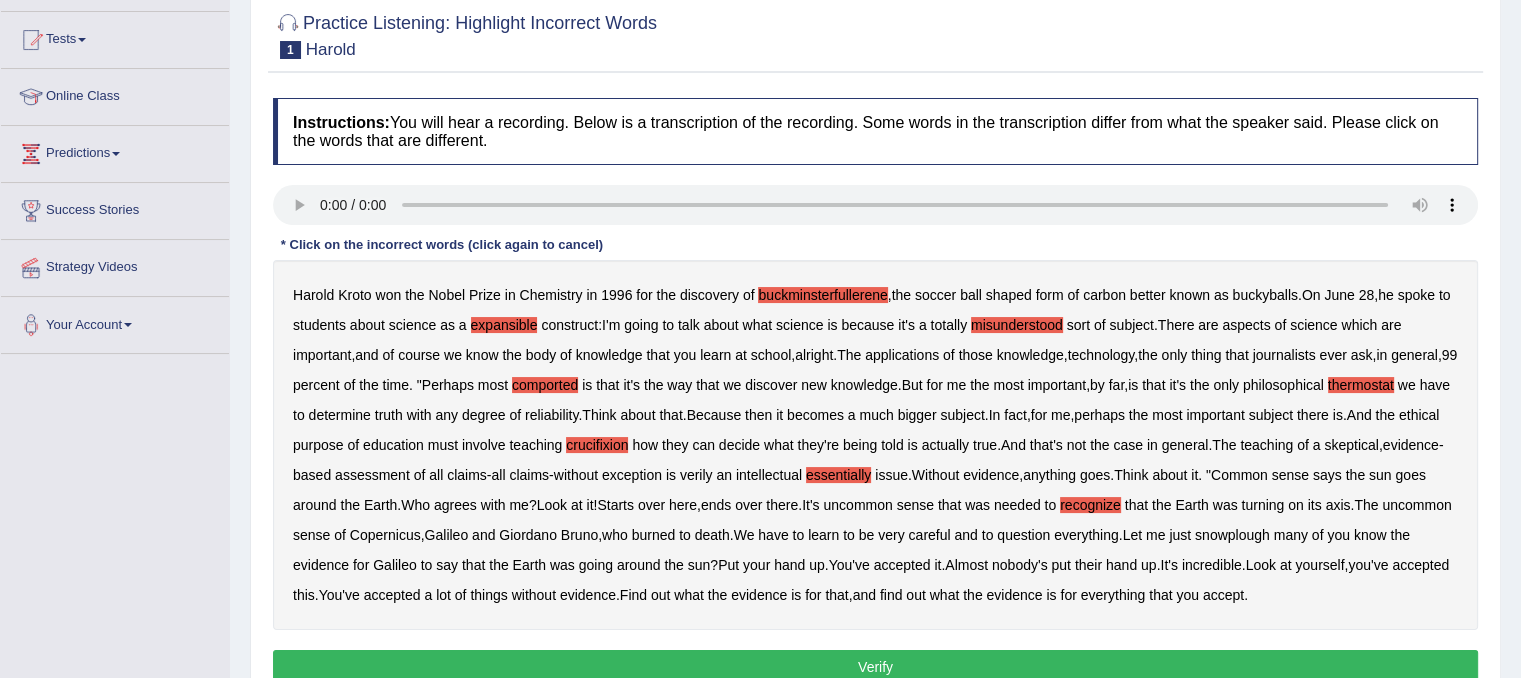 click on "Copernicus" at bounding box center (385, 535) 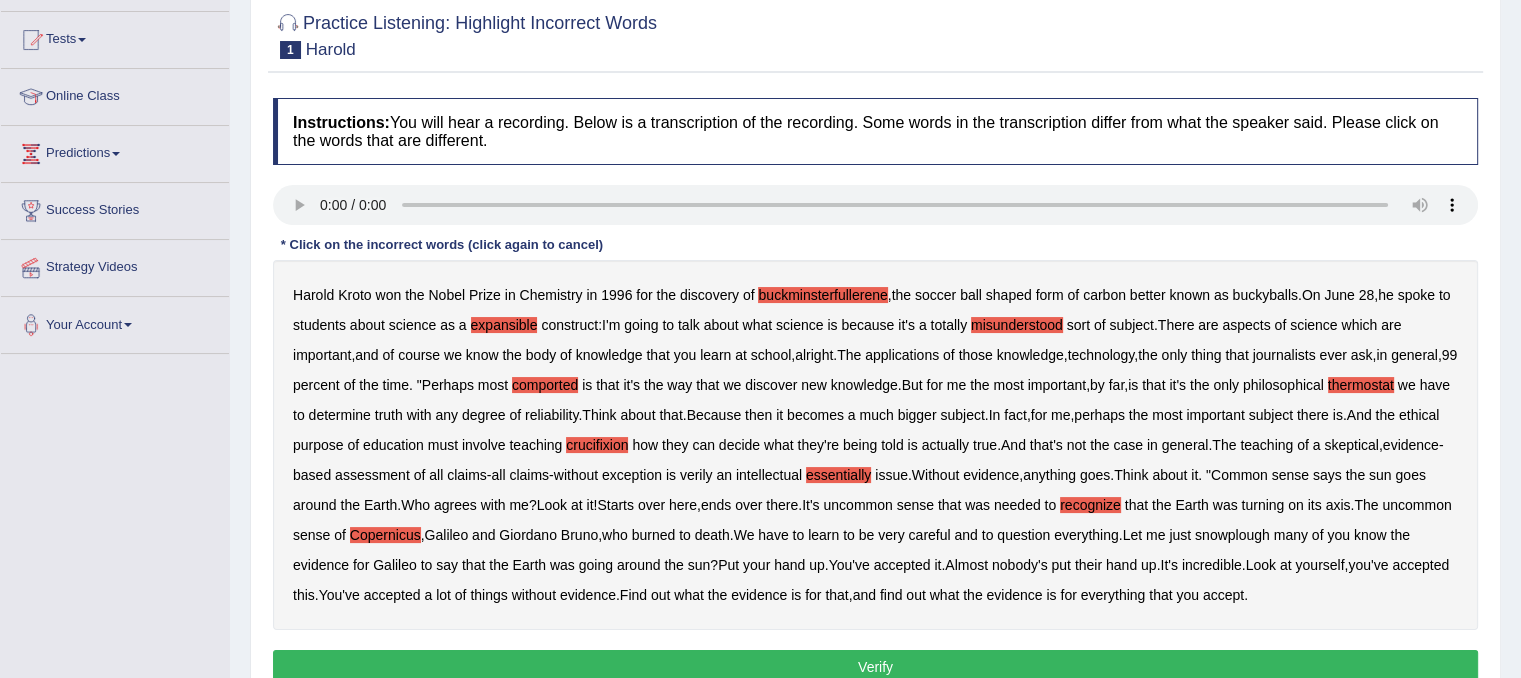 click on "snowplough" at bounding box center [1232, 535] 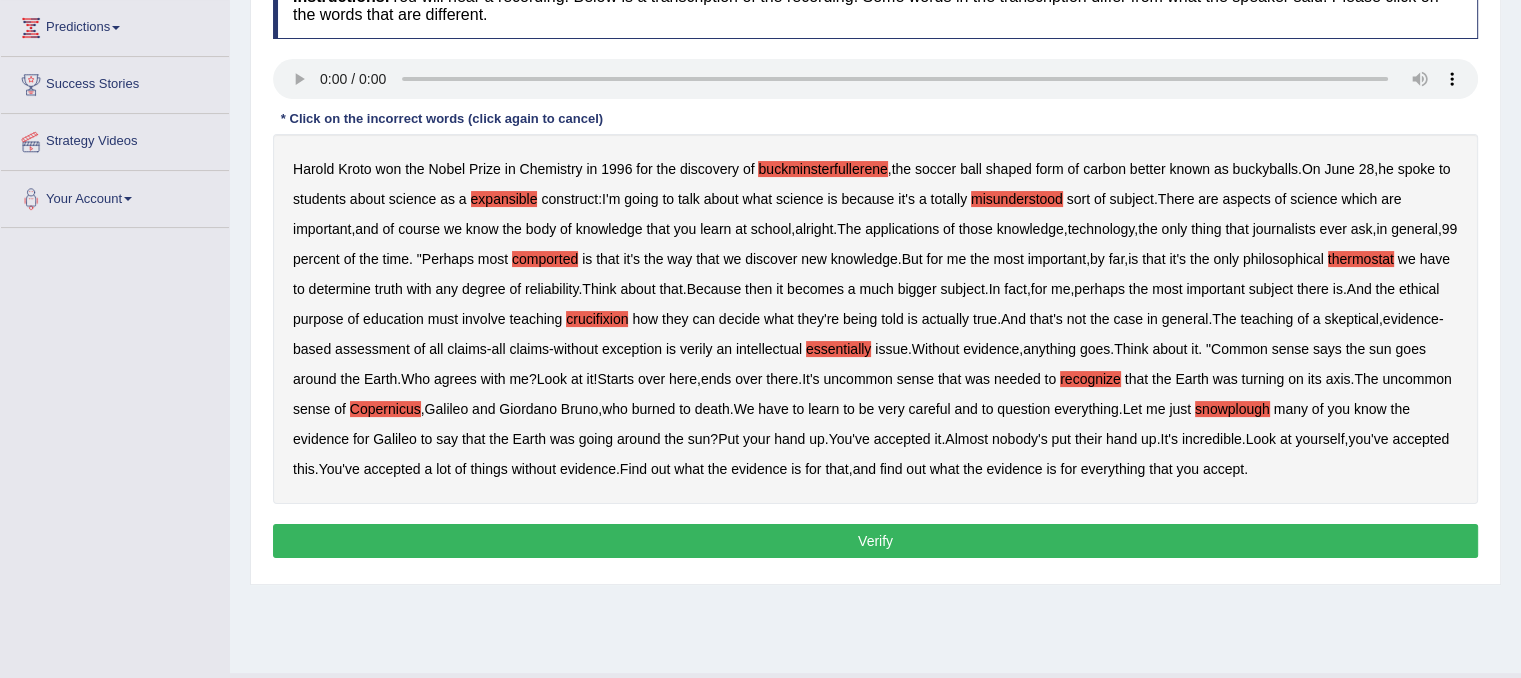 scroll, scrollTop: 332, scrollLeft: 0, axis: vertical 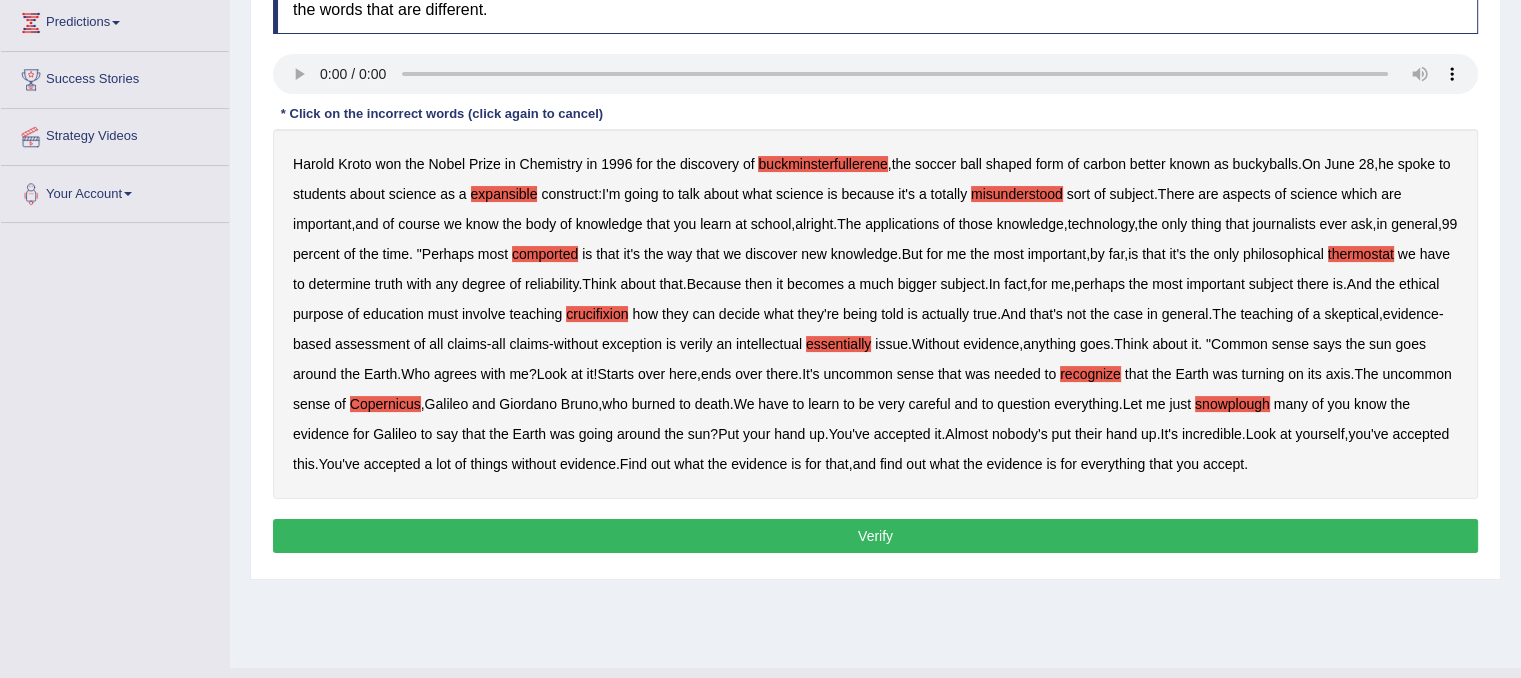 click on "Verify" at bounding box center [875, 536] 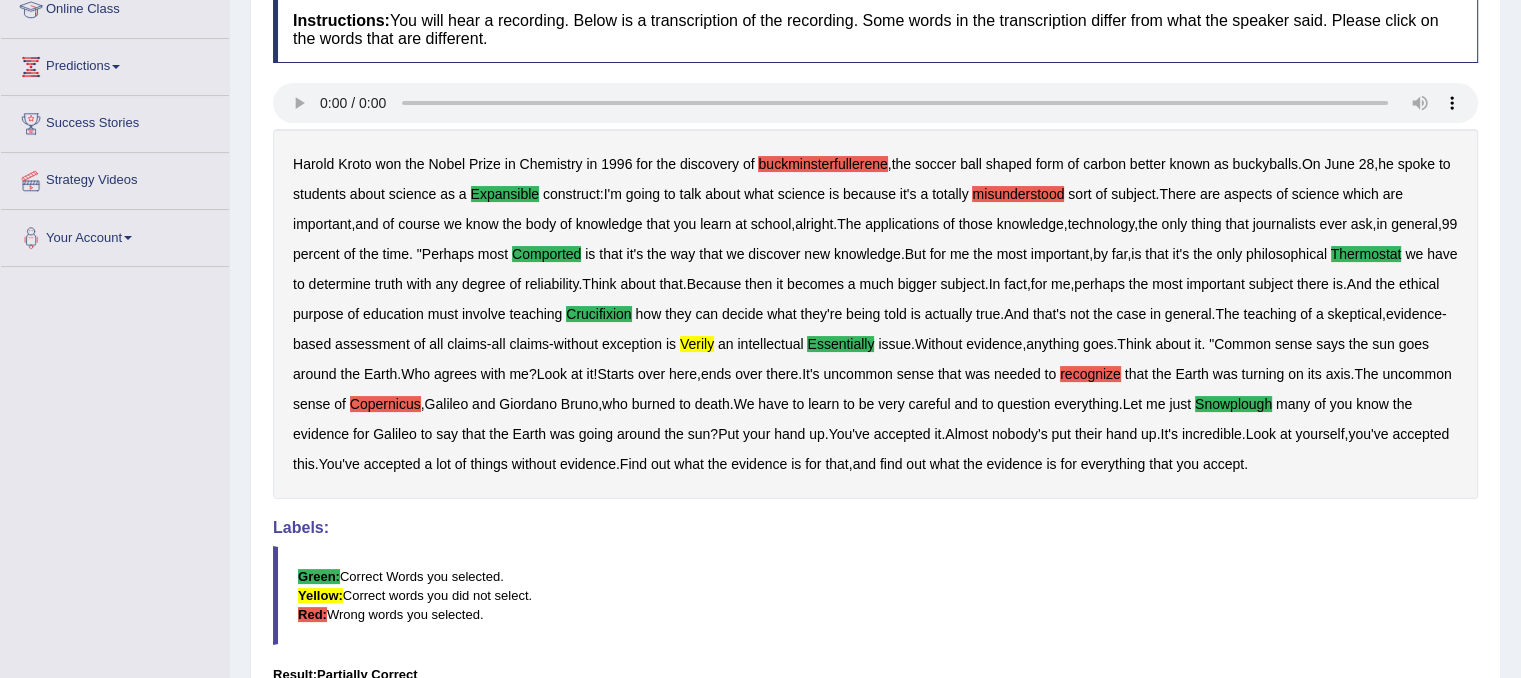 scroll, scrollTop: 300, scrollLeft: 0, axis: vertical 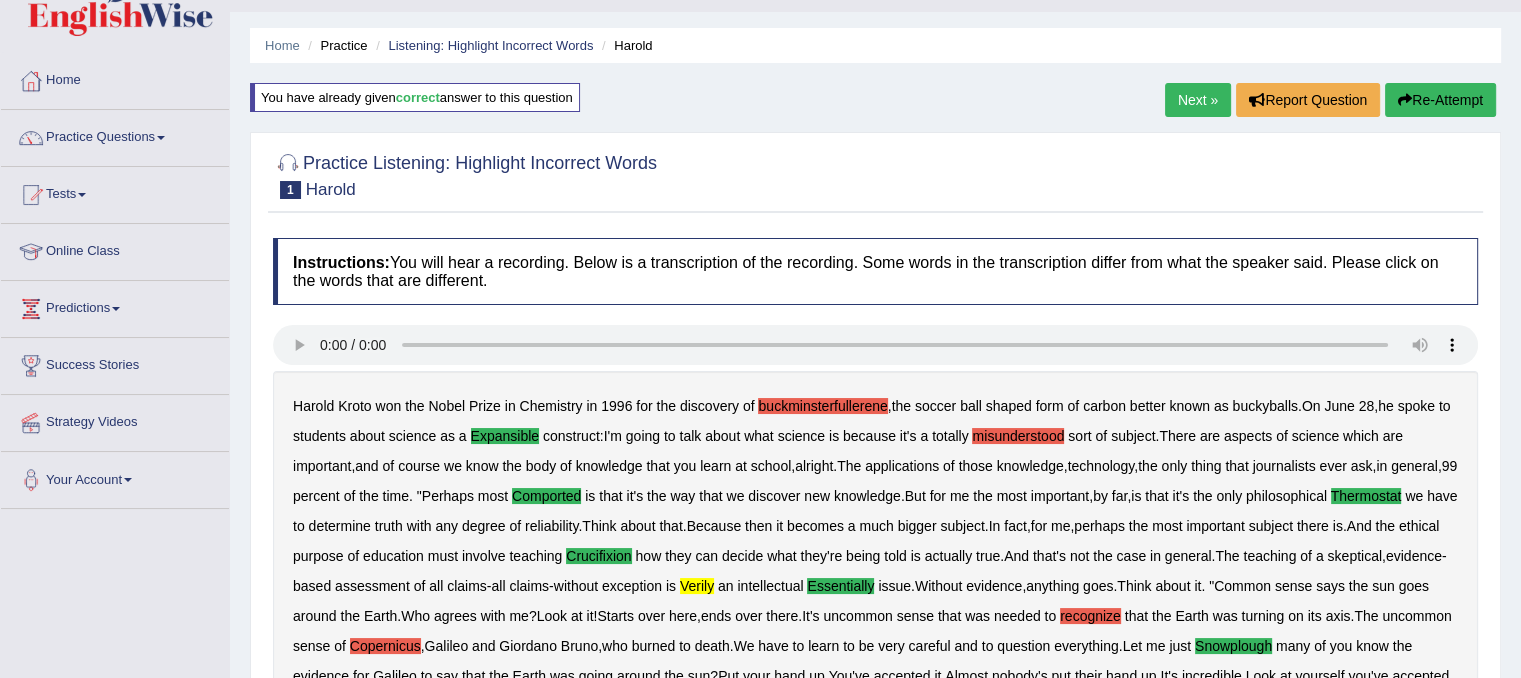 click on "Next »" at bounding box center [1198, 100] 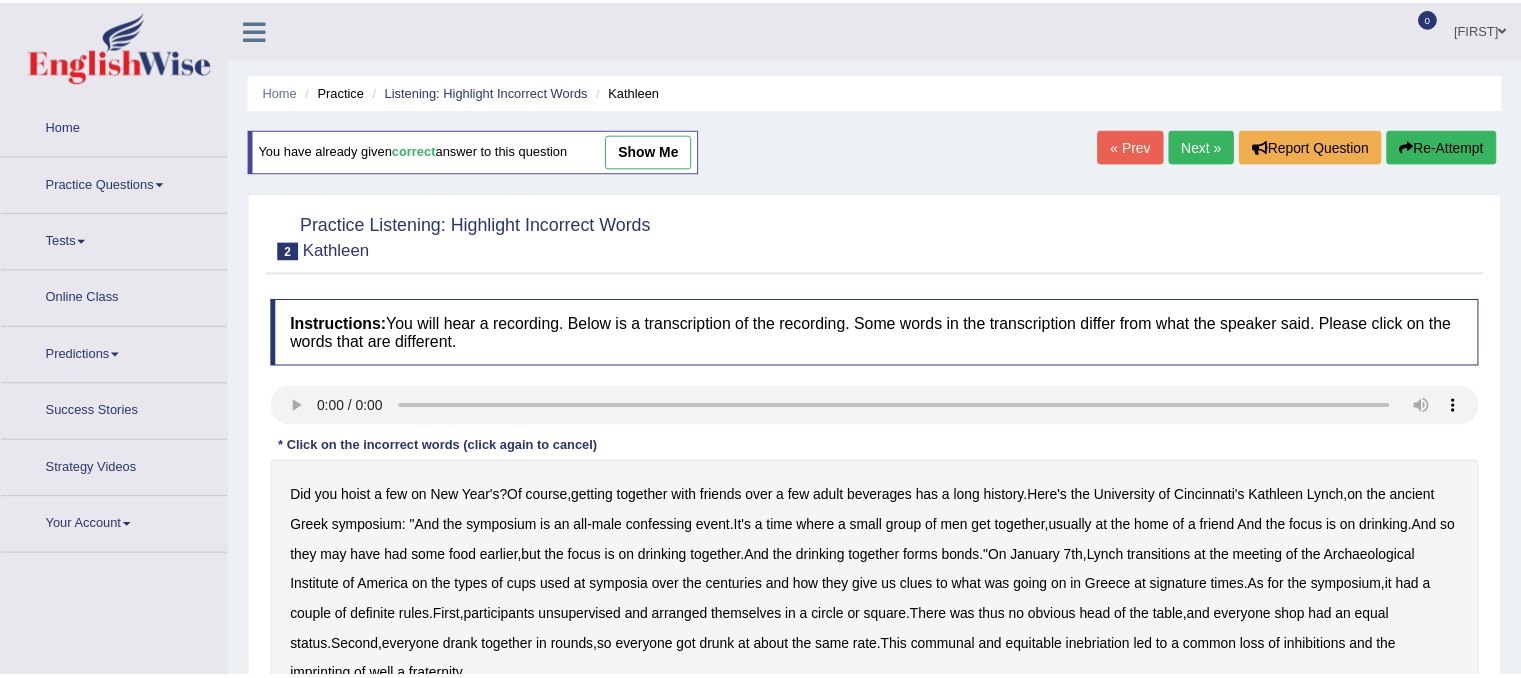 scroll, scrollTop: 0, scrollLeft: 0, axis: both 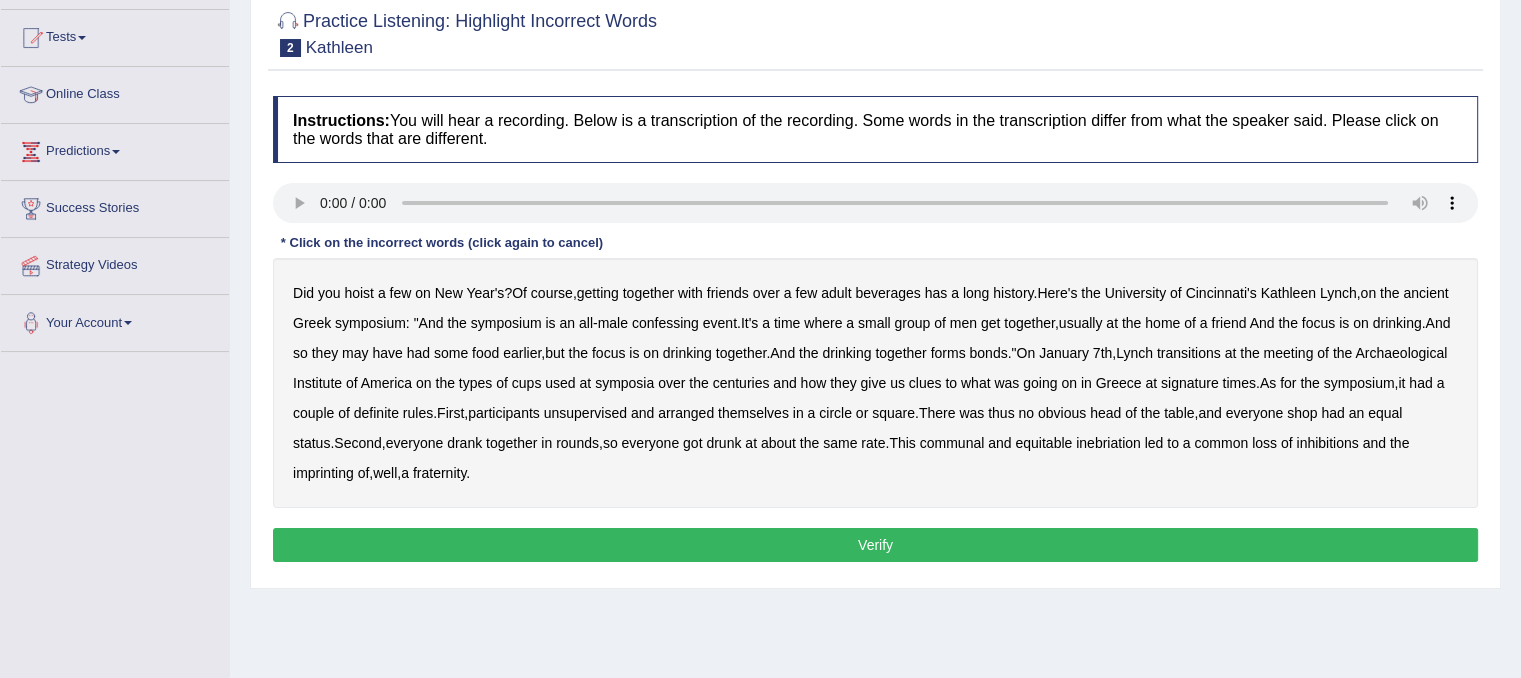 click on "confessing" at bounding box center [665, 323] 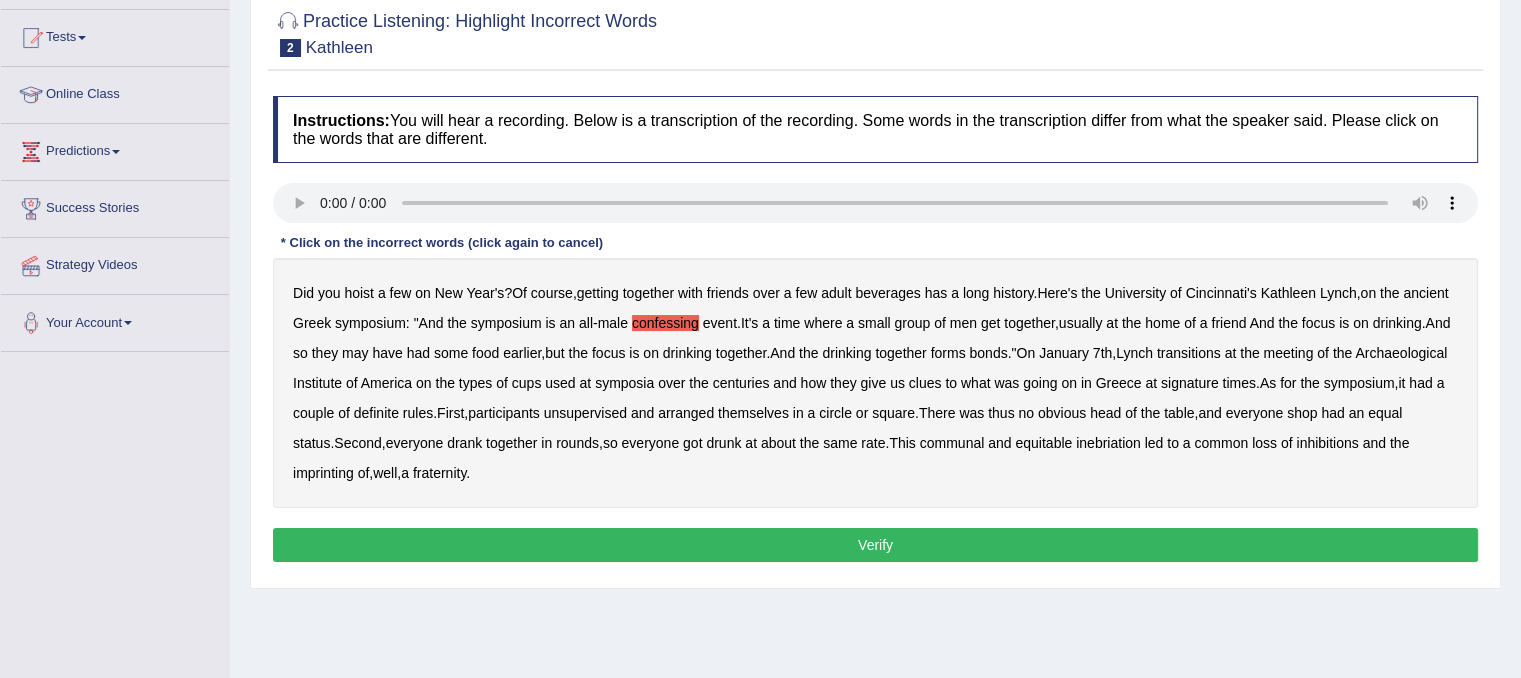 click on "transitions" at bounding box center (1189, 353) 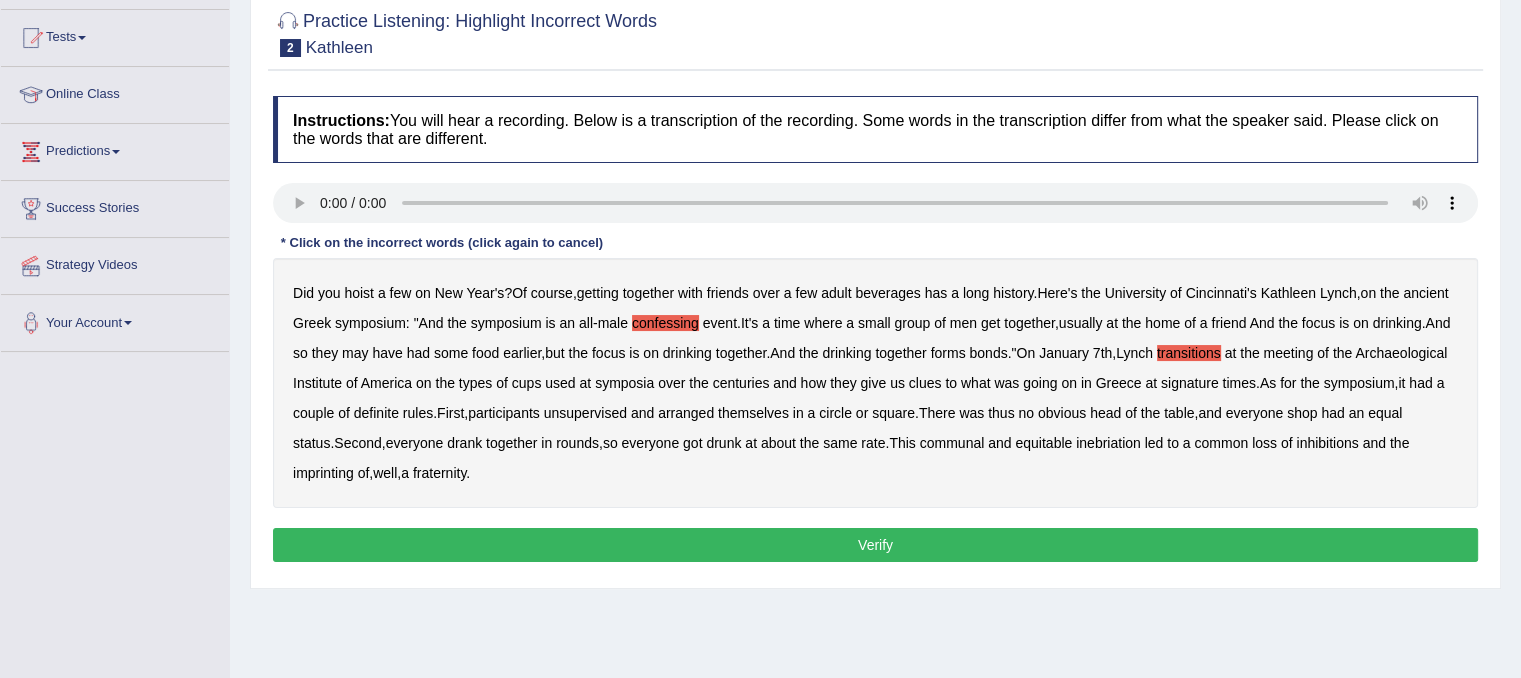 click on "unsupervised" at bounding box center (585, 413) 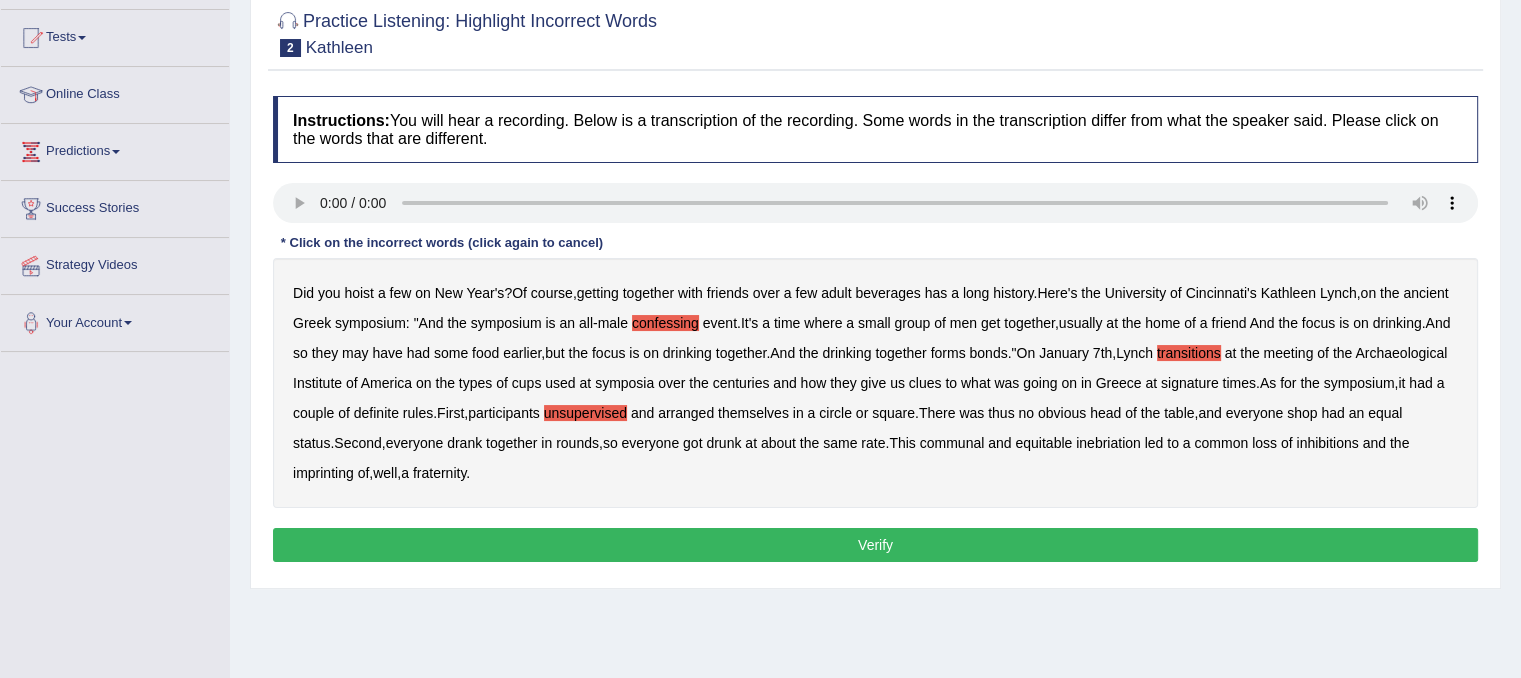 click on "imprinting" at bounding box center (323, 473) 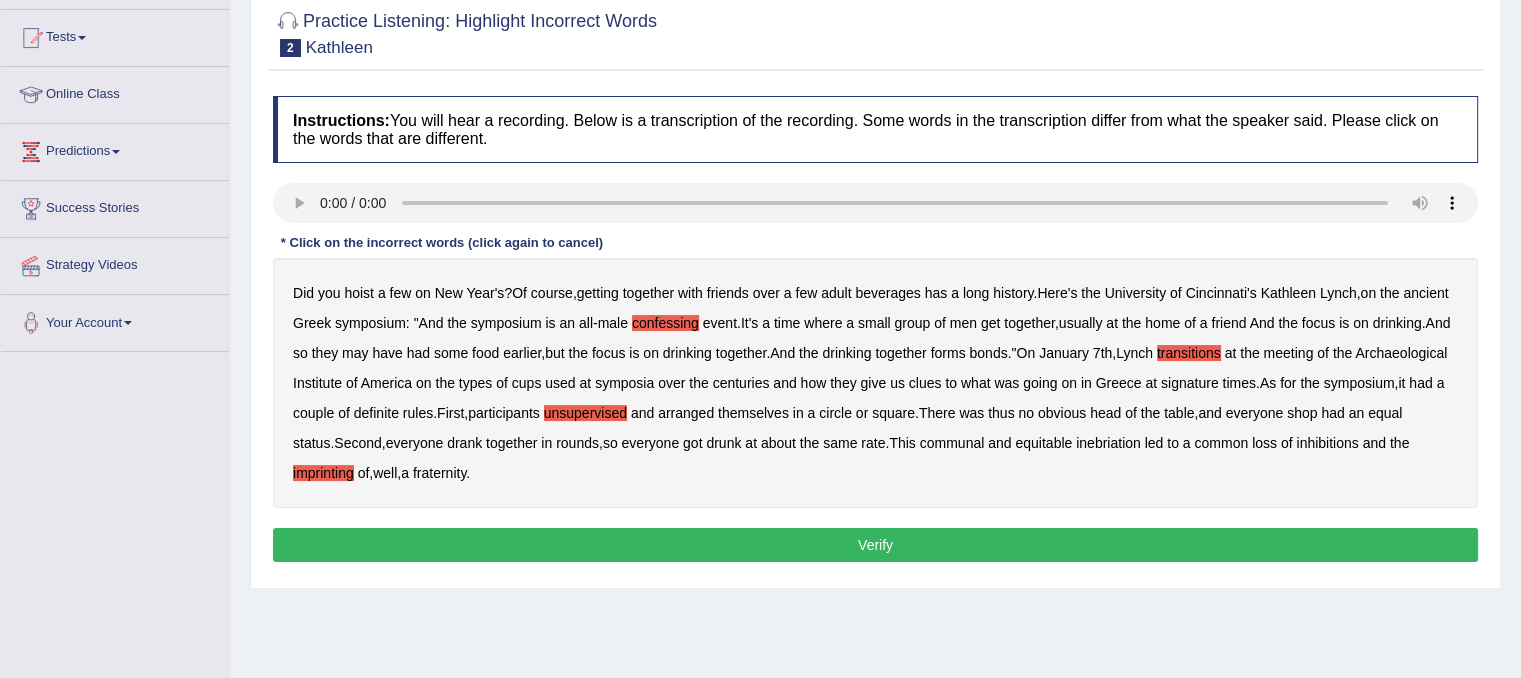 click on "Verify" at bounding box center (875, 545) 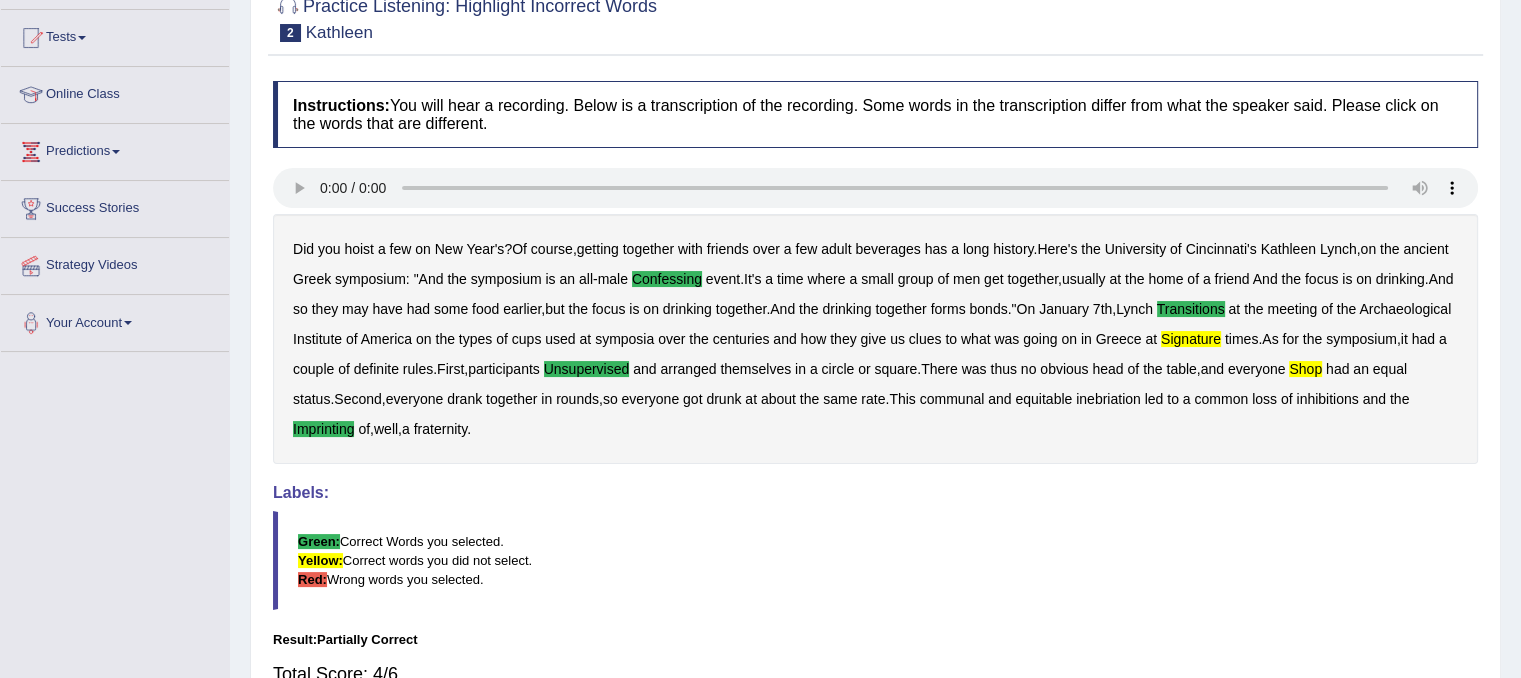 scroll, scrollTop: 0, scrollLeft: 0, axis: both 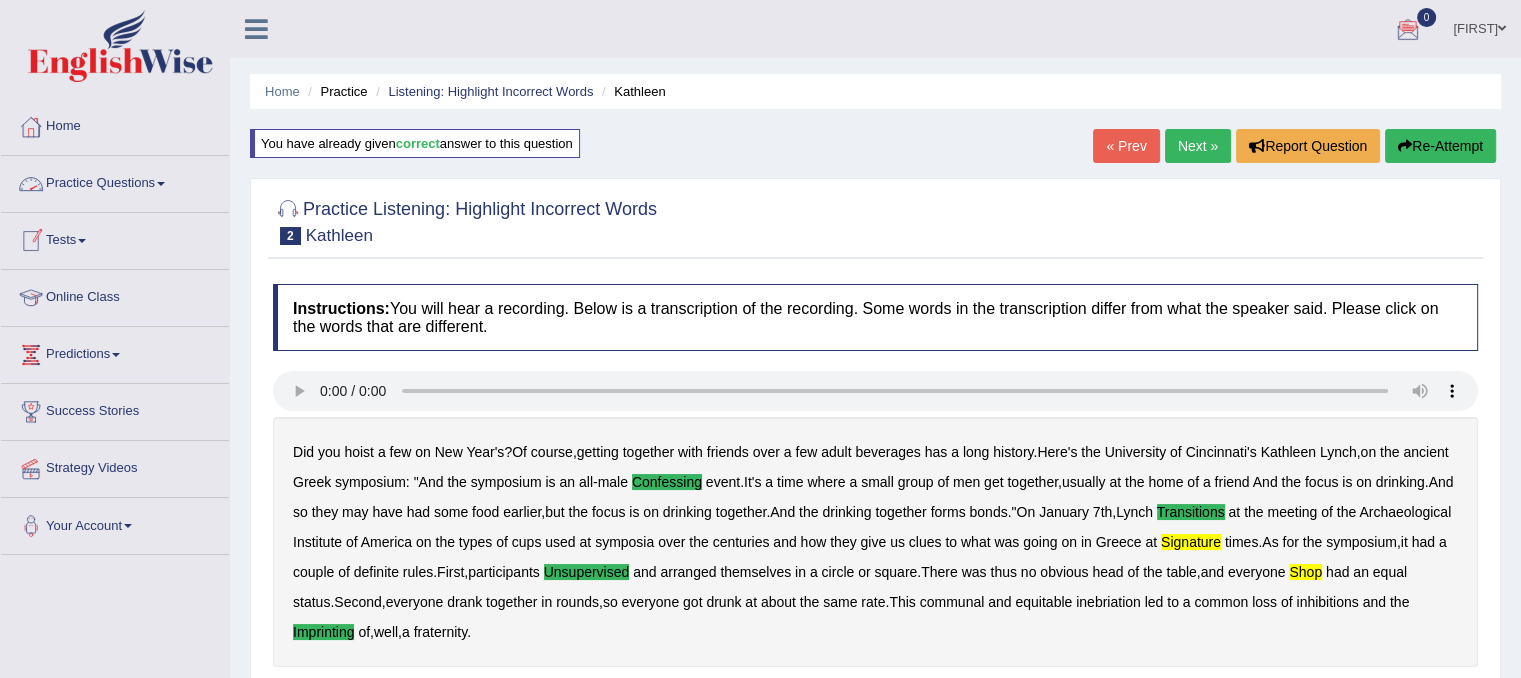 click on "Practice Questions" at bounding box center [115, 181] 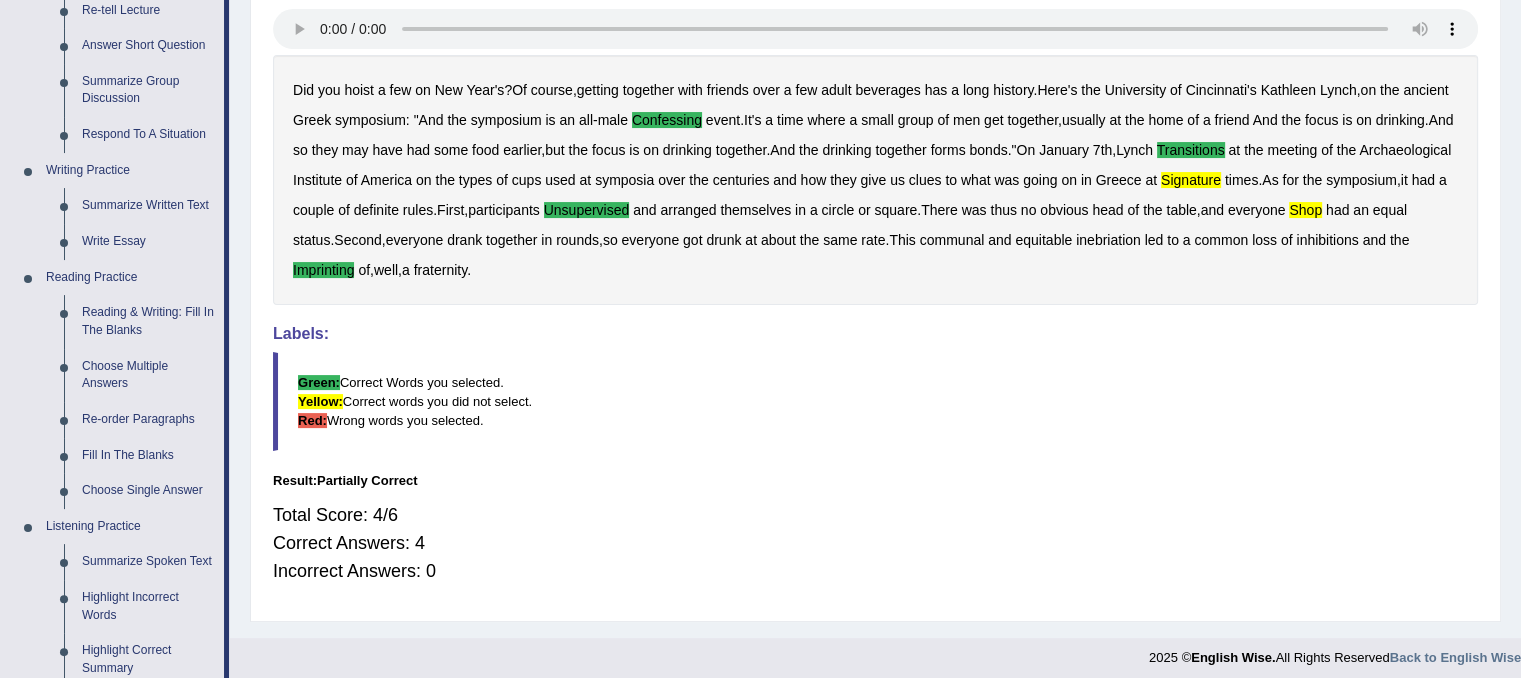 scroll, scrollTop: 356, scrollLeft: 0, axis: vertical 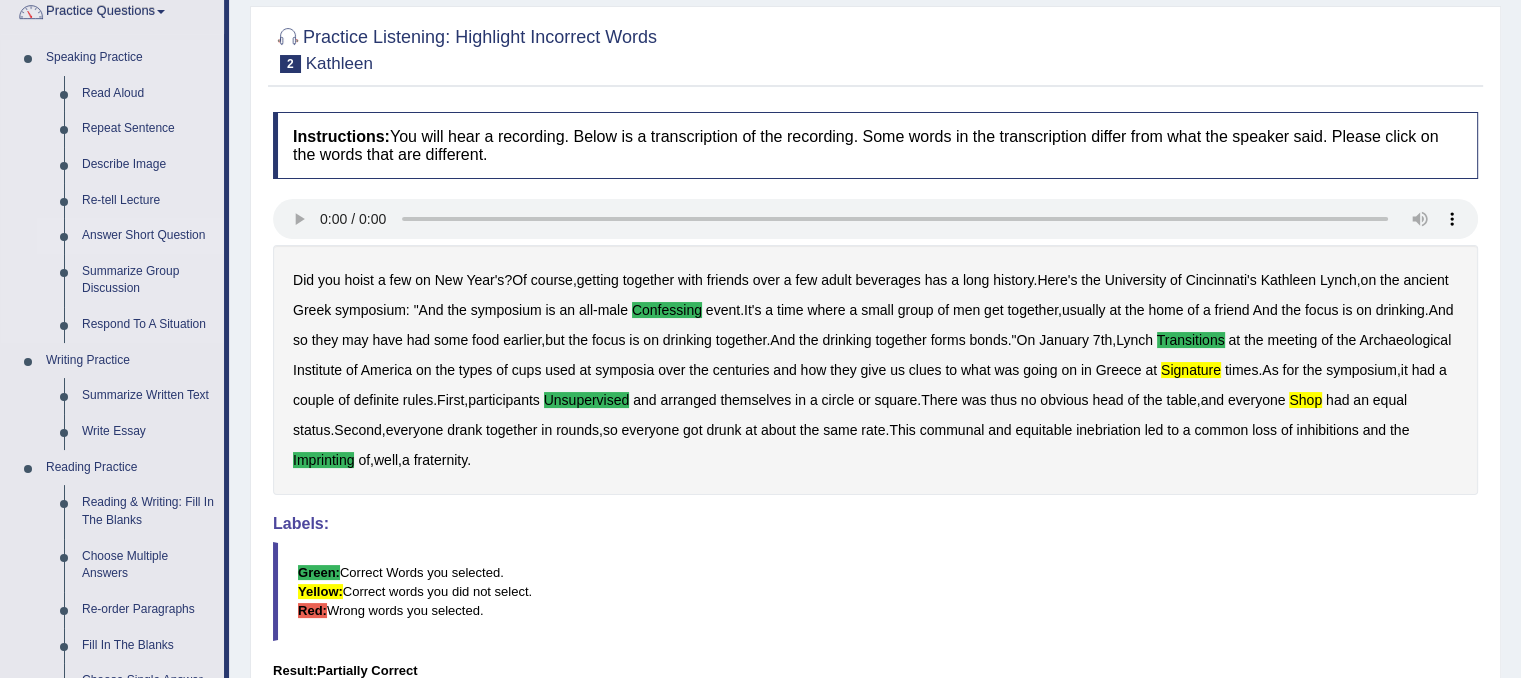 click on "Answer Short Question" at bounding box center [148, 236] 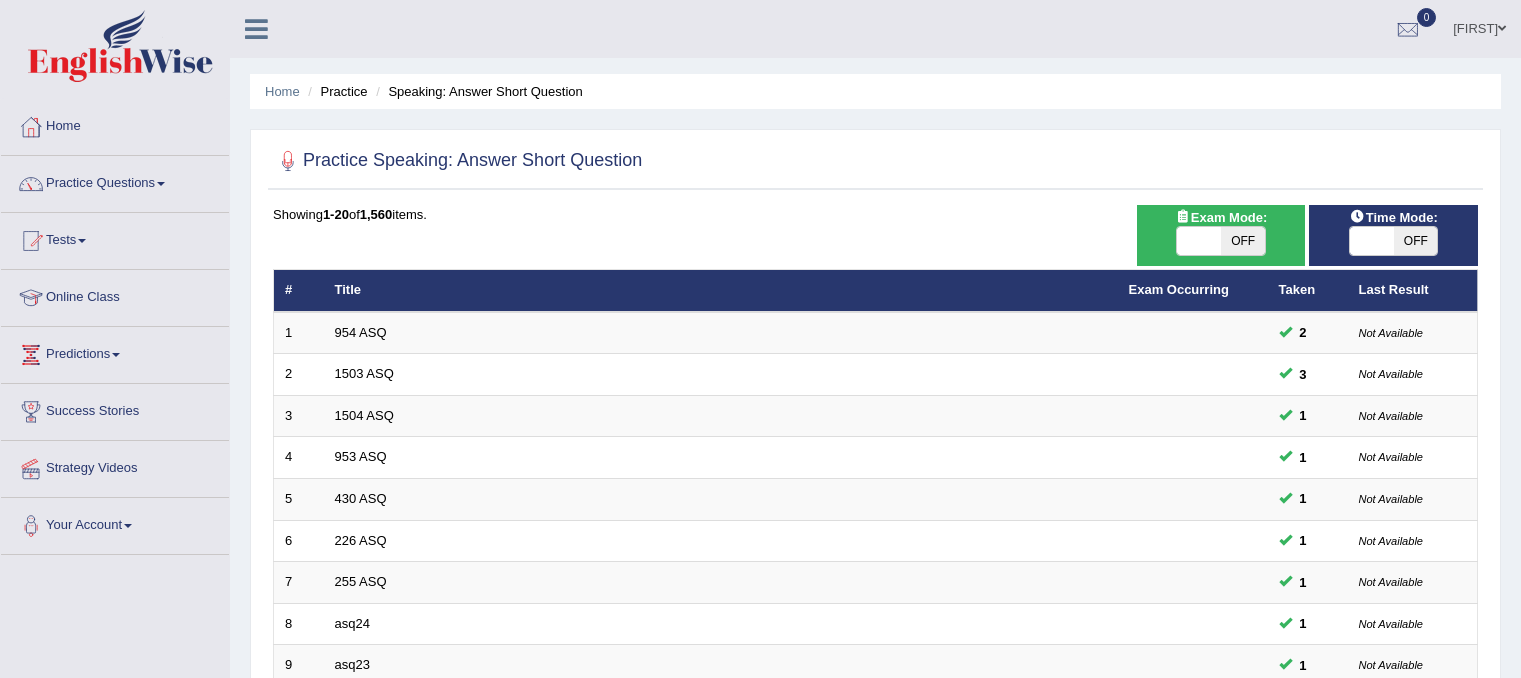 scroll, scrollTop: 0, scrollLeft: 0, axis: both 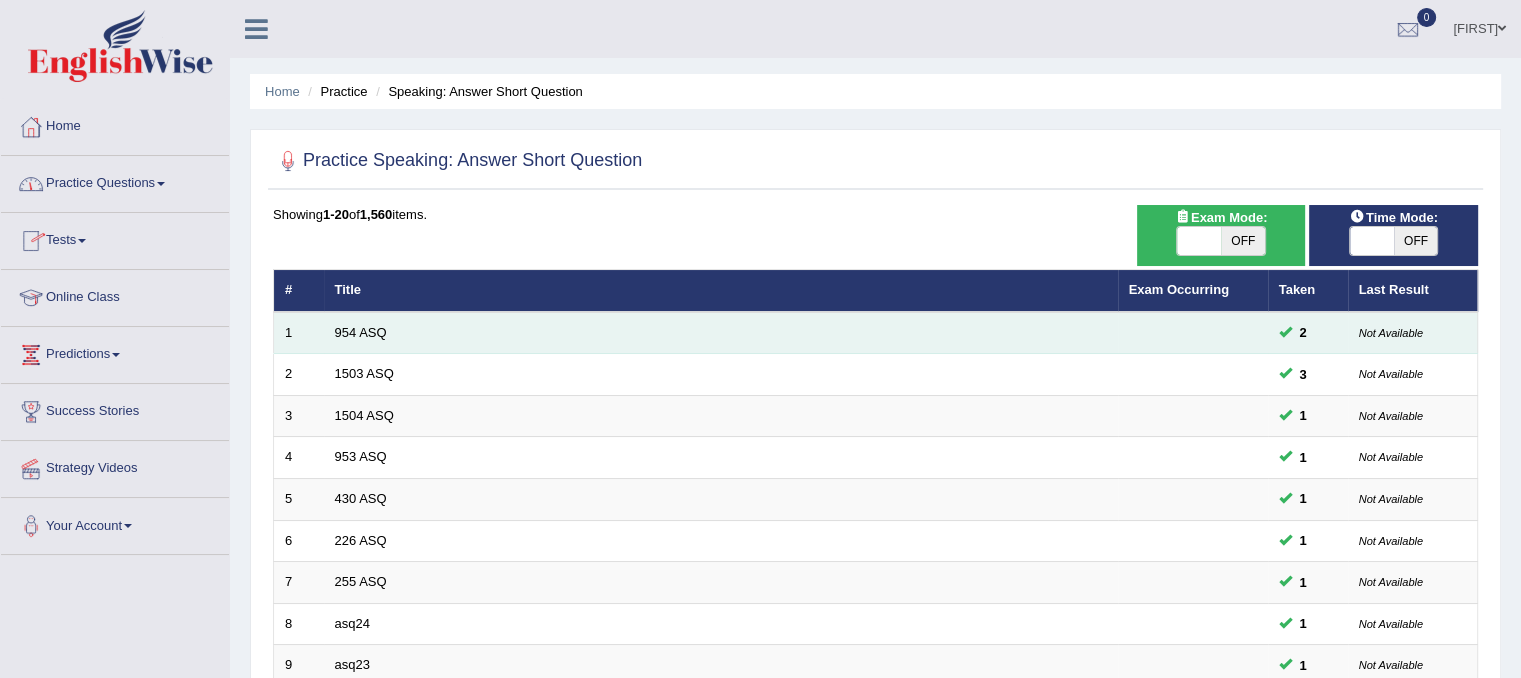 click on "1" at bounding box center [299, 333] 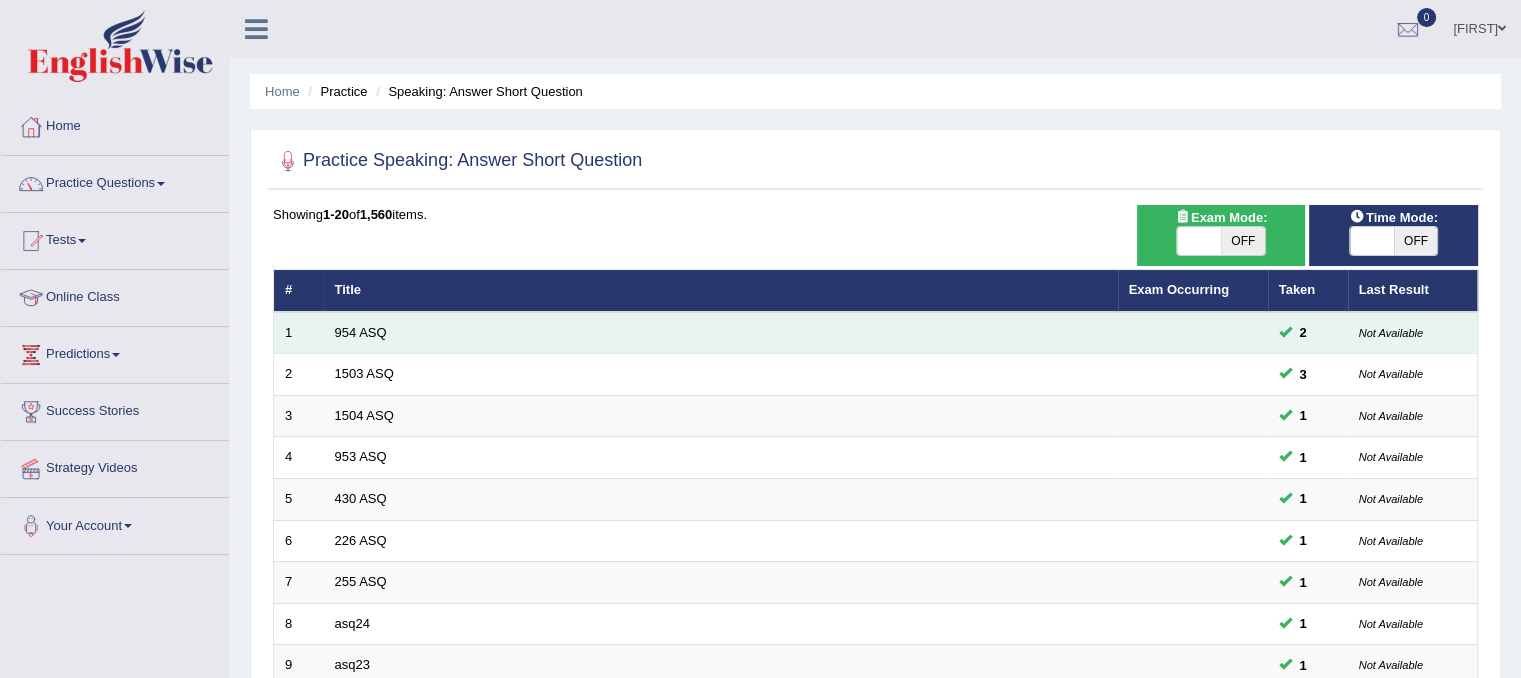 click on "1" at bounding box center [299, 333] 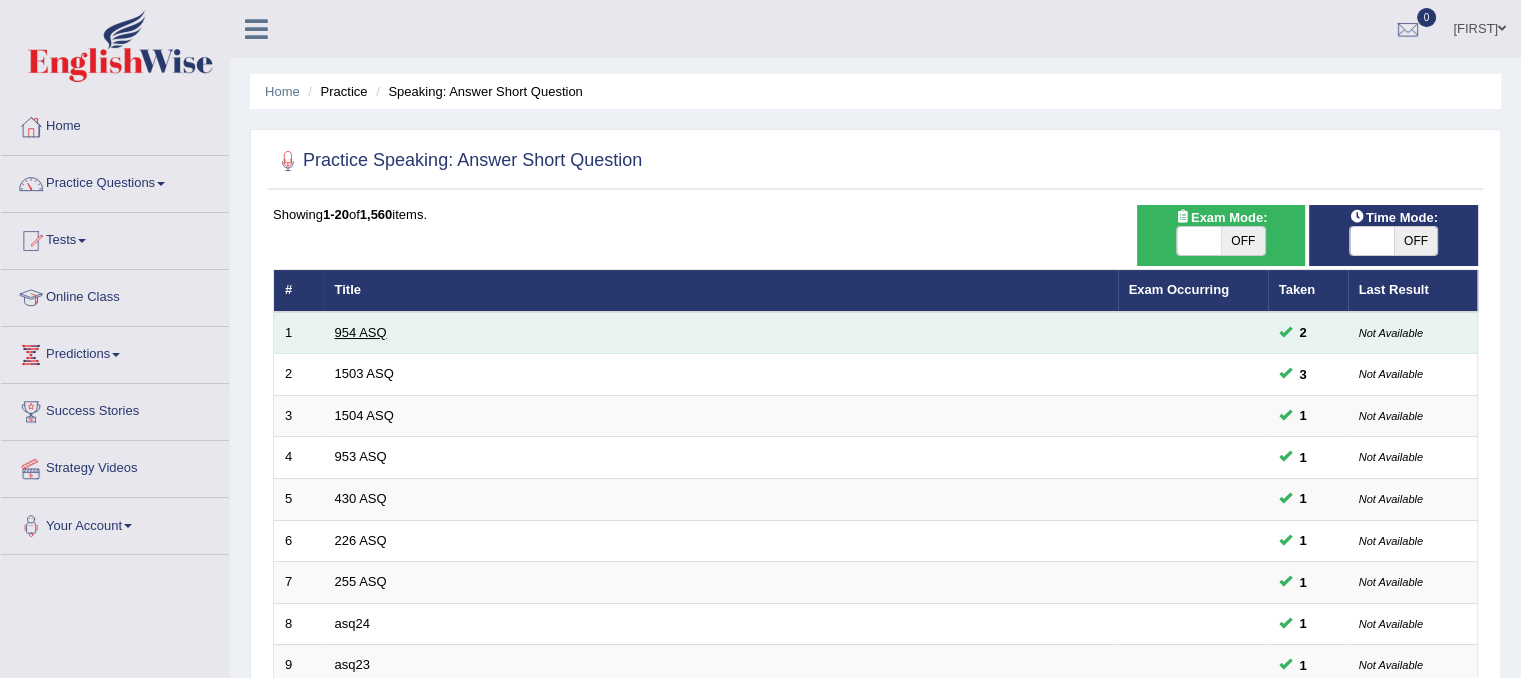 click on "954 ASQ" at bounding box center [361, 332] 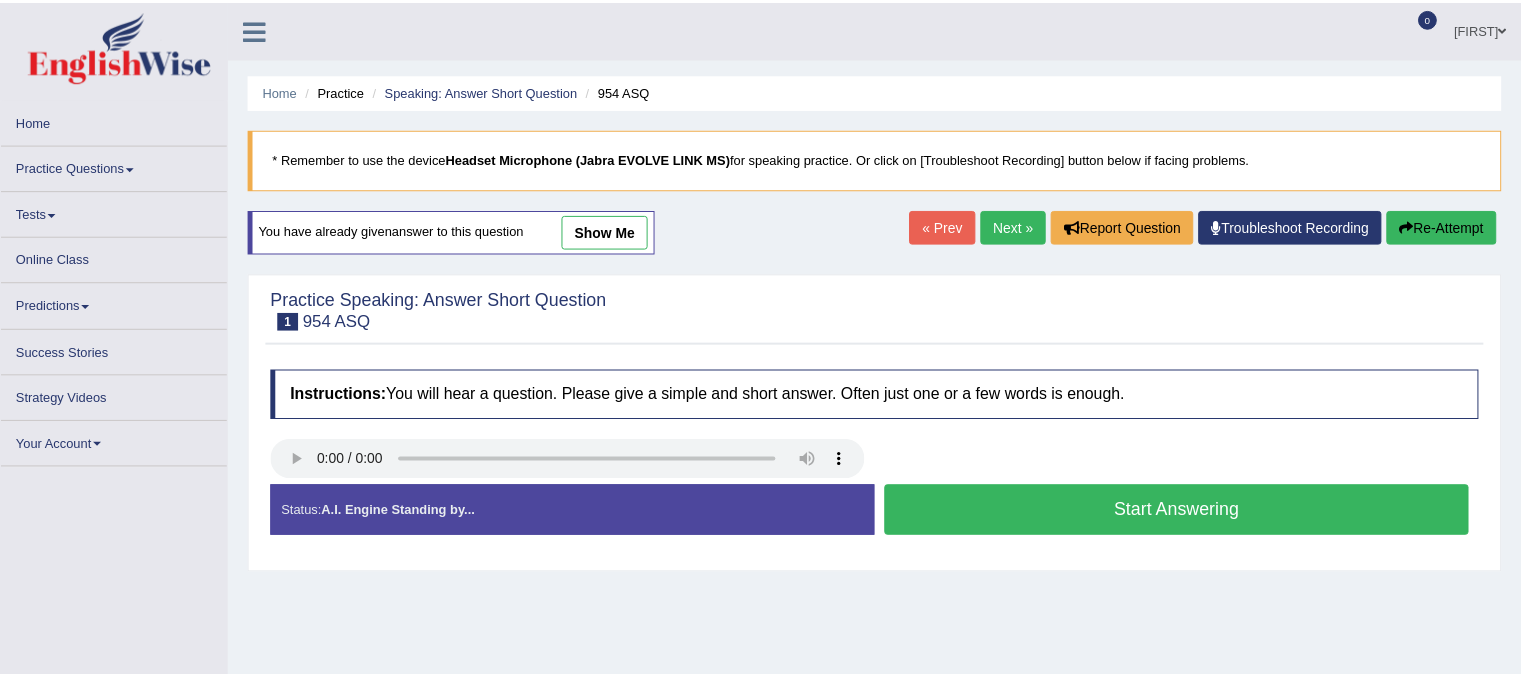scroll, scrollTop: 0, scrollLeft: 0, axis: both 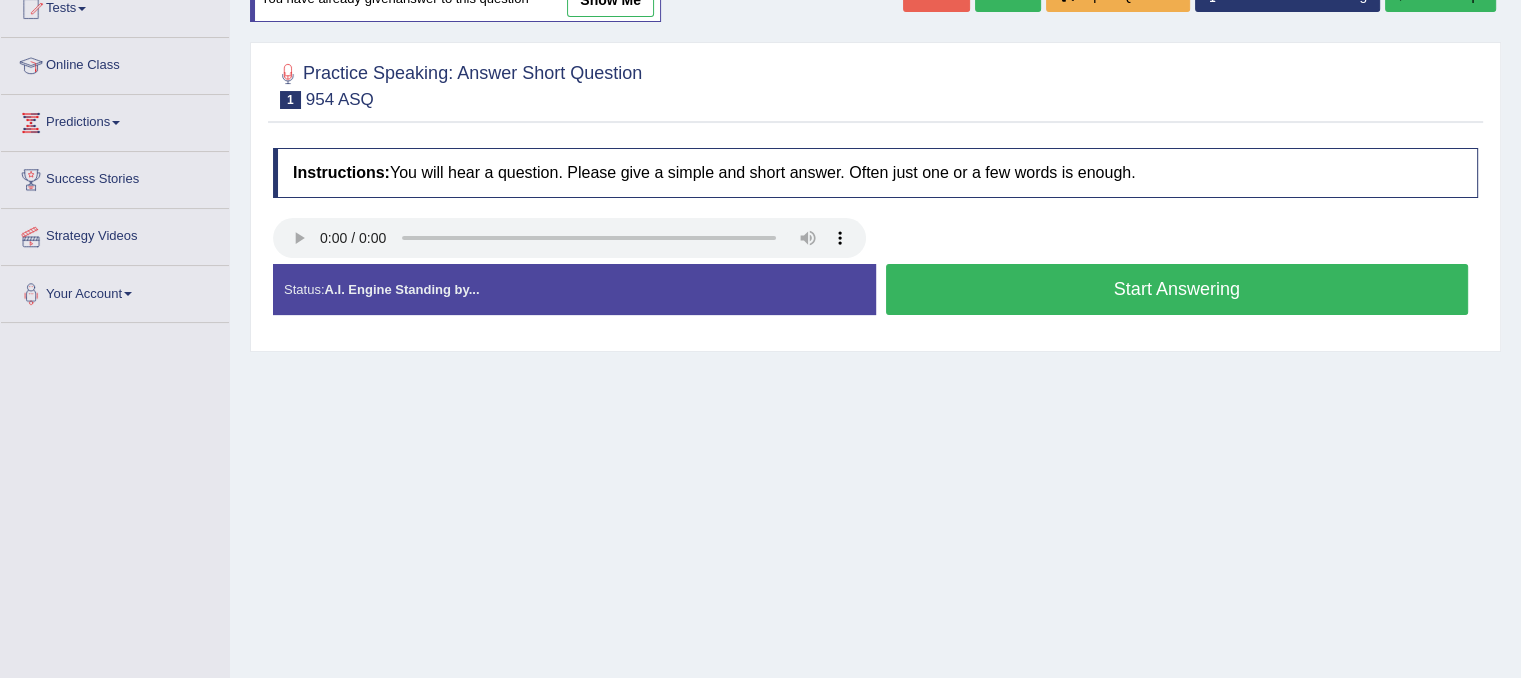 click on "Start Answering" at bounding box center (1177, 289) 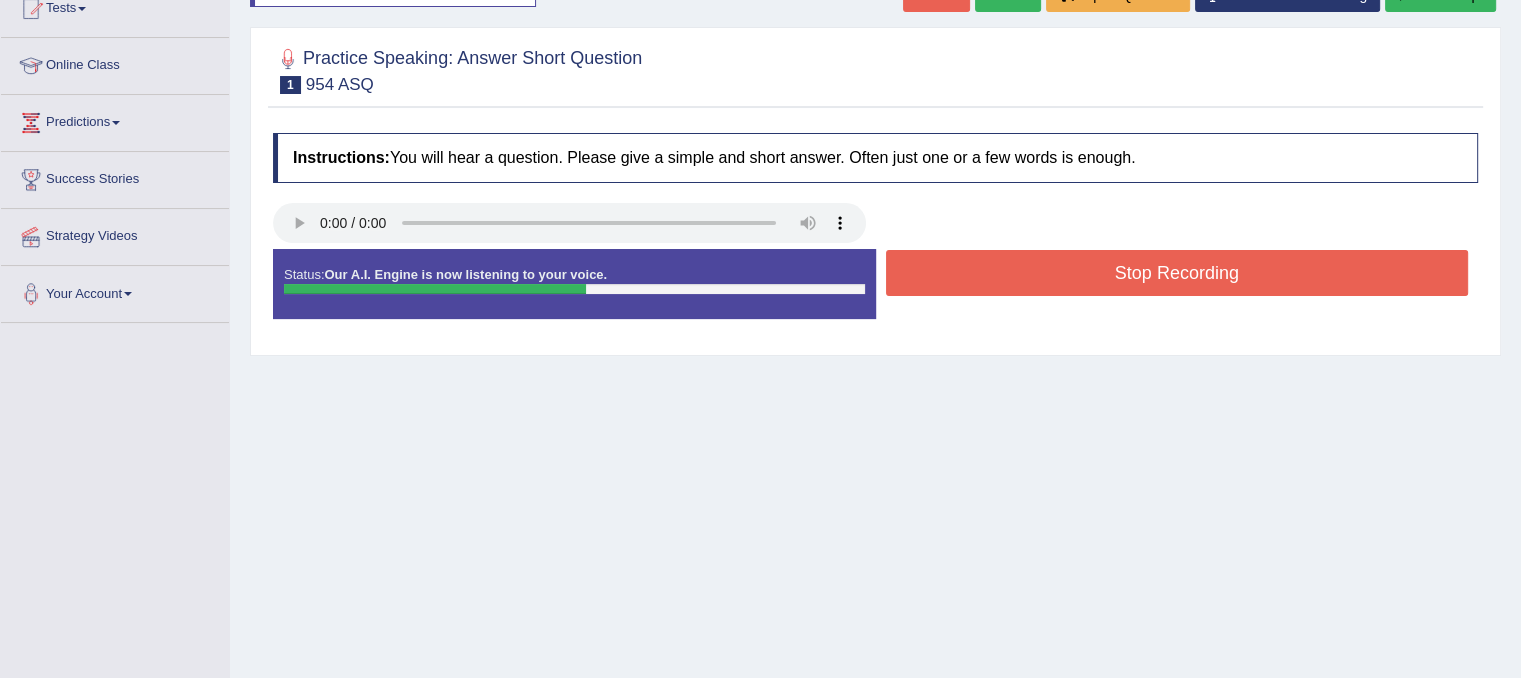 click on "Stop Recording" at bounding box center (1177, 273) 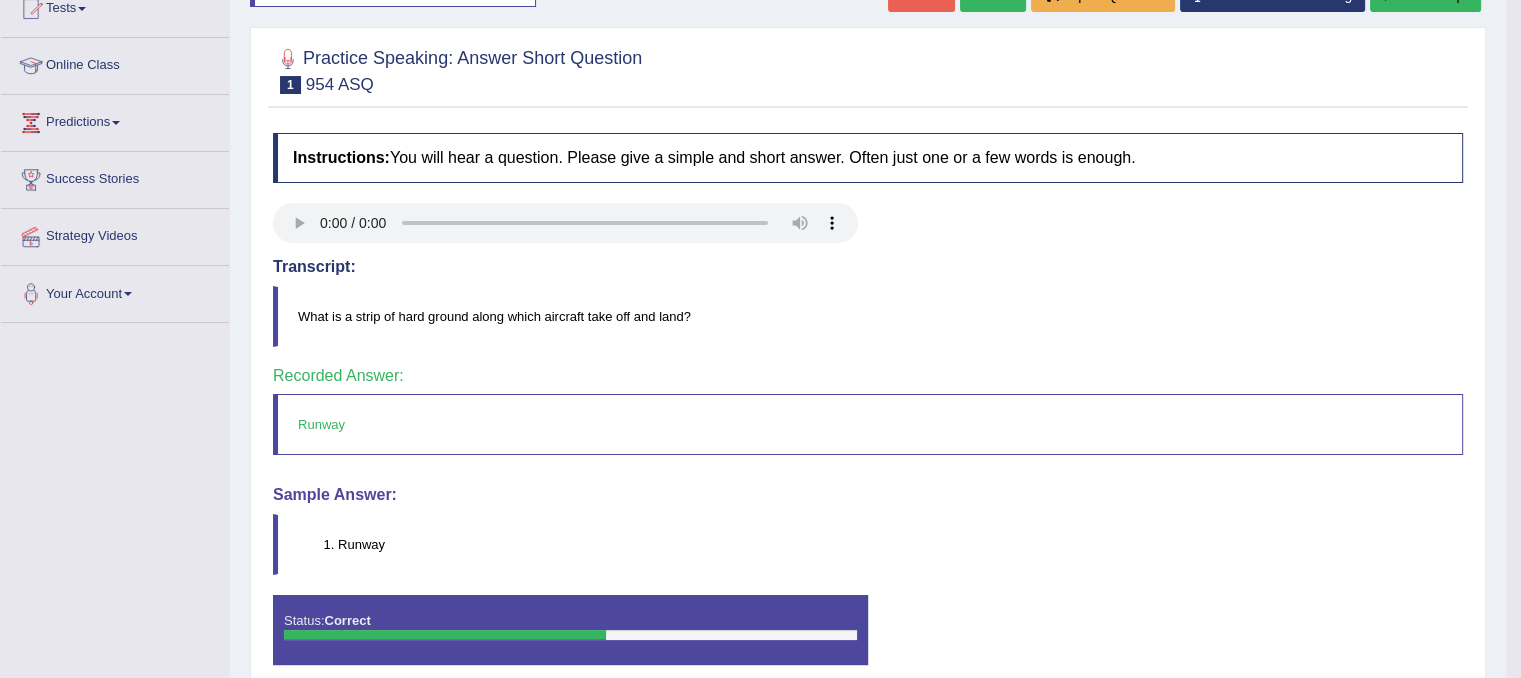 click on "Next »" at bounding box center (993, -5) 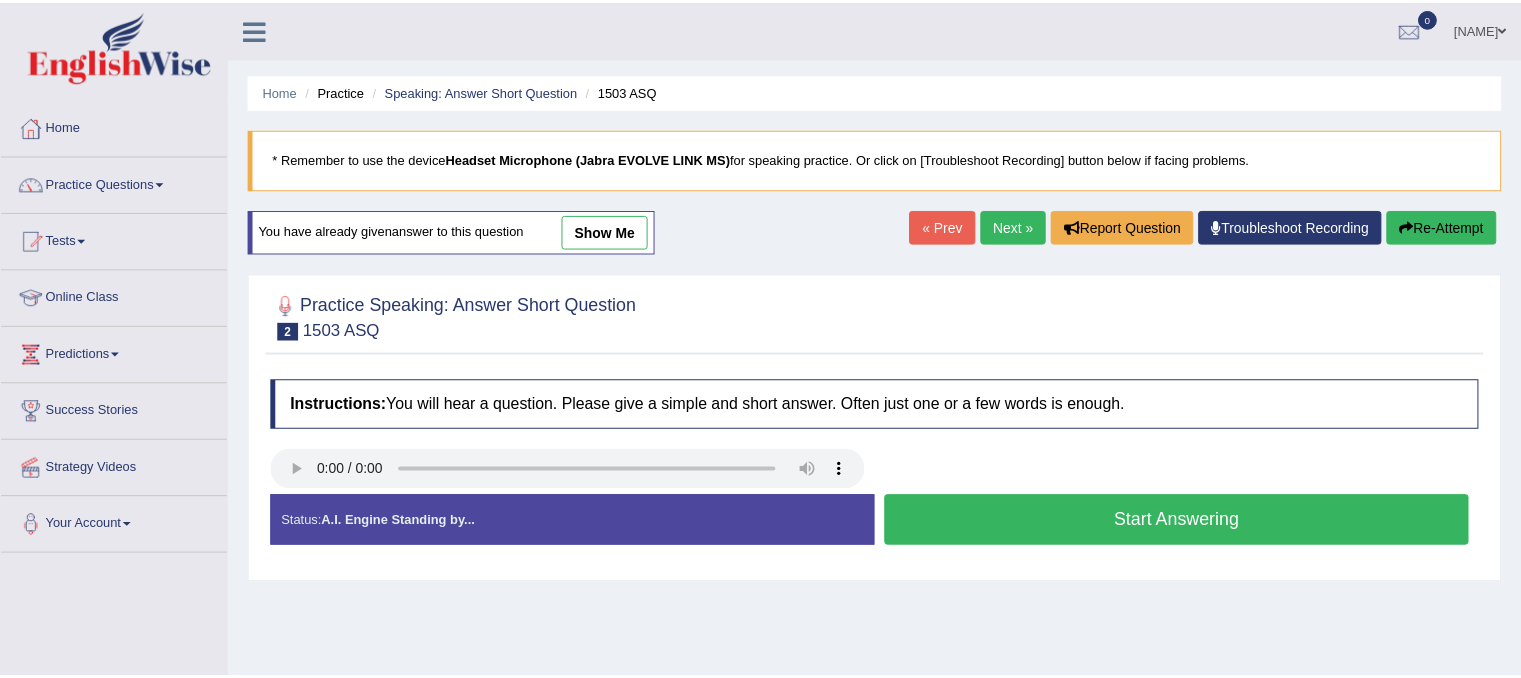 scroll, scrollTop: 0, scrollLeft: 0, axis: both 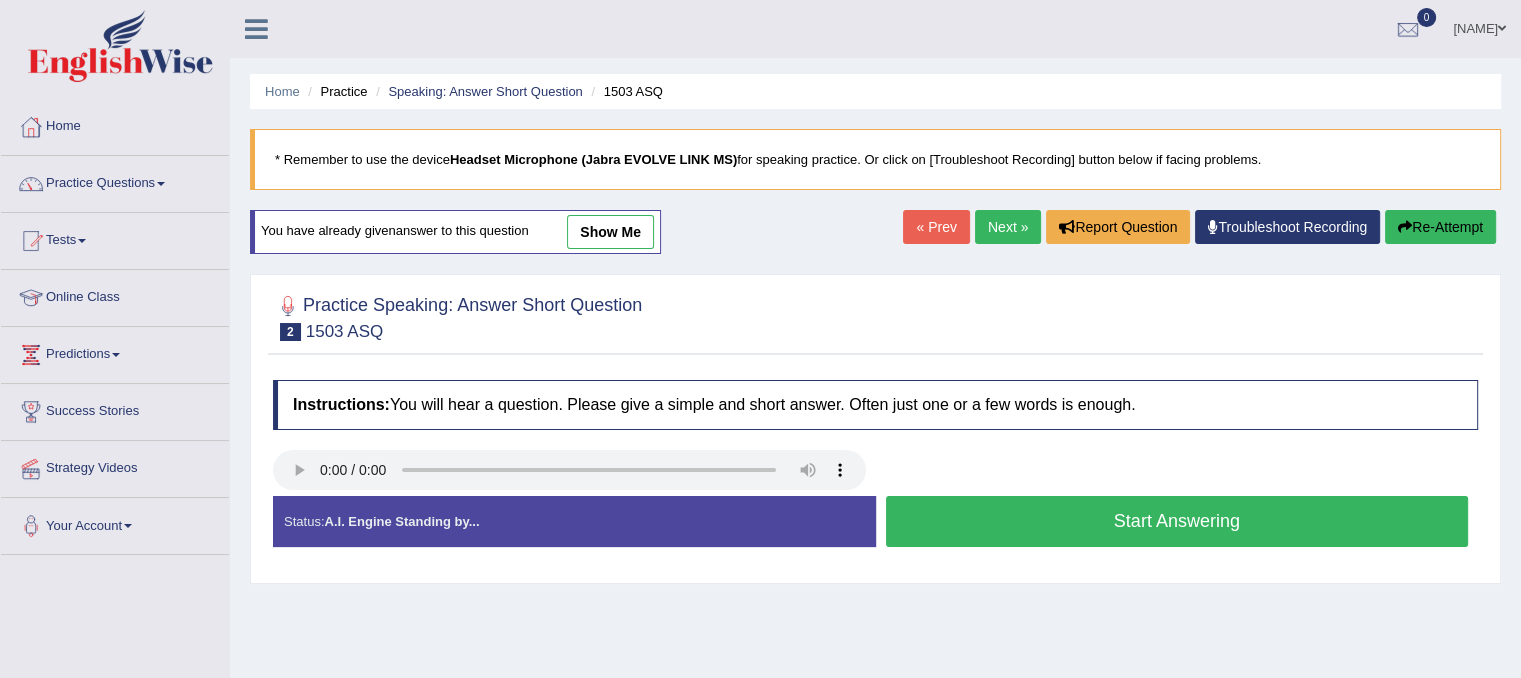 click on "Start Answering" at bounding box center [1177, 521] 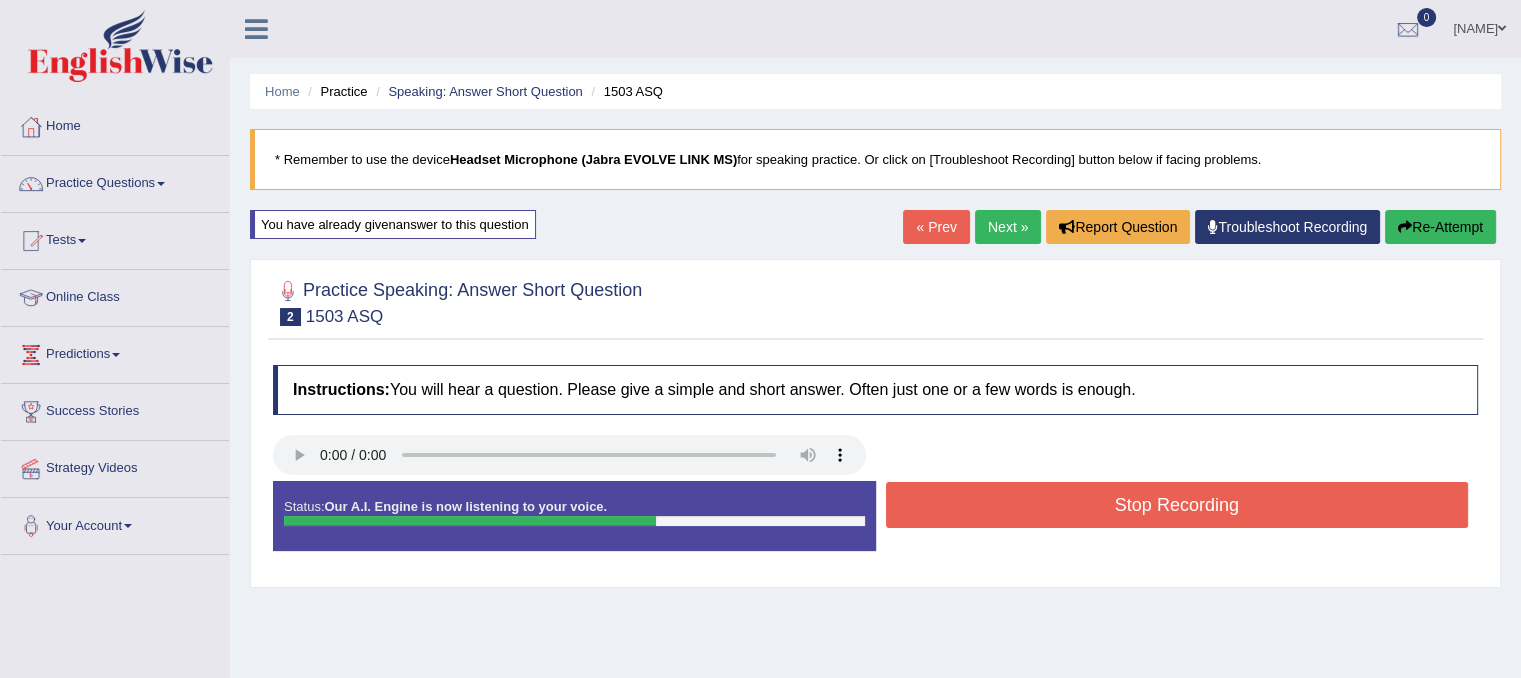 click on "Stop Recording" at bounding box center [1177, 505] 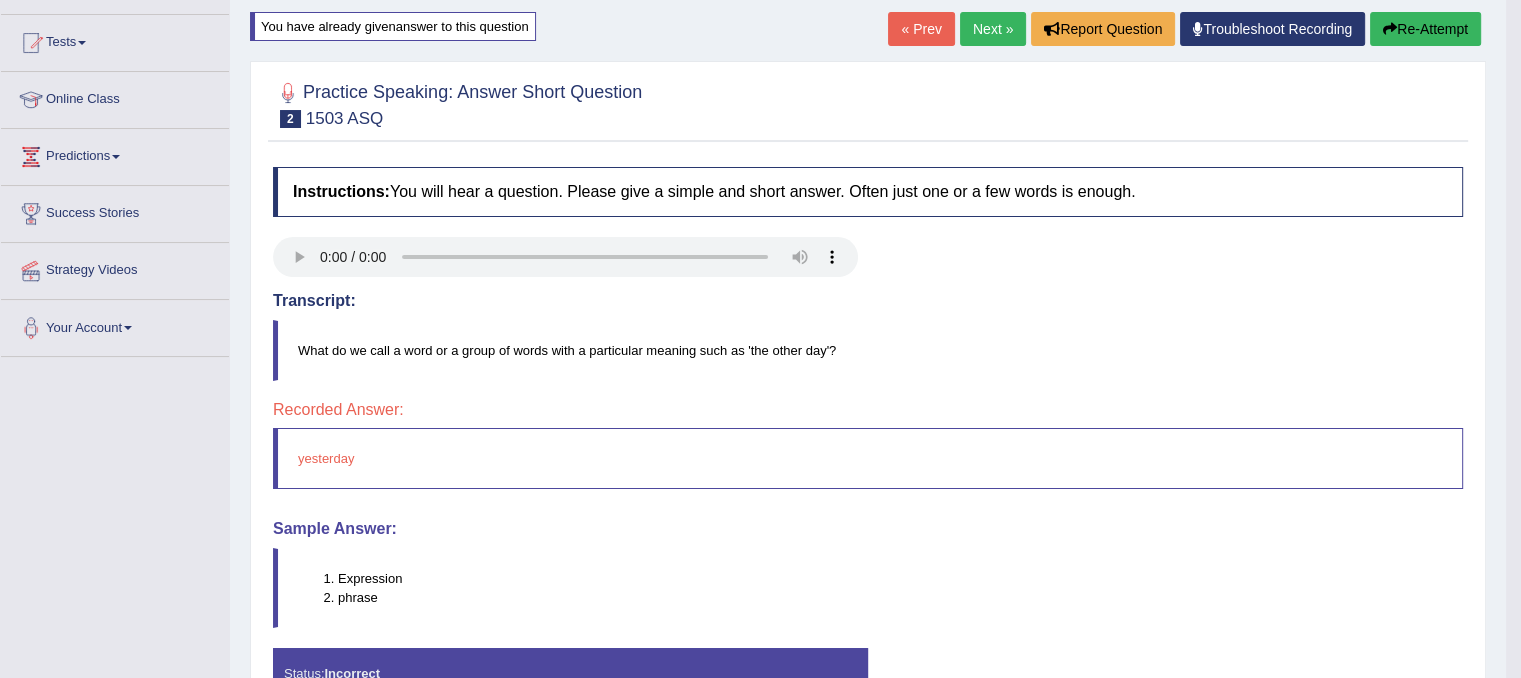 scroll, scrollTop: 188, scrollLeft: 0, axis: vertical 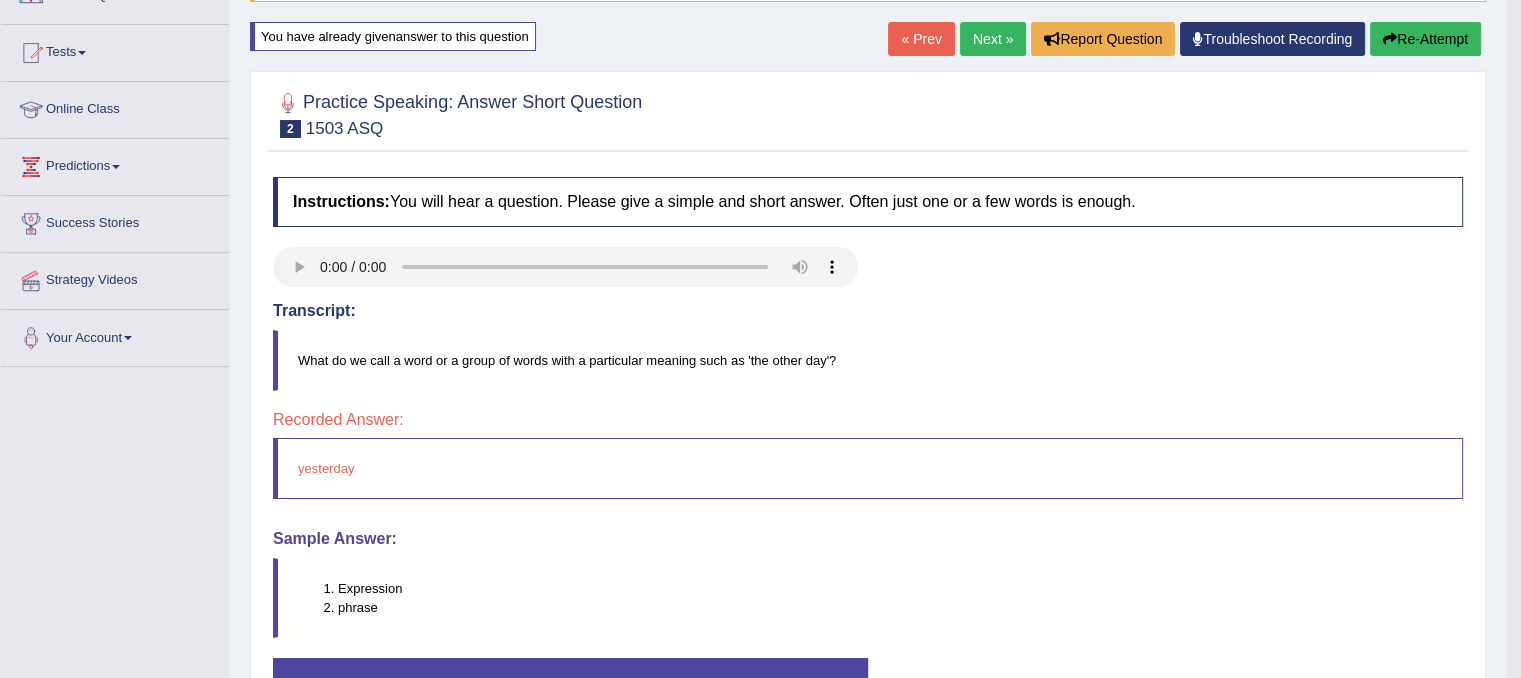 click on "Next »" at bounding box center (993, 39) 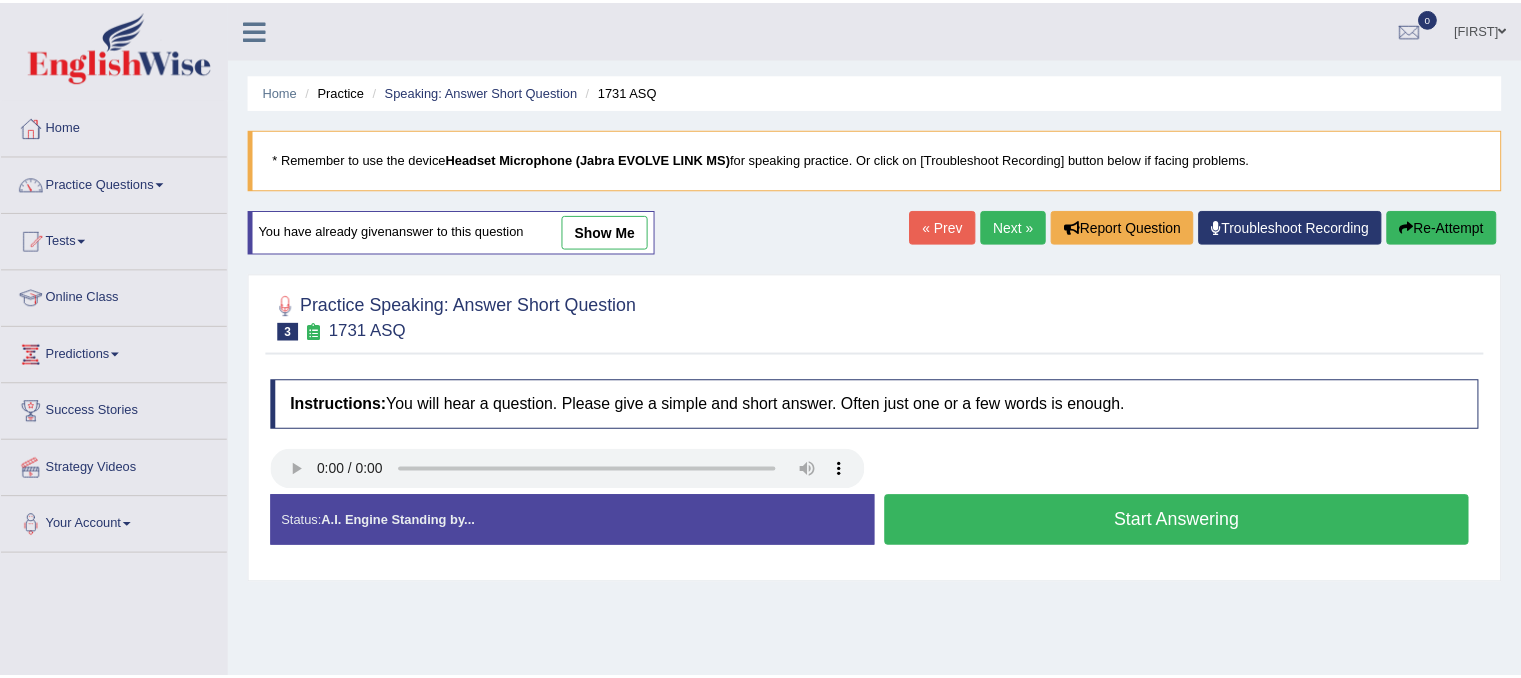 scroll, scrollTop: 0, scrollLeft: 0, axis: both 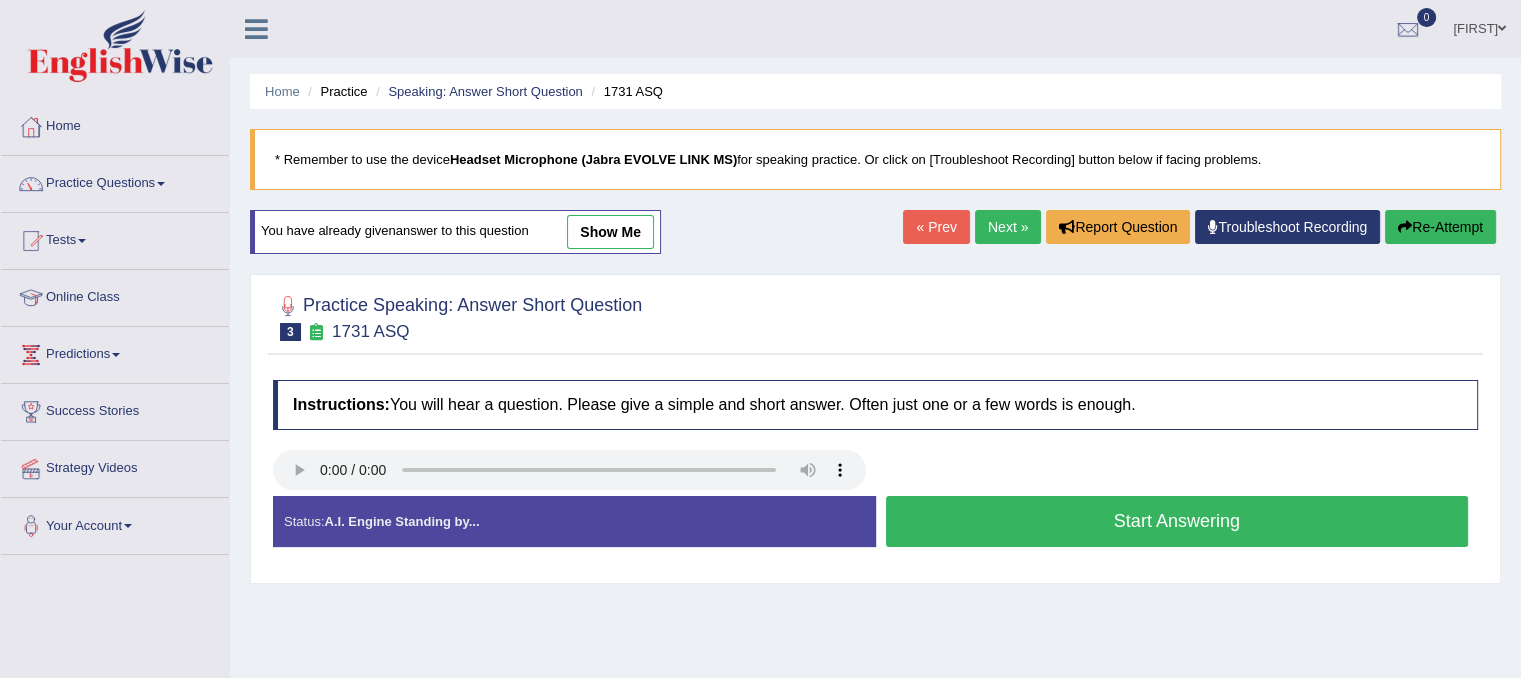 click on "Start Answering" at bounding box center [1177, 521] 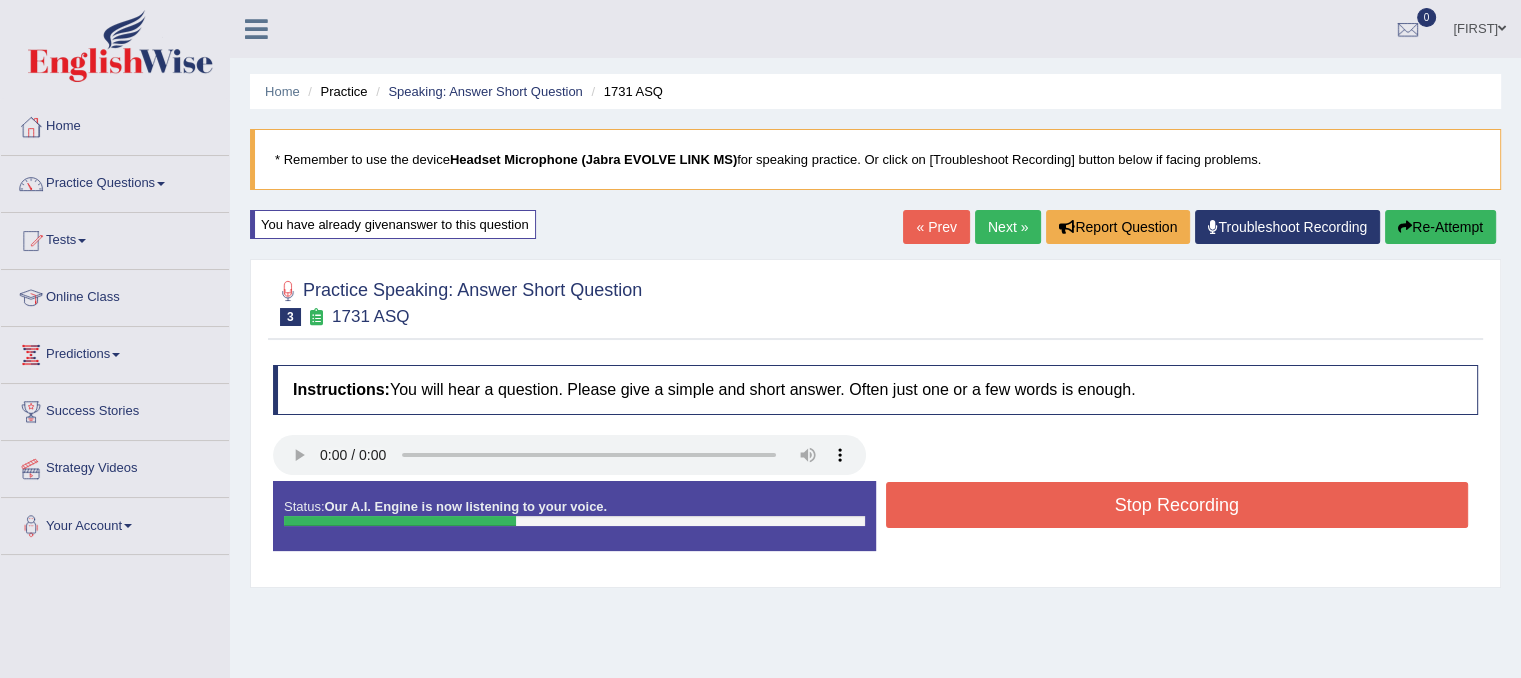 click on "Stop Recording" at bounding box center [1177, 505] 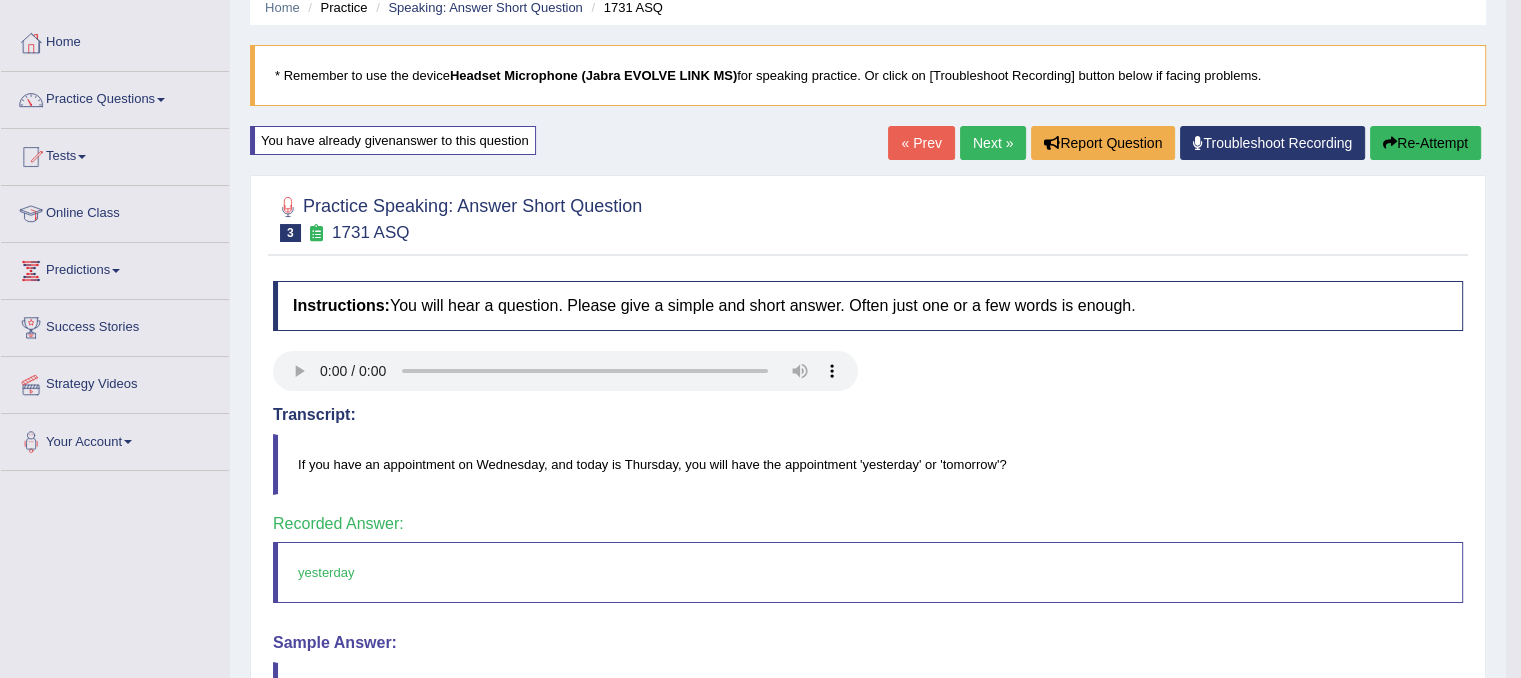 scroll, scrollTop: 87, scrollLeft: 0, axis: vertical 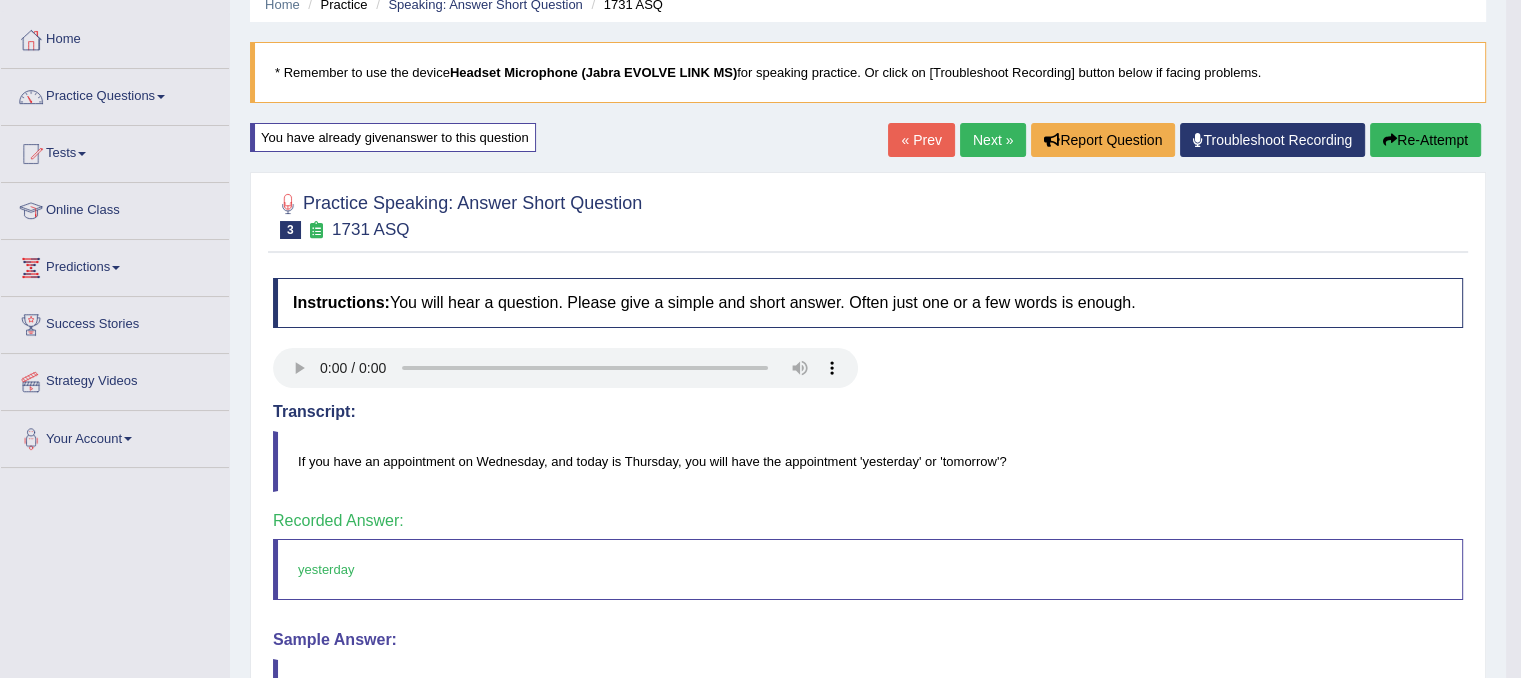 click on "Next »" at bounding box center (993, 140) 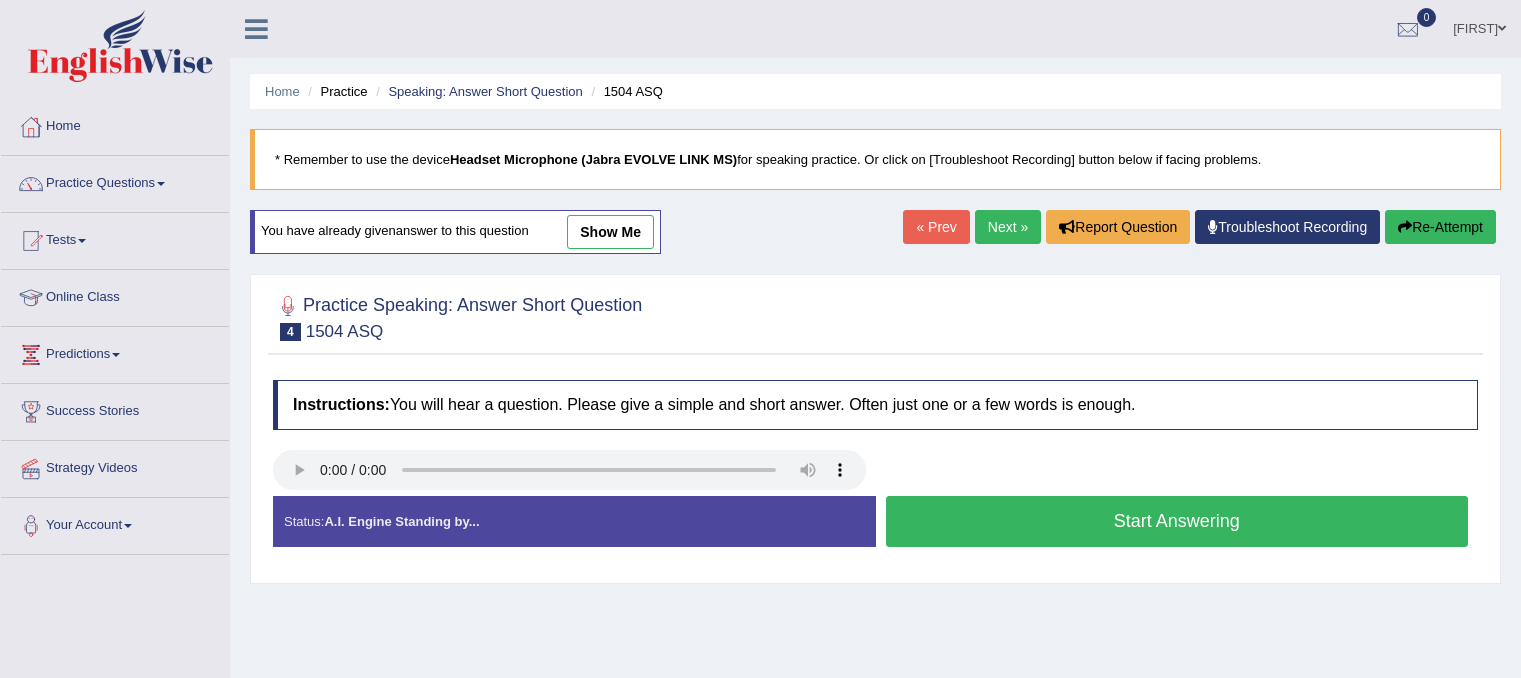 scroll, scrollTop: 0, scrollLeft: 0, axis: both 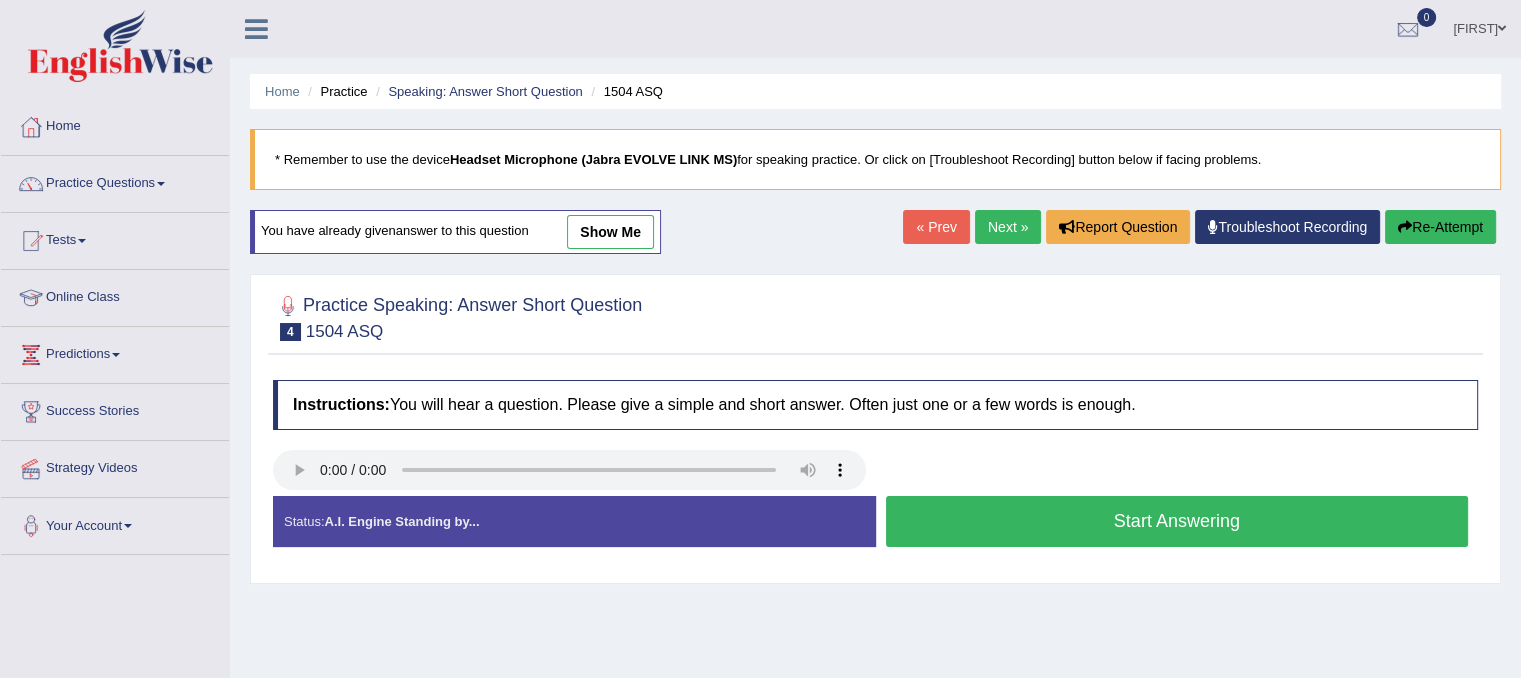 click on "Start Answering" at bounding box center (1177, 521) 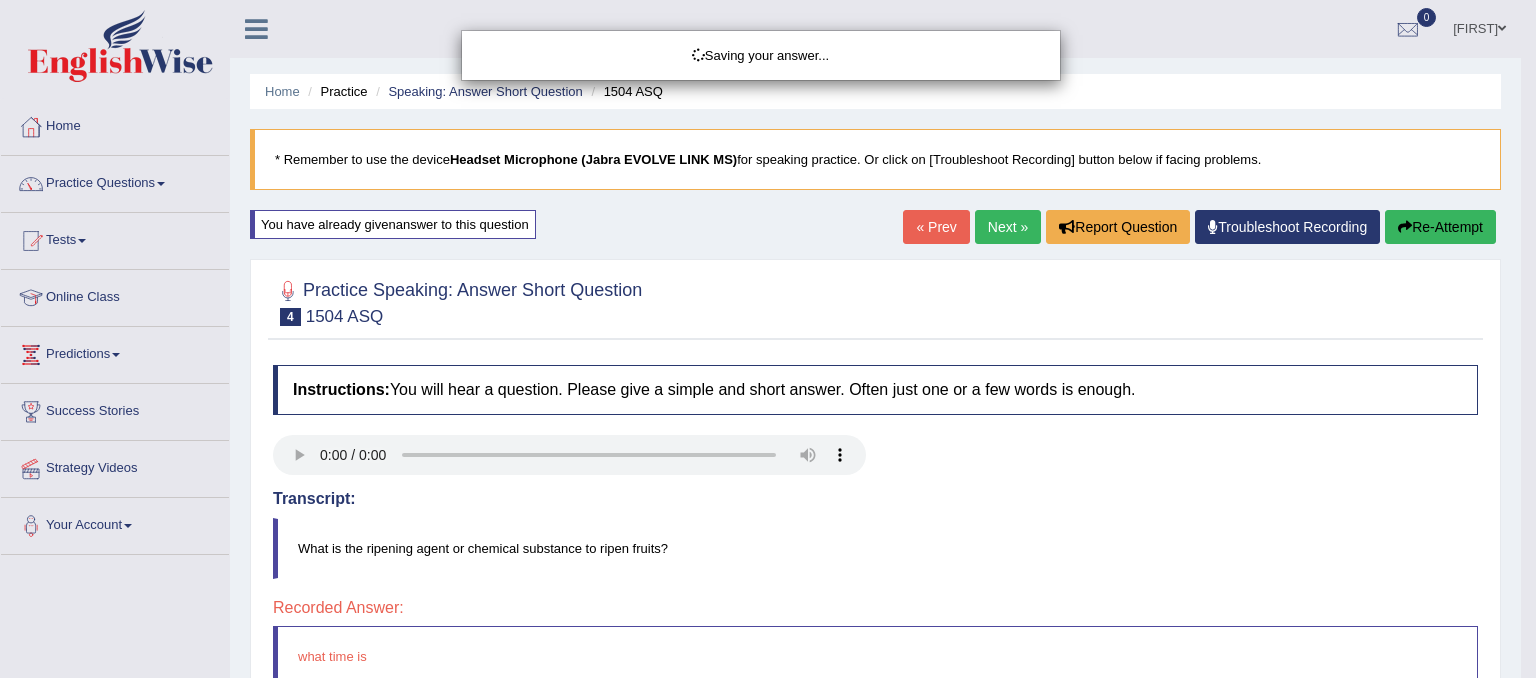drag, startPoint x: 1104, startPoint y: 529, endPoint x: 994, endPoint y: 587, distance: 124.35433 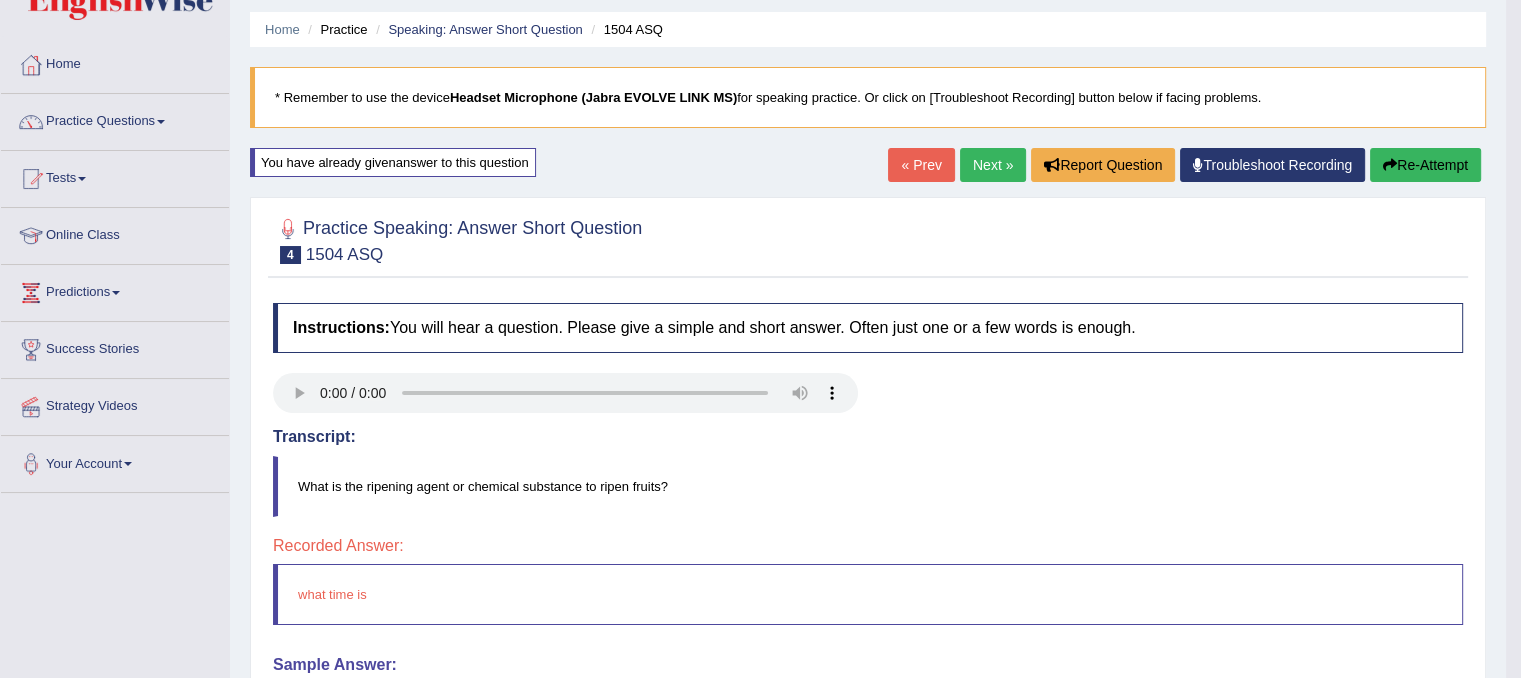 scroll, scrollTop: 60, scrollLeft: 0, axis: vertical 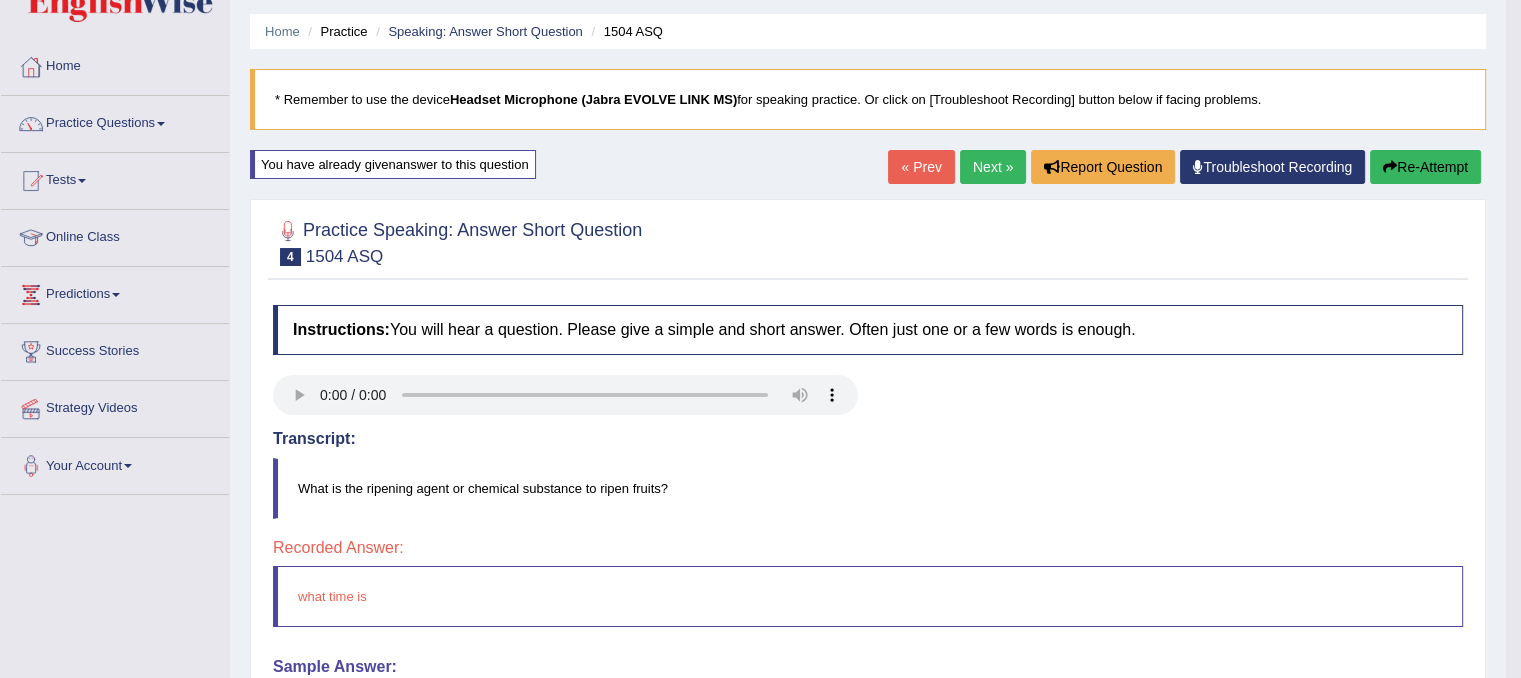 click on "Next »" at bounding box center (993, 167) 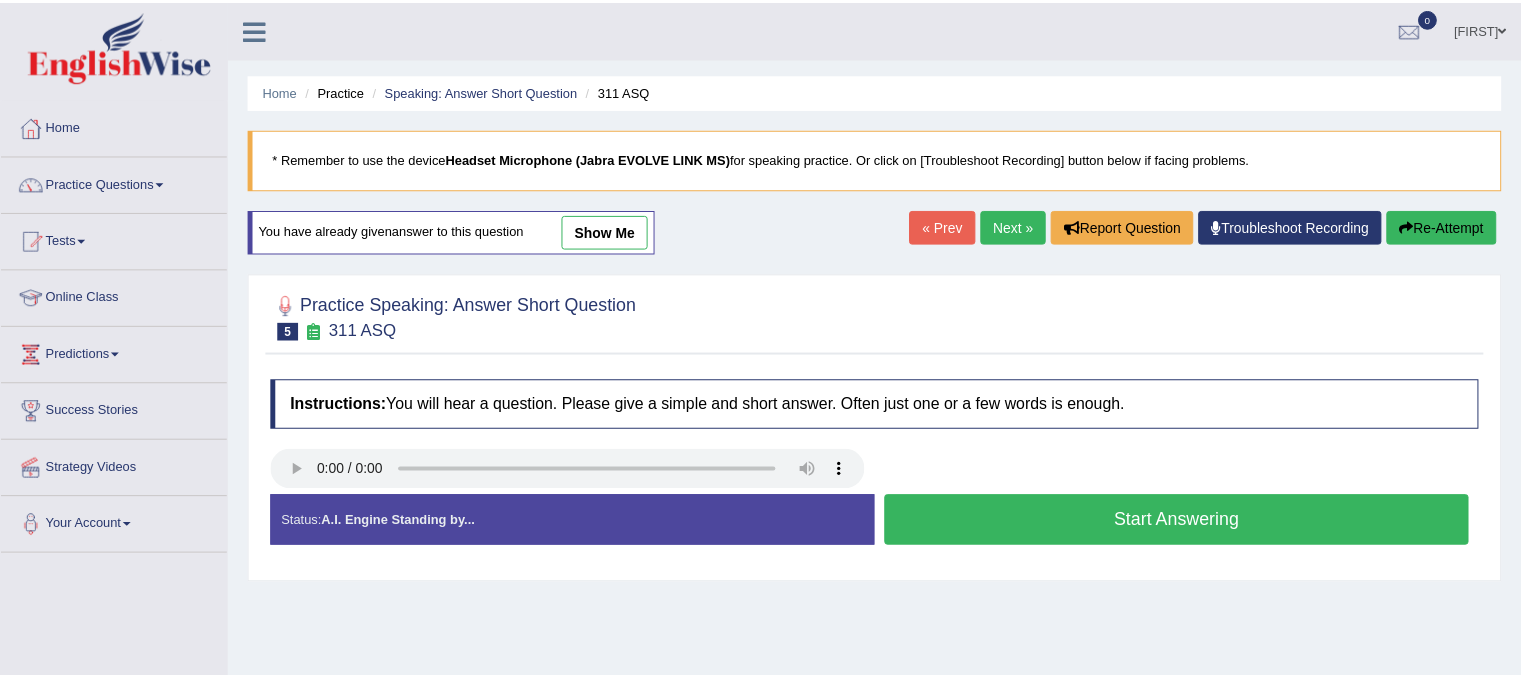 scroll, scrollTop: 0, scrollLeft: 0, axis: both 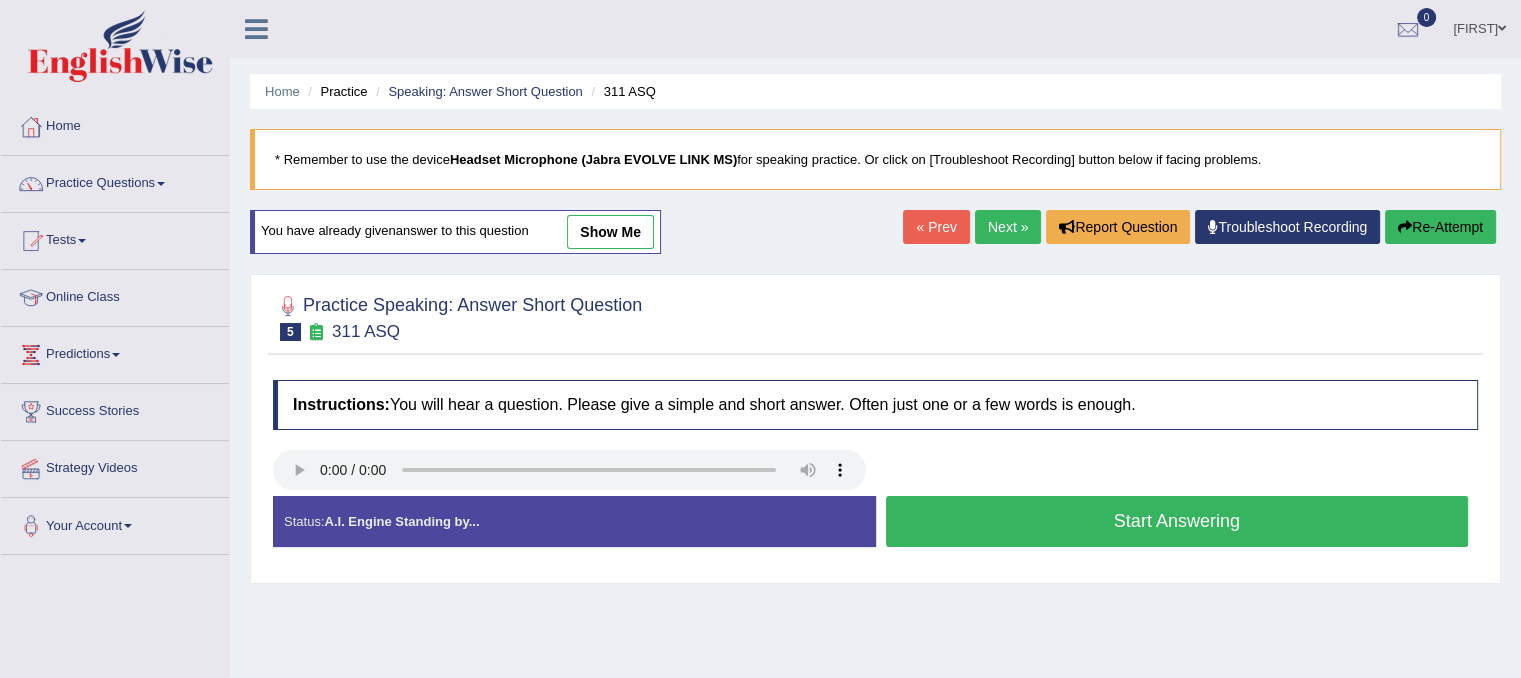click on "Start Answering" at bounding box center [1177, 521] 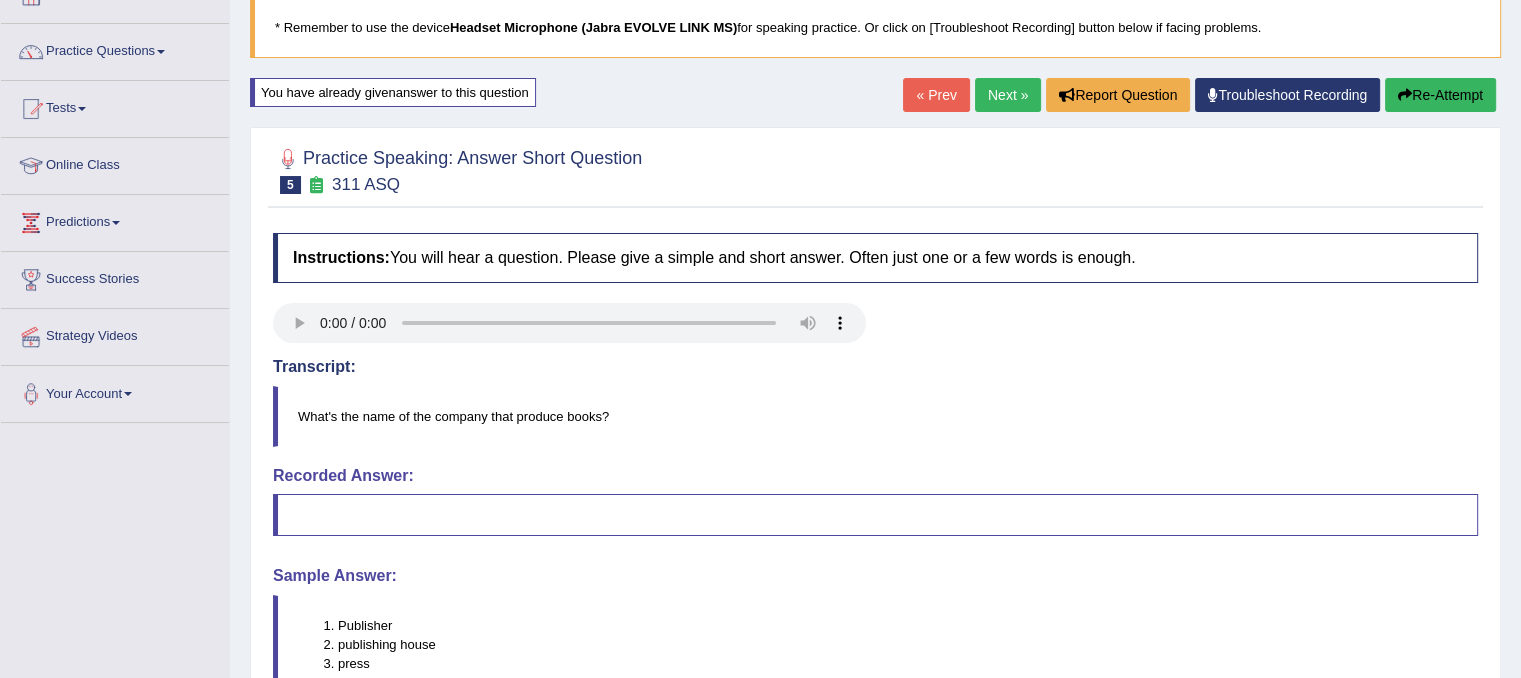 scroll, scrollTop: 131, scrollLeft: 0, axis: vertical 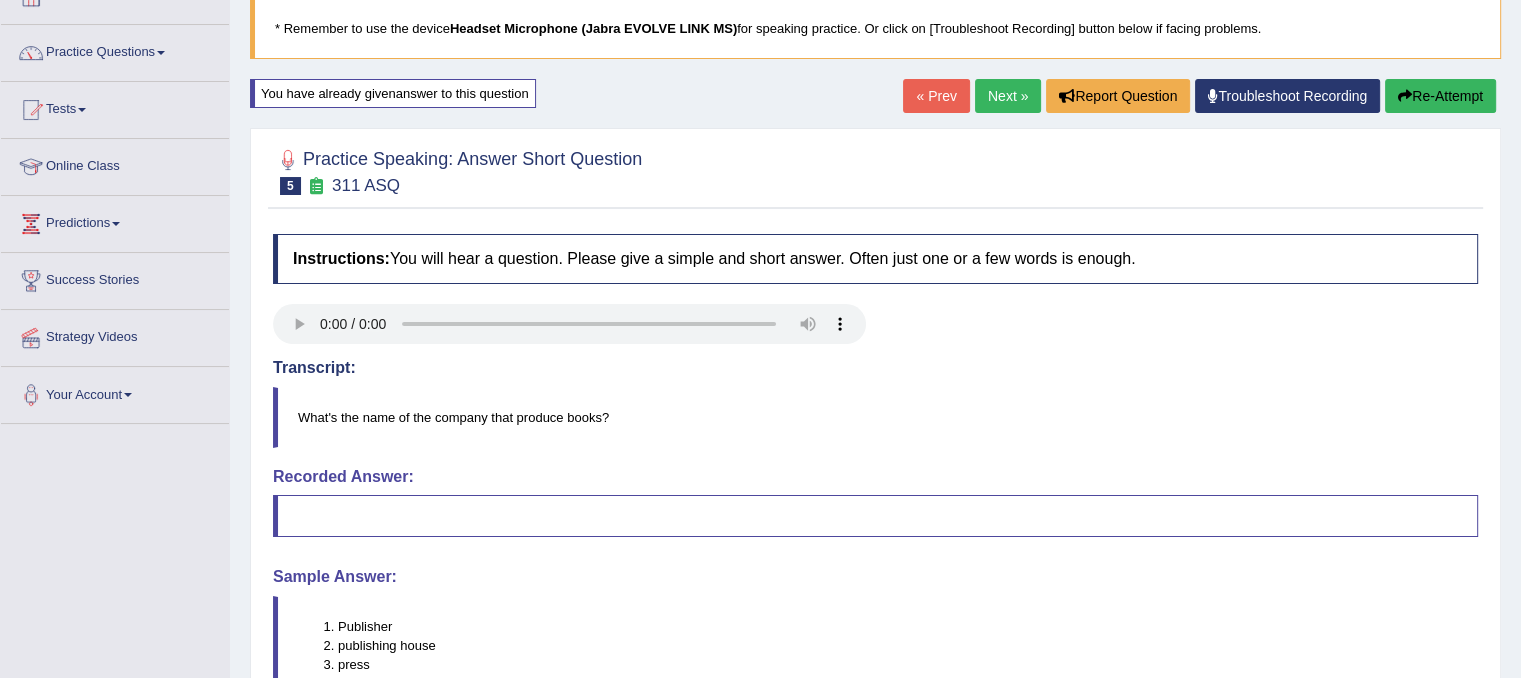 click on "Next »" at bounding box center [1008, 96] 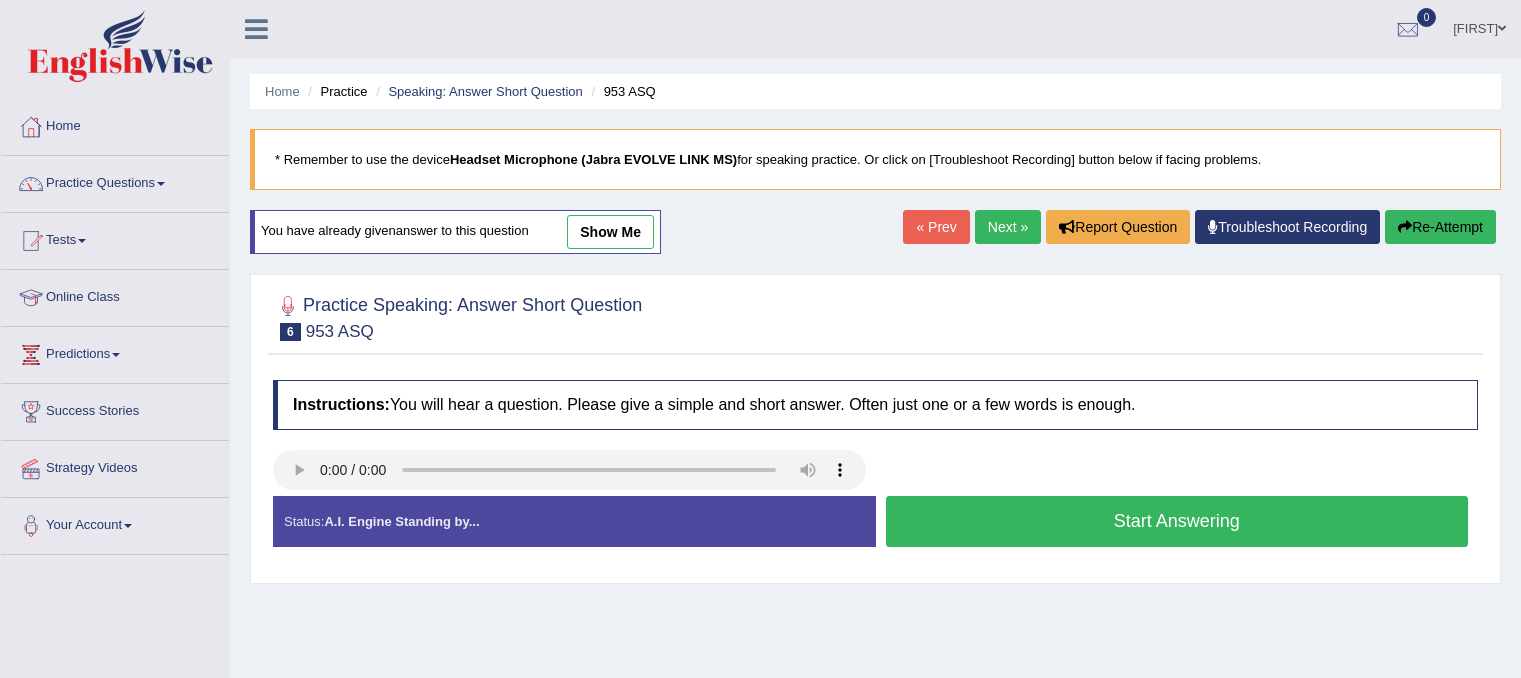 scroll, scrollTop: 0, scrollLeft: 0, axis: both 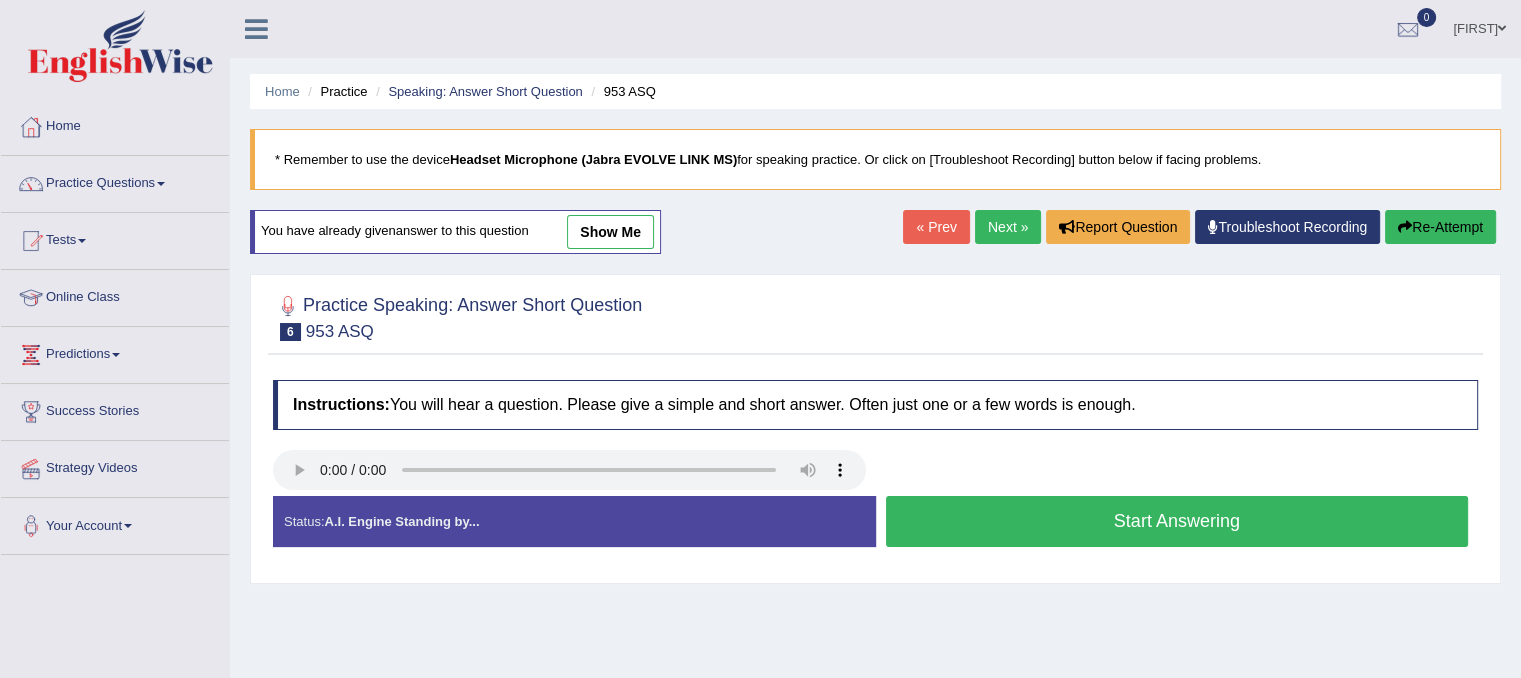 click on "Start Answering" at bounding box center (1177, 521) 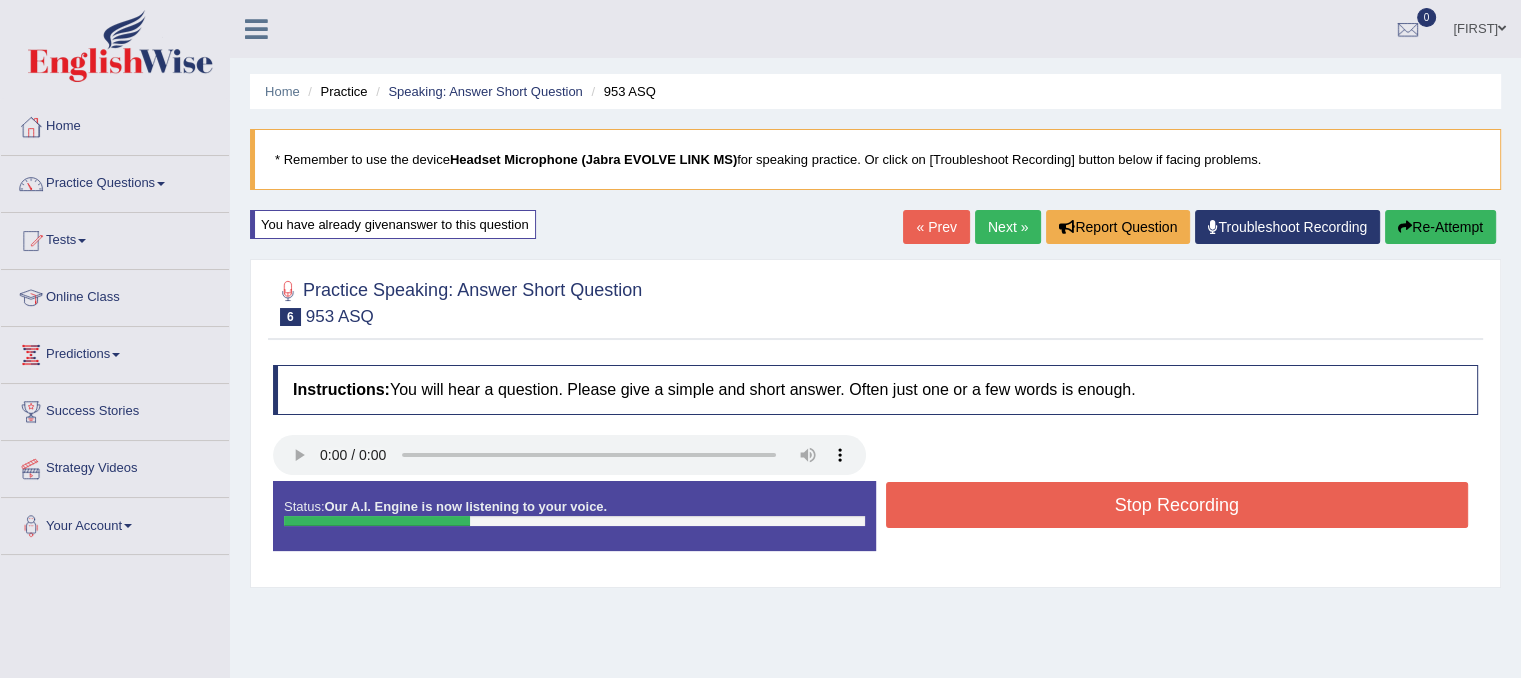 click on "Stop Recording" at bounding box center [1177, 507] 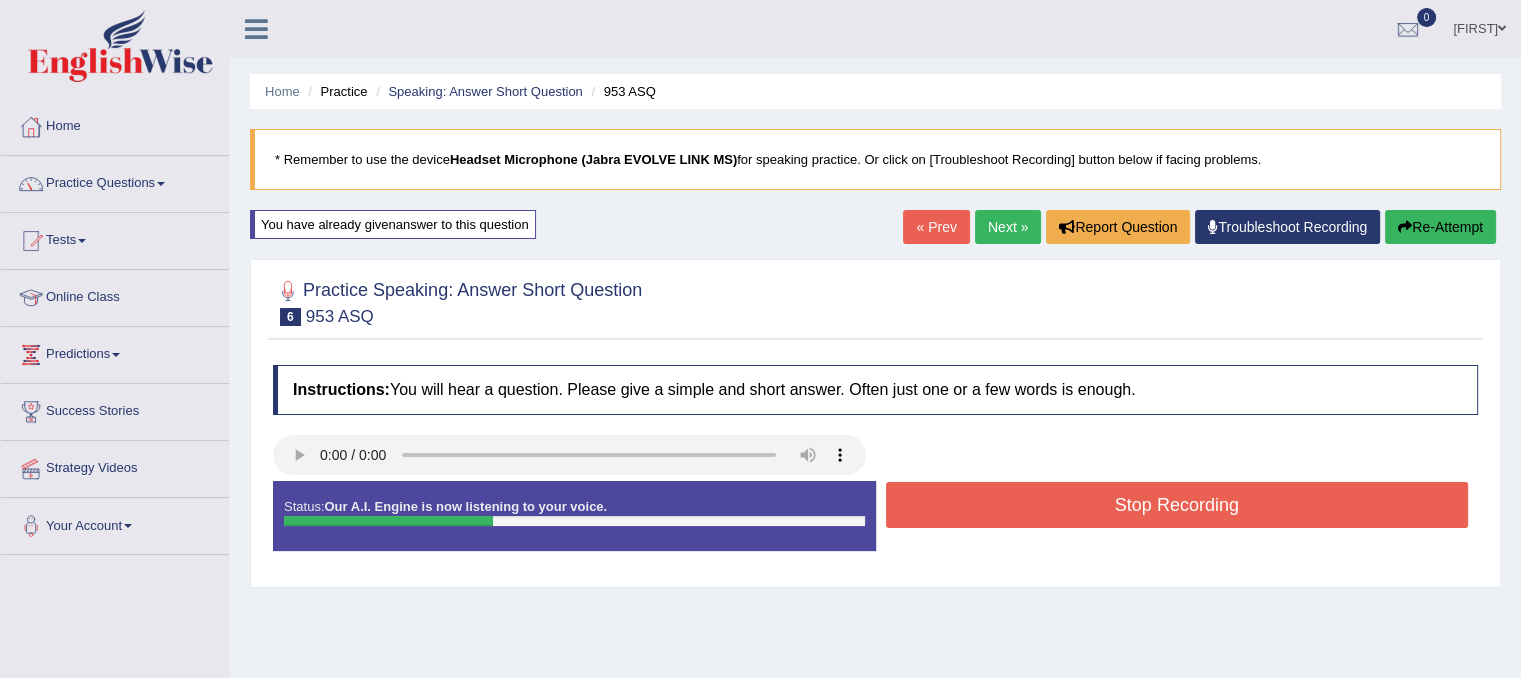 click on "Stop Recording" at bounding box center (1177, 507) 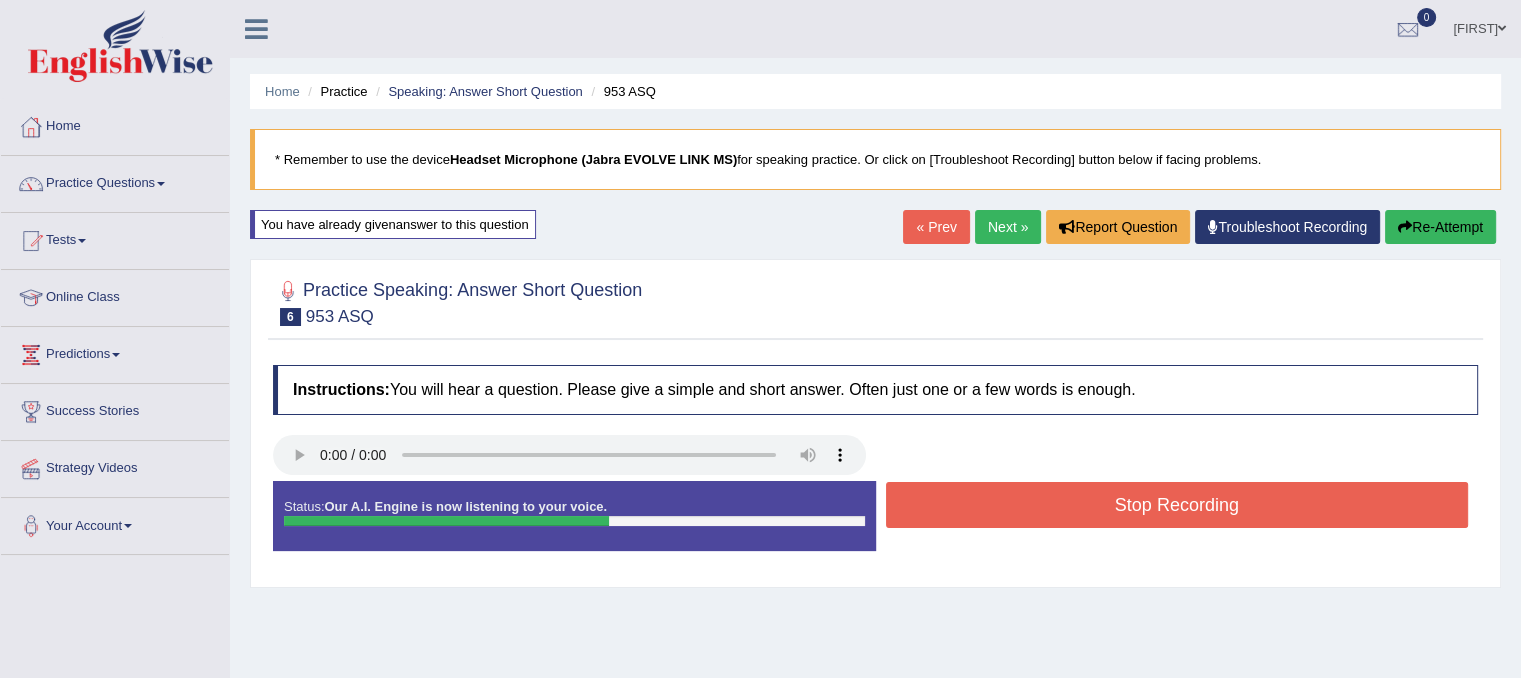 click on "Stop Recording" at bounding box center [1177, 505] 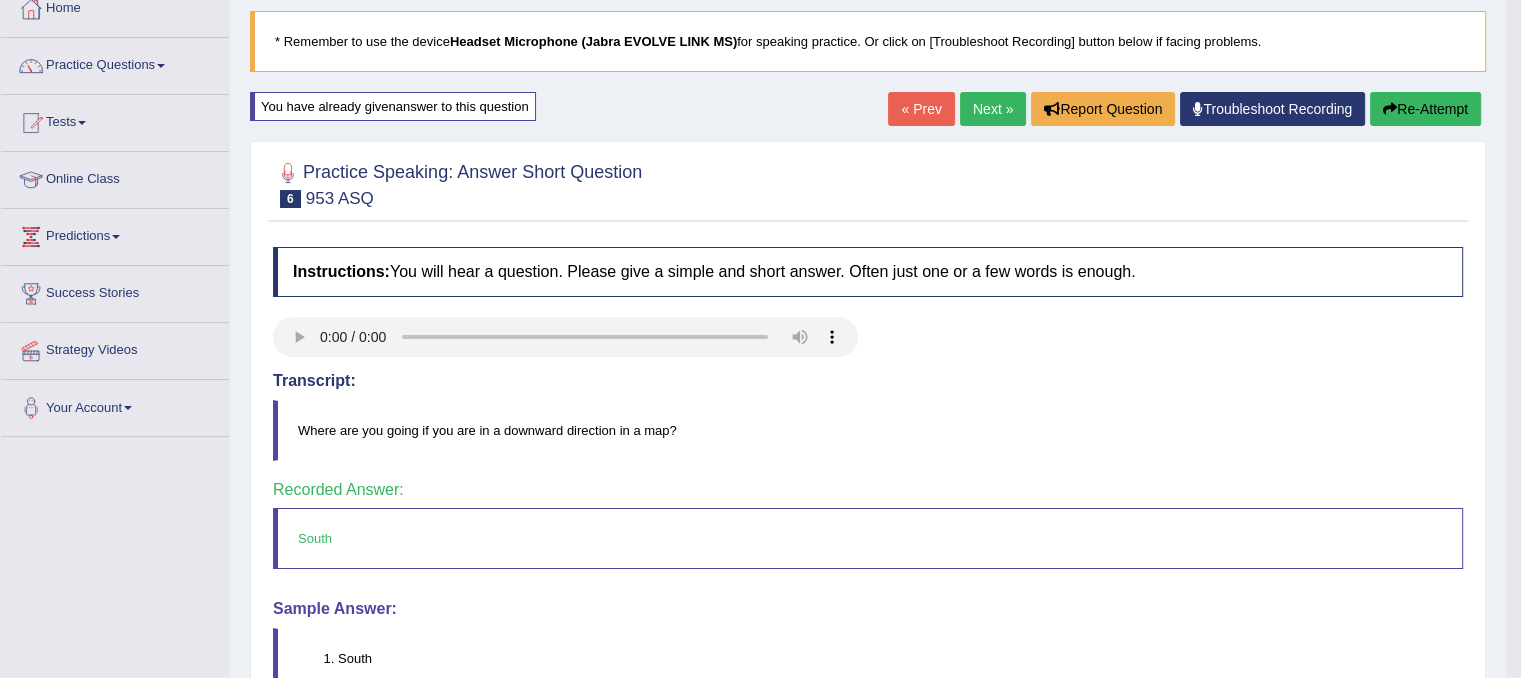 scroll, scrollTop: 84, scrollLeft: 0, axis: vertical 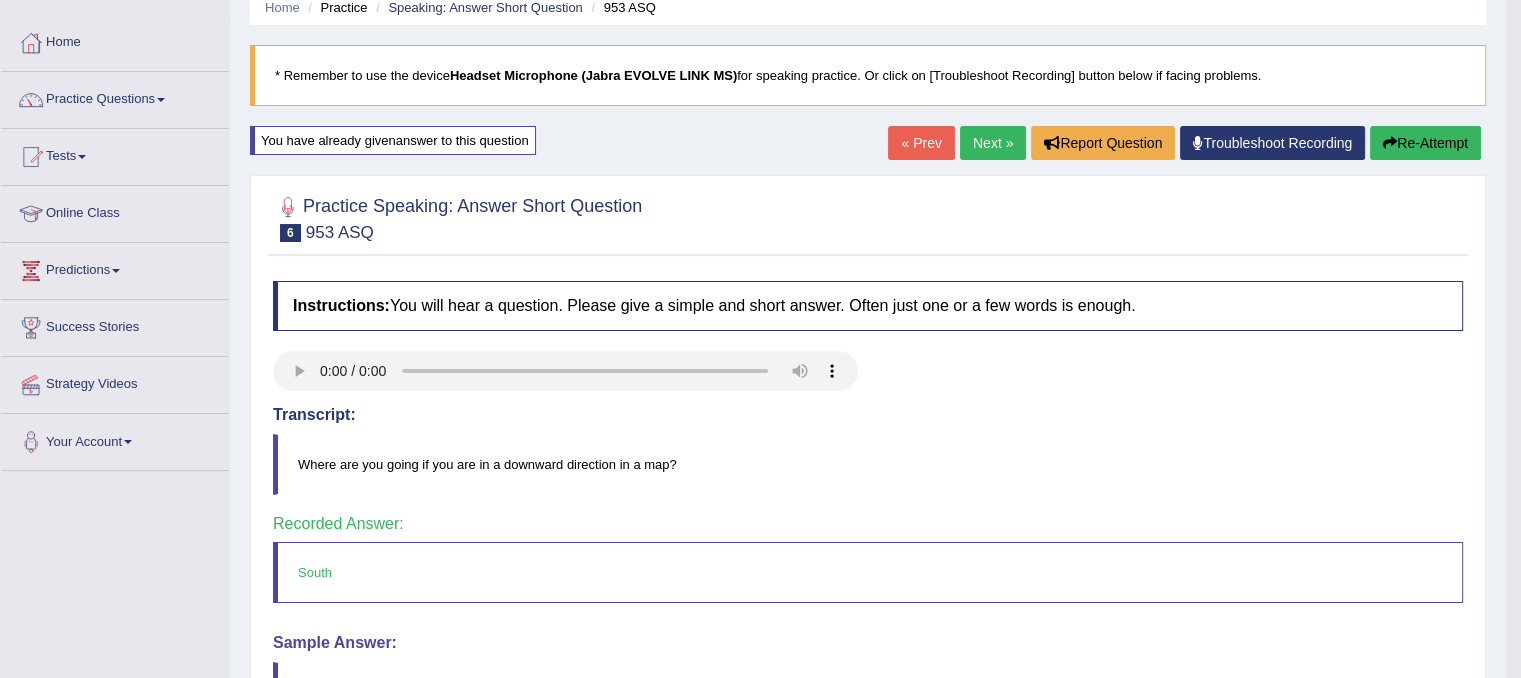 click on "Next »" at bounding box center [993, 143] 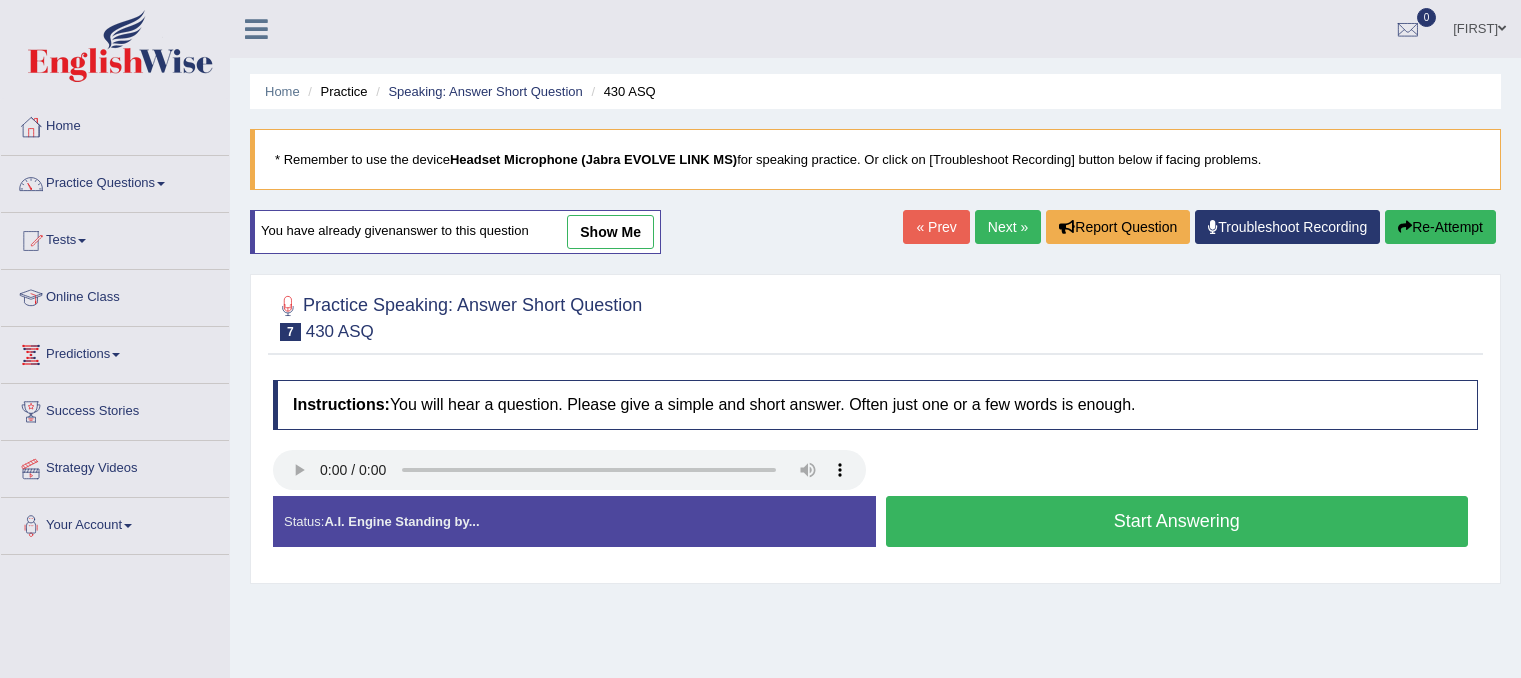 scroll, scrollTop: 0, scrollLeft: 0, axis: both 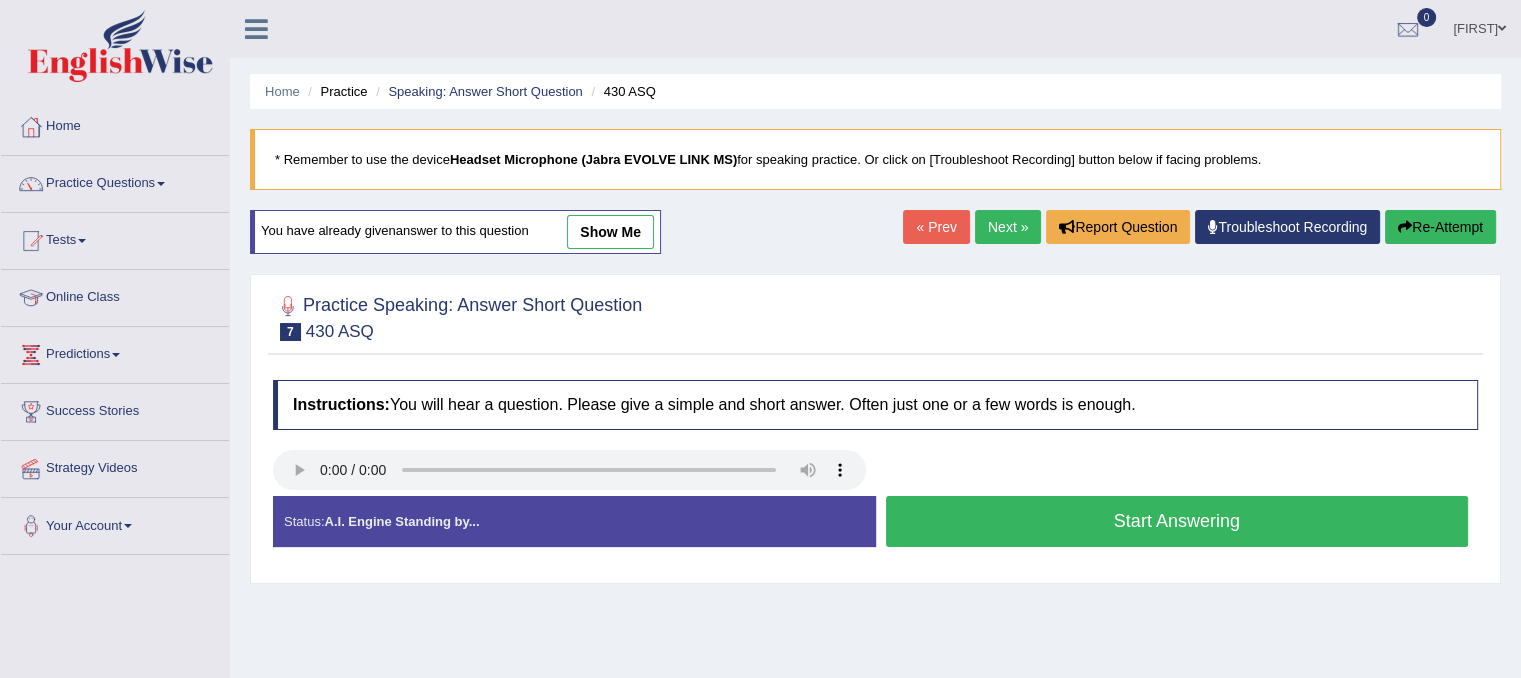 click on "Start Answering" at bounding box center [1177, 521] 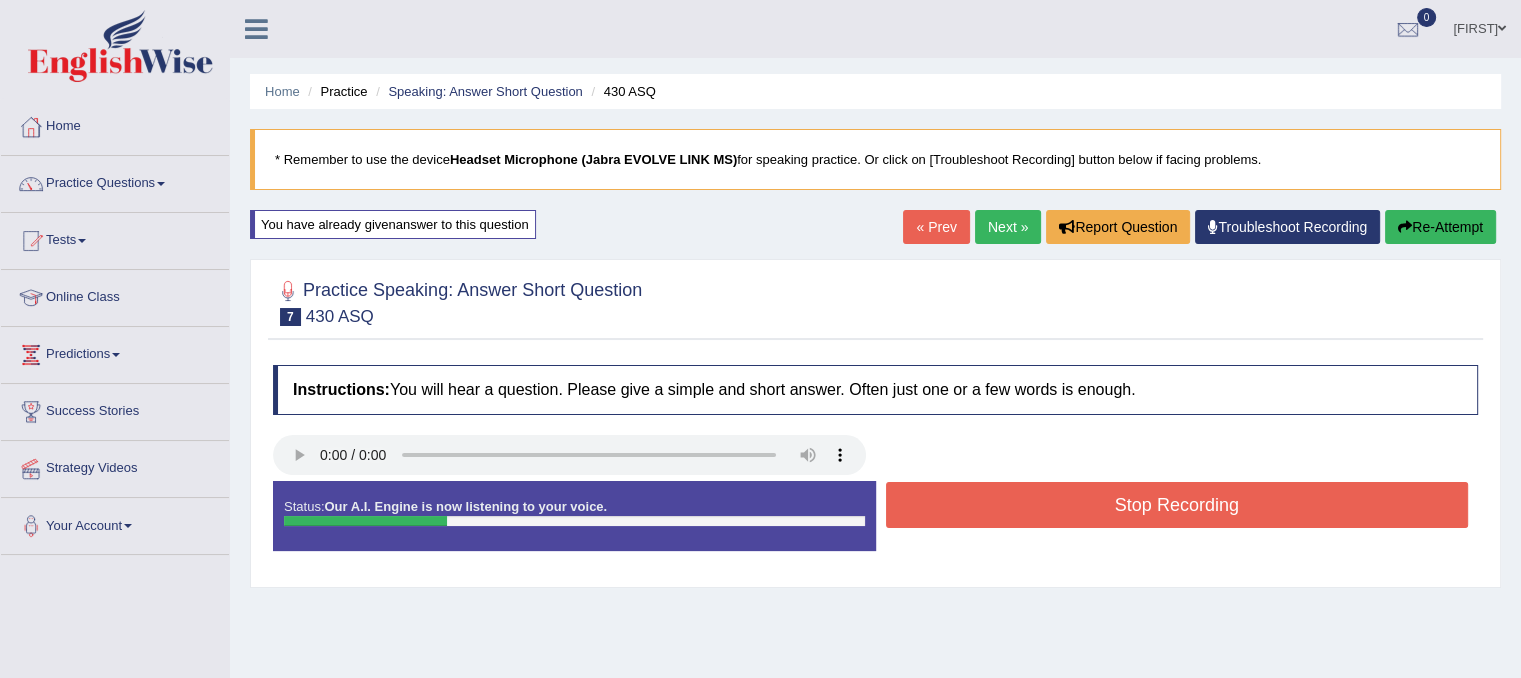 click on "Stop Recording" at bounding box center (1177, 505) 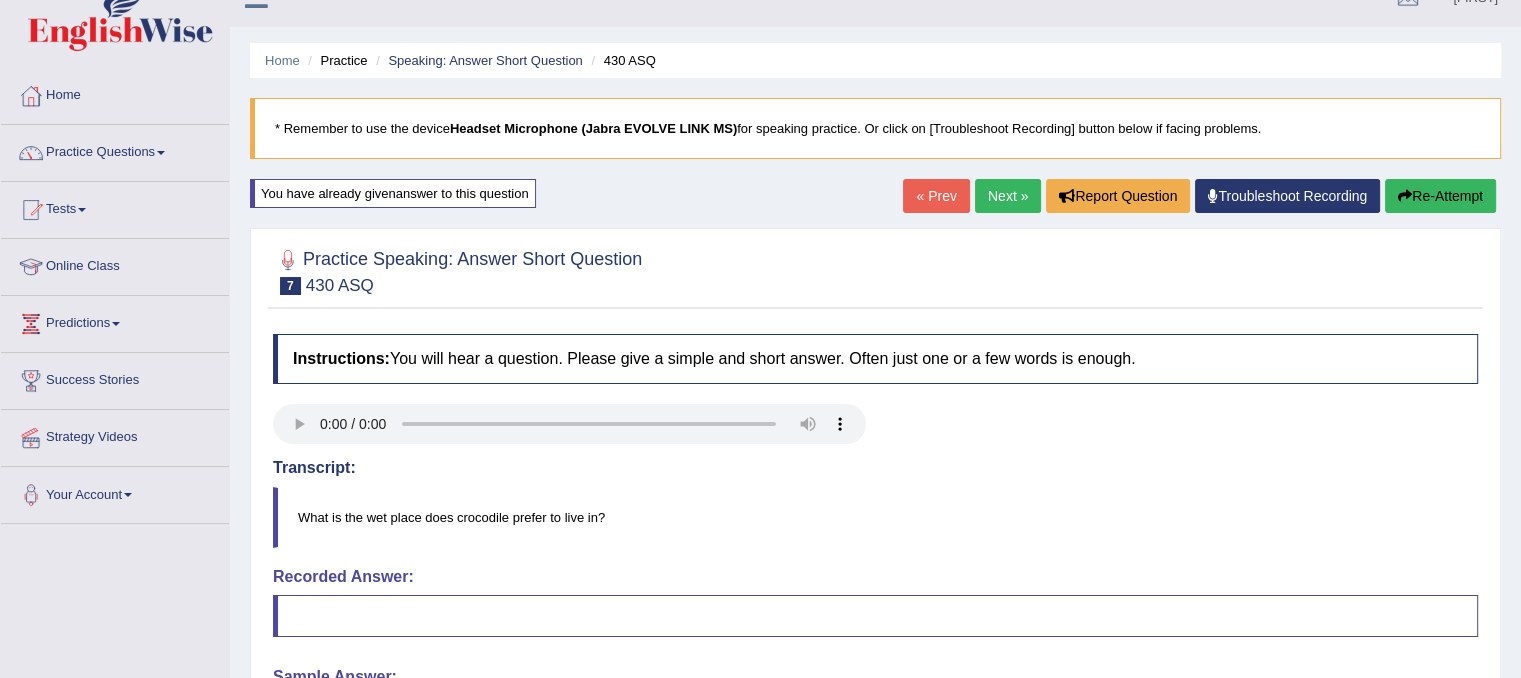 scroll, scrollTop: 30, scrollLeft: 0, axis: vertical 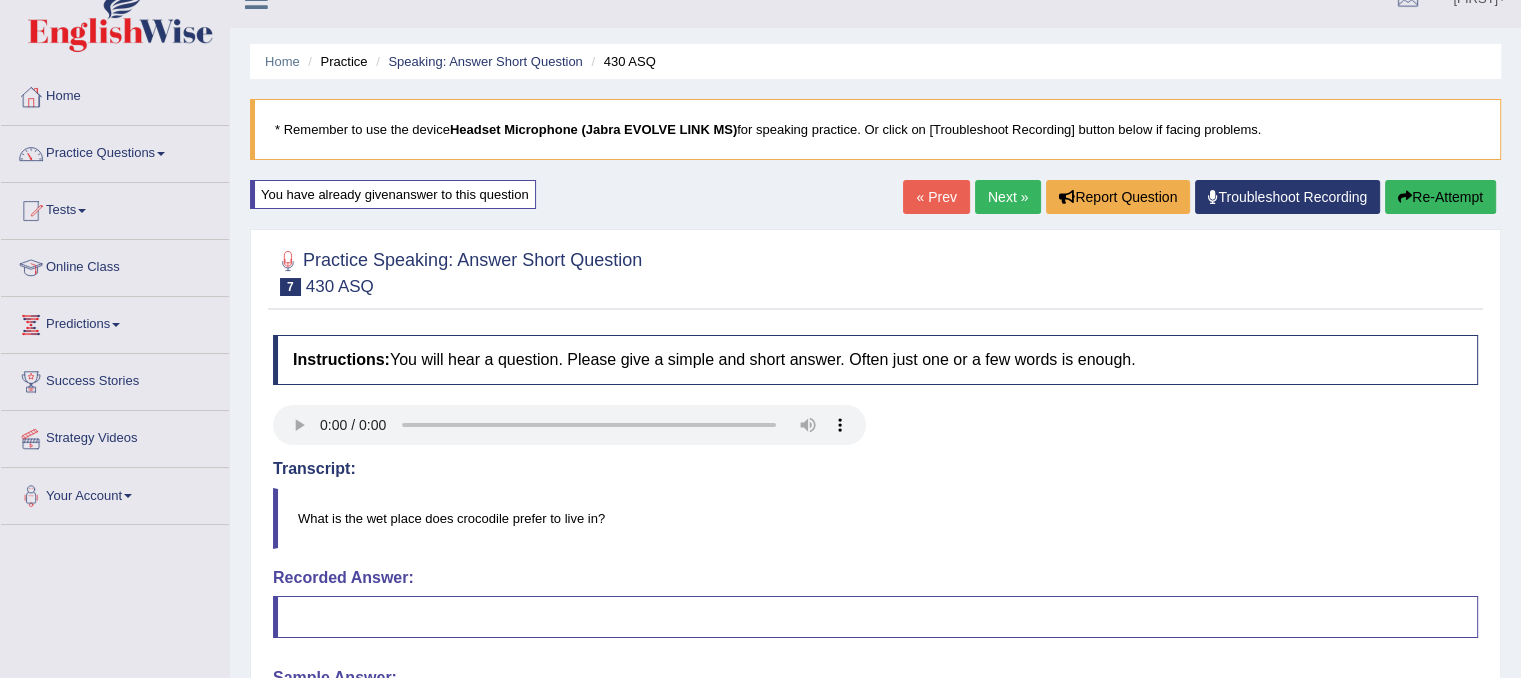 click on "Next »" at bounding box center (1008, 197) 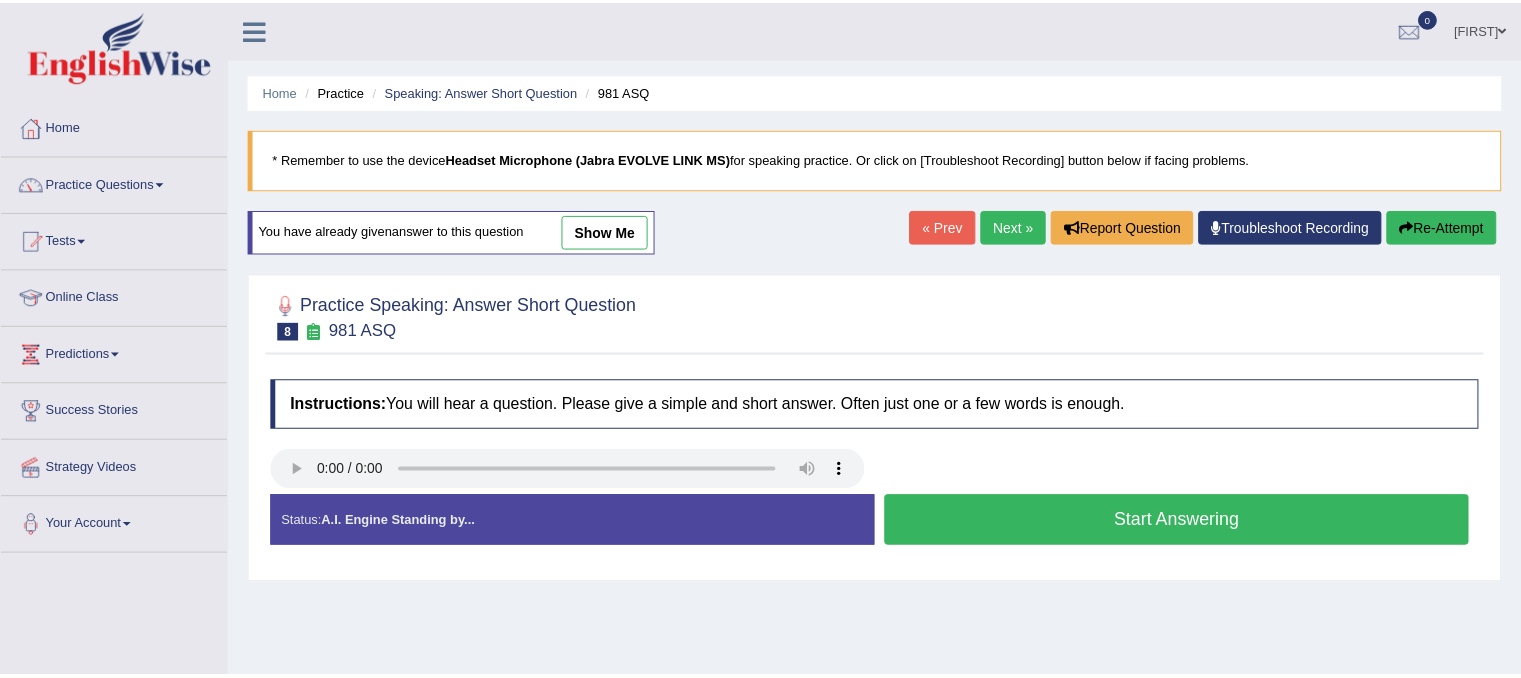 scroll, scrollTop: 0, scrollLeft: 0, axis: both 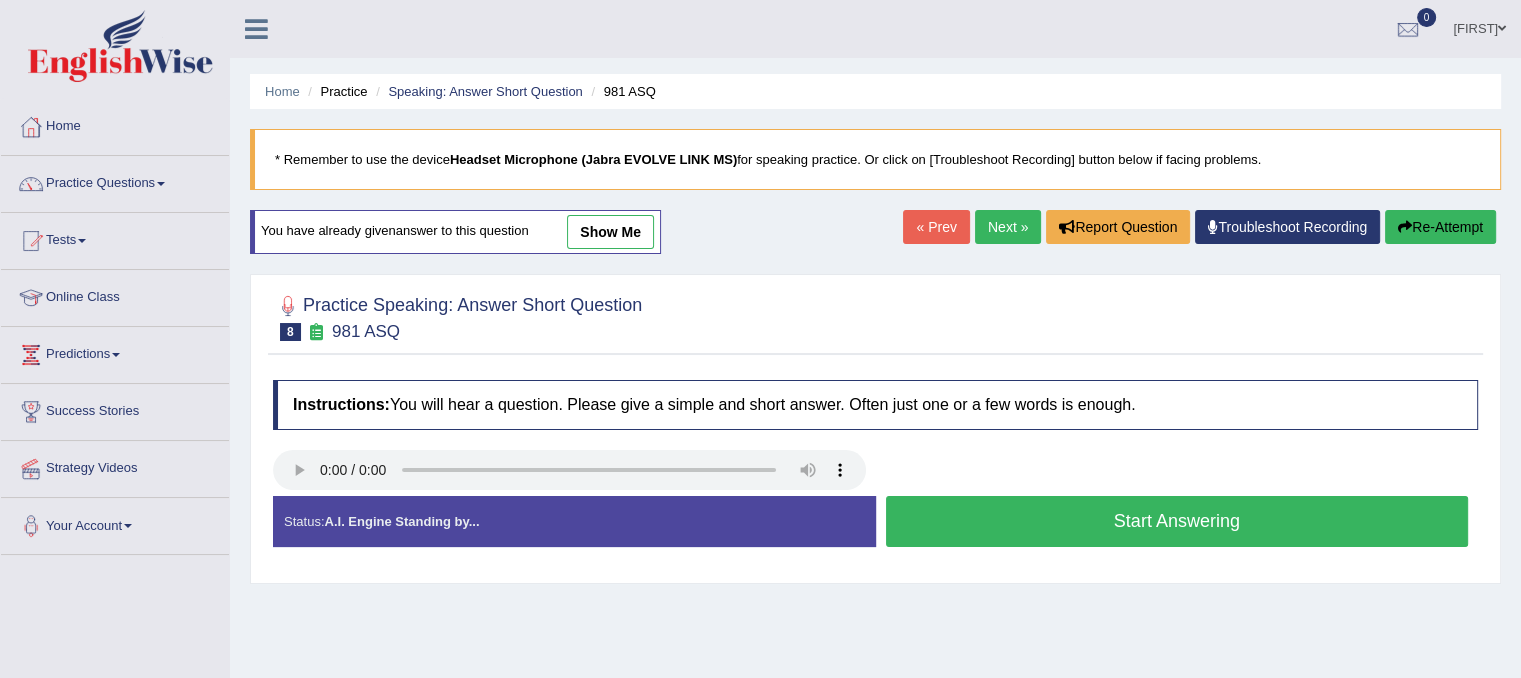 click on "Start Answering" at bounding box center (1177, 521) 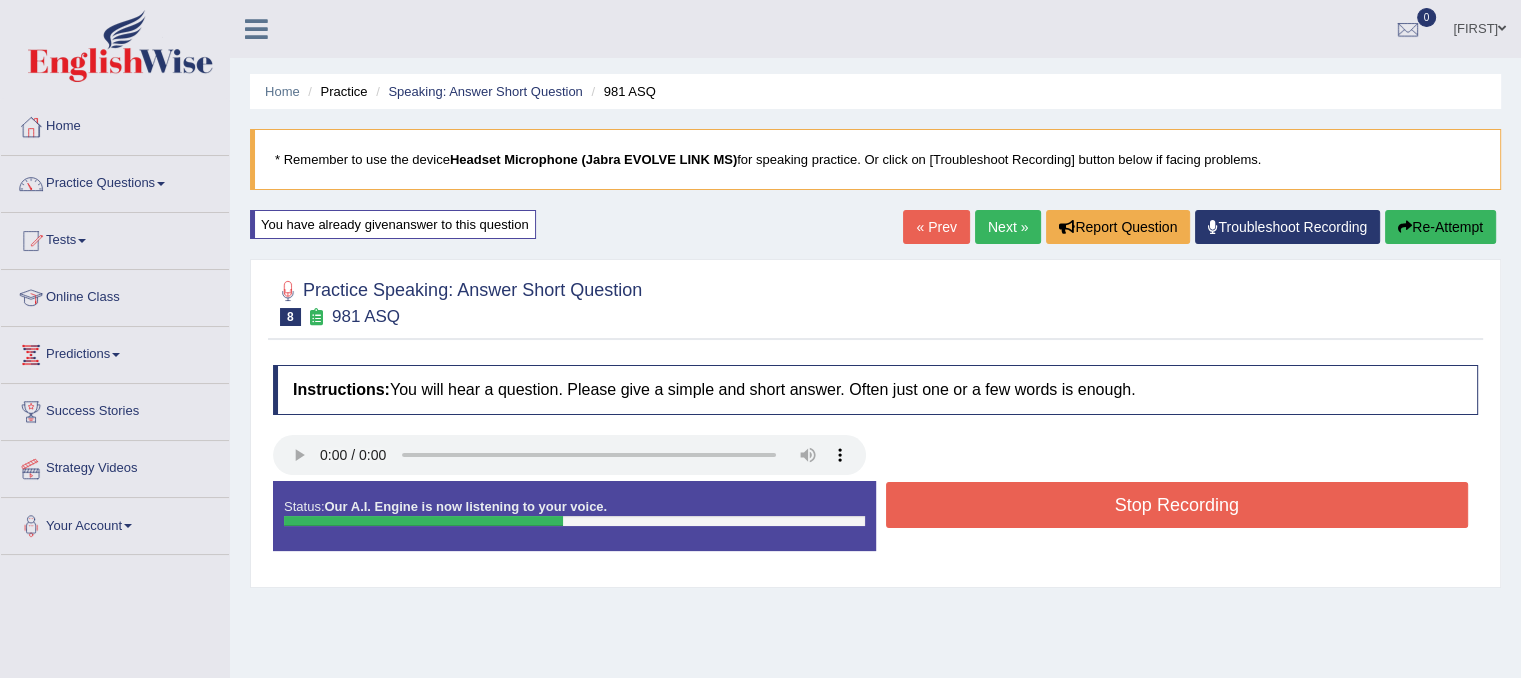 click on "Stop Recording" at bounding box center (1177, 505) 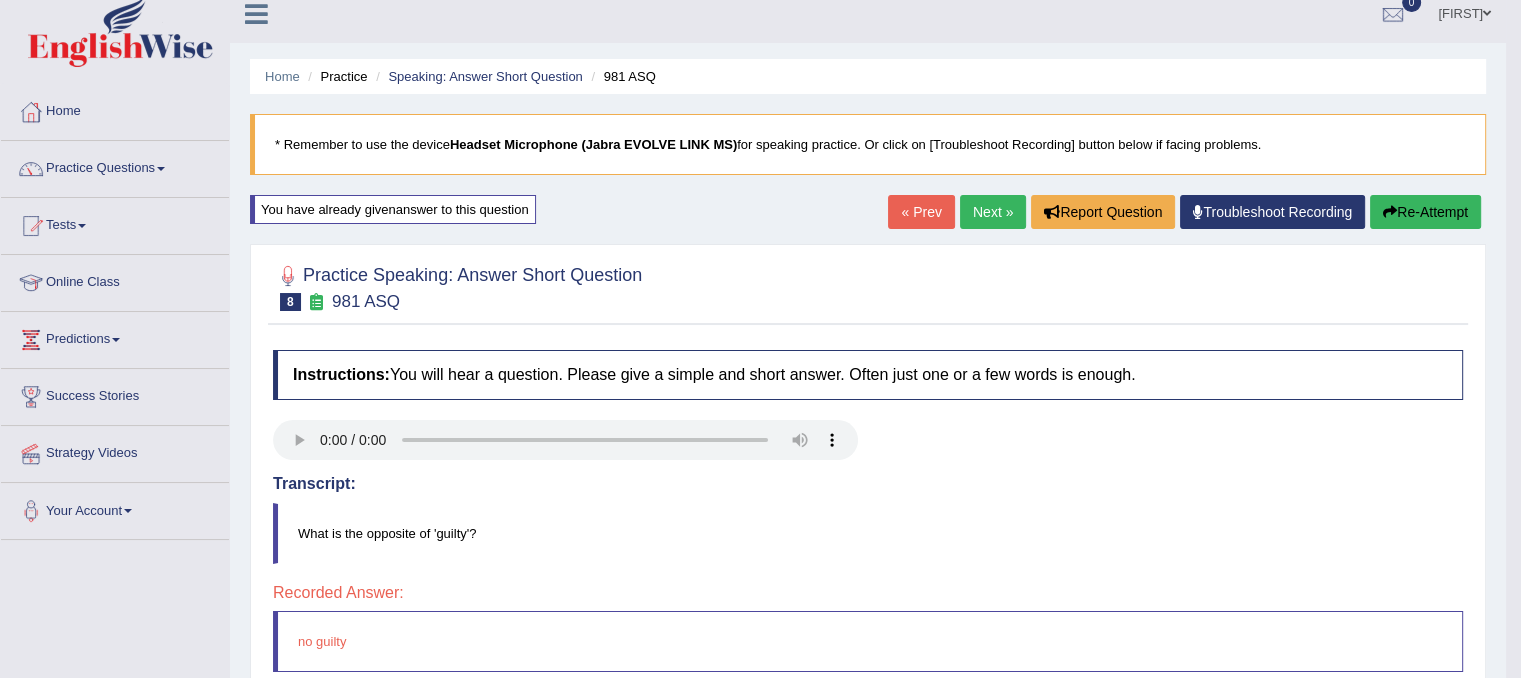 scroll, scrollTop: 14, scrollLeft: 0, axis: vertical 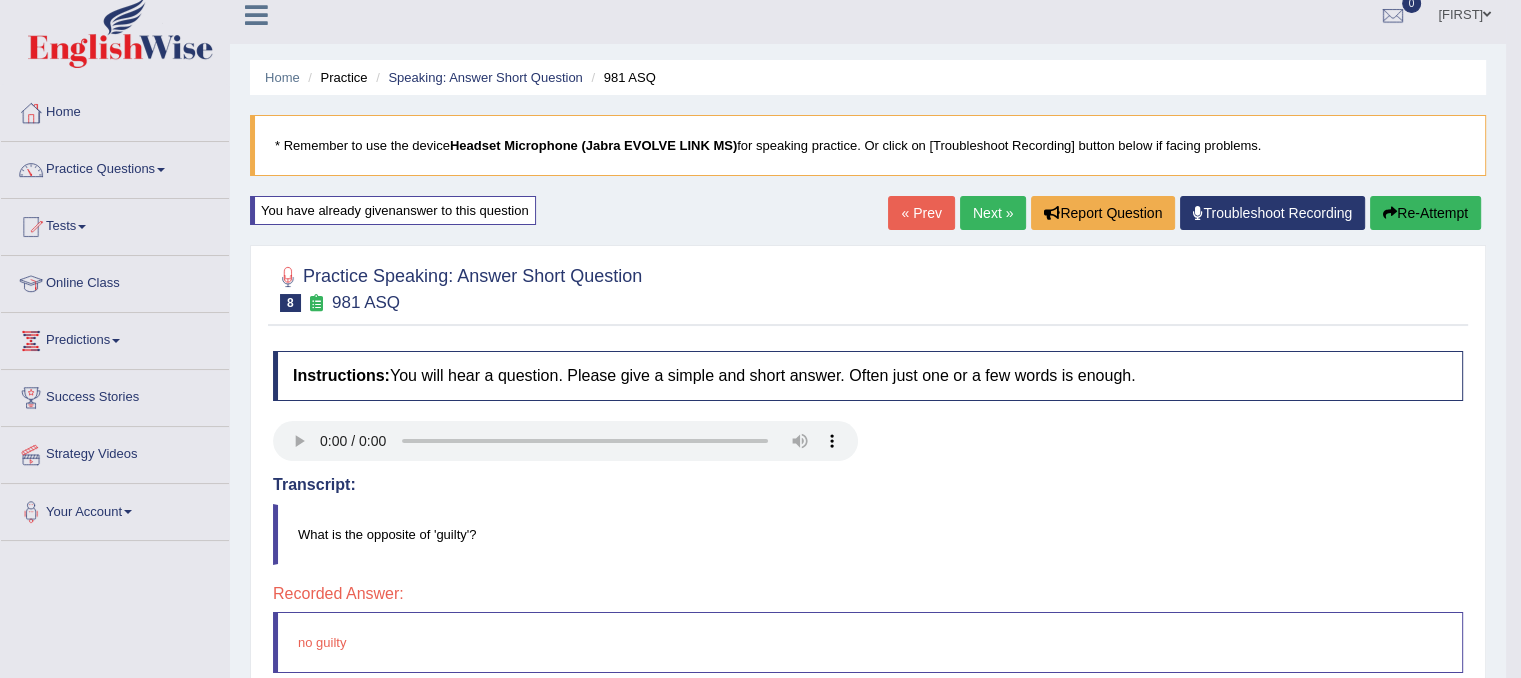click on "Next »" at bounding box center (993, 213) 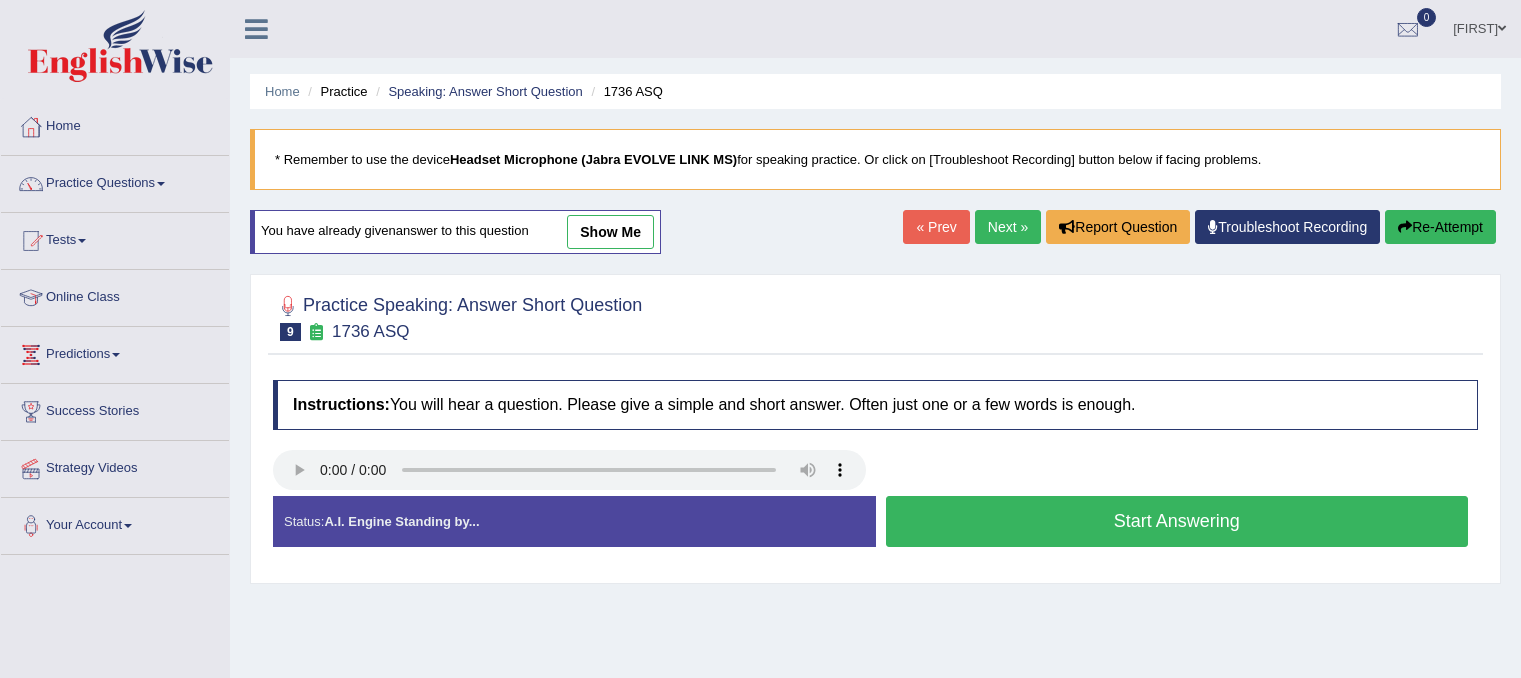 scroll, scrollTop: 0, scrollLeft: 0, axis: both 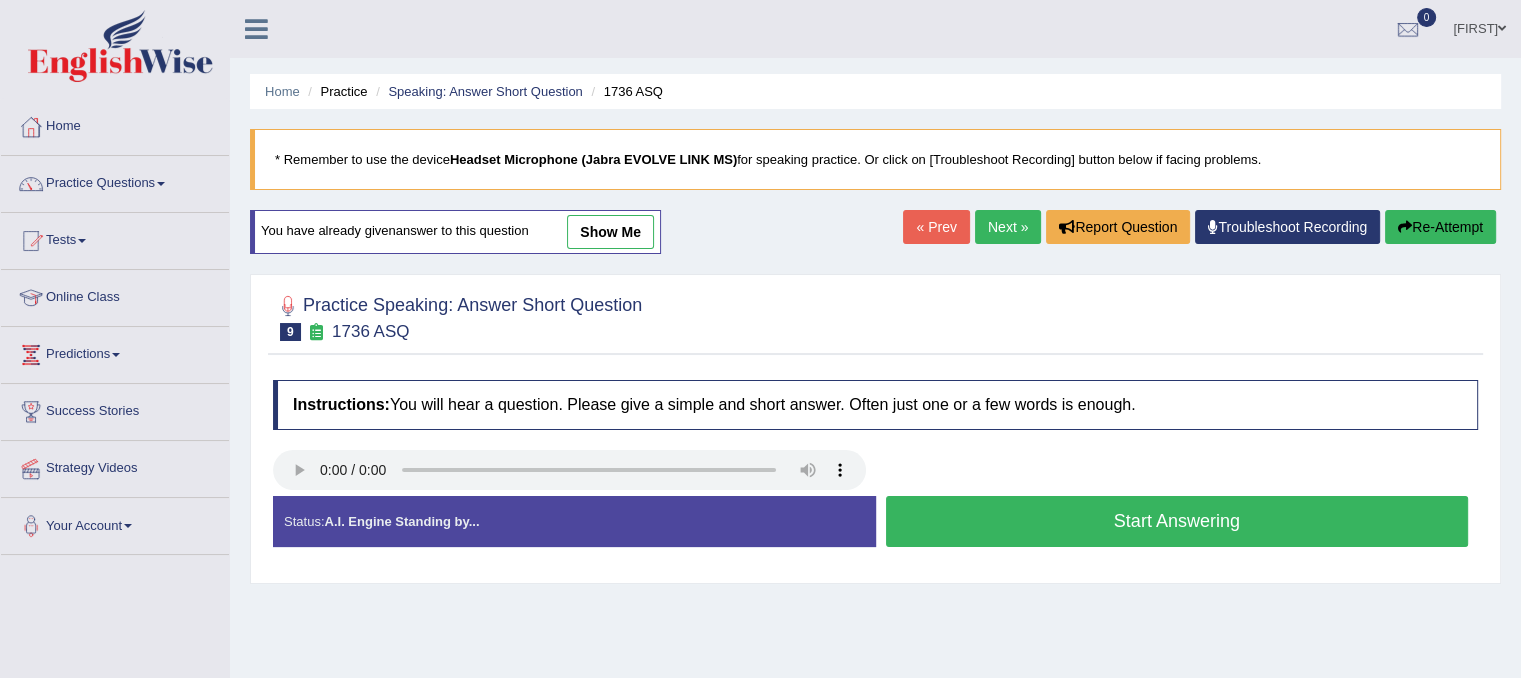 click on "Start Answering" at bounding box center [1177, 521] 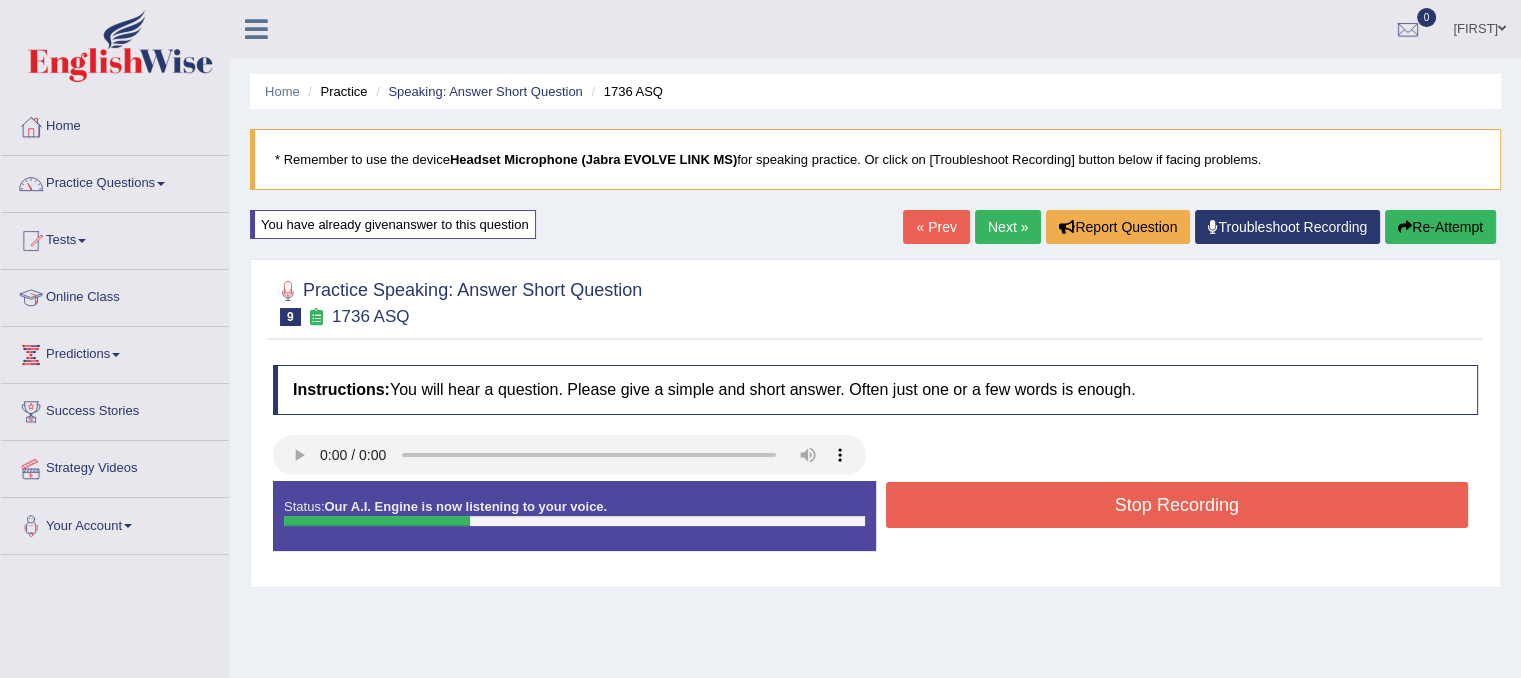 click on "Stop Recording" at bounding box center [1177, 505] 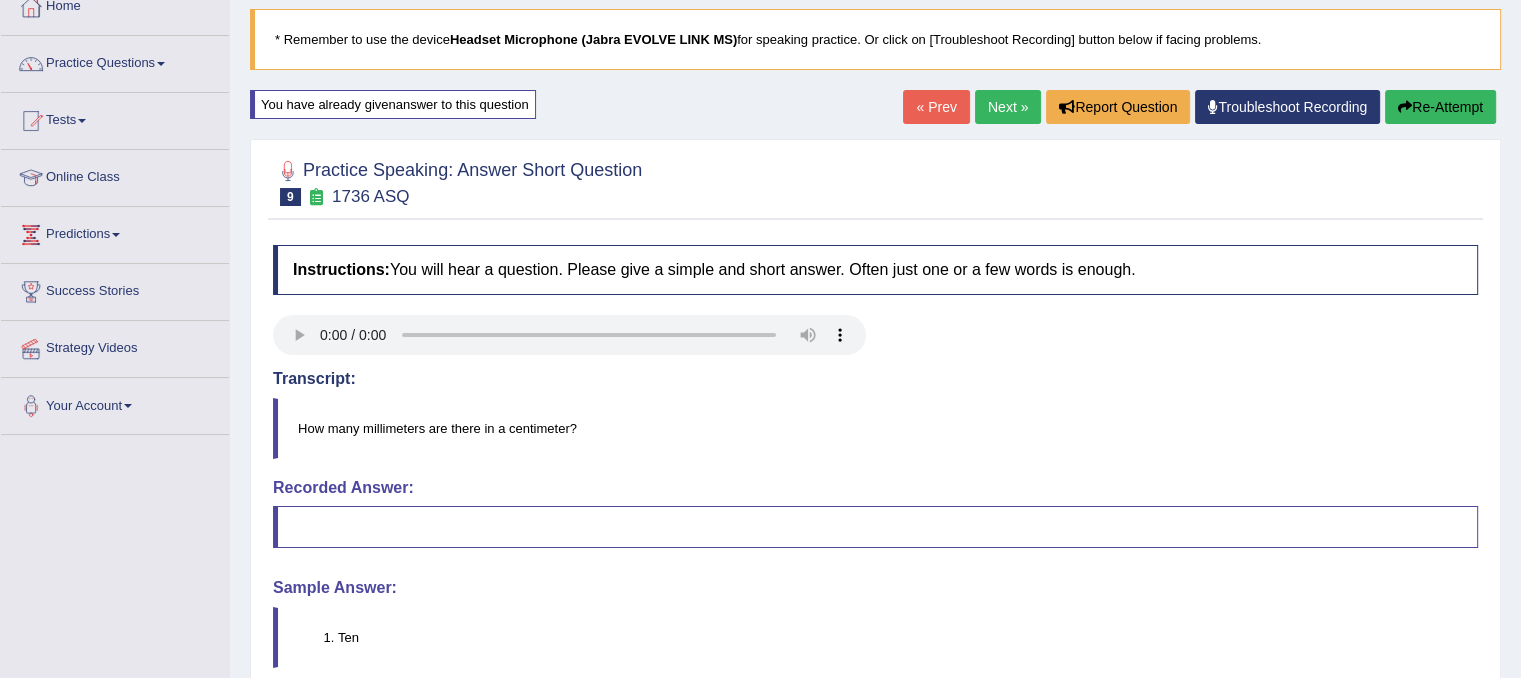 scroll, scrollTop: 112, scrollLeft: 0, axis: vertical 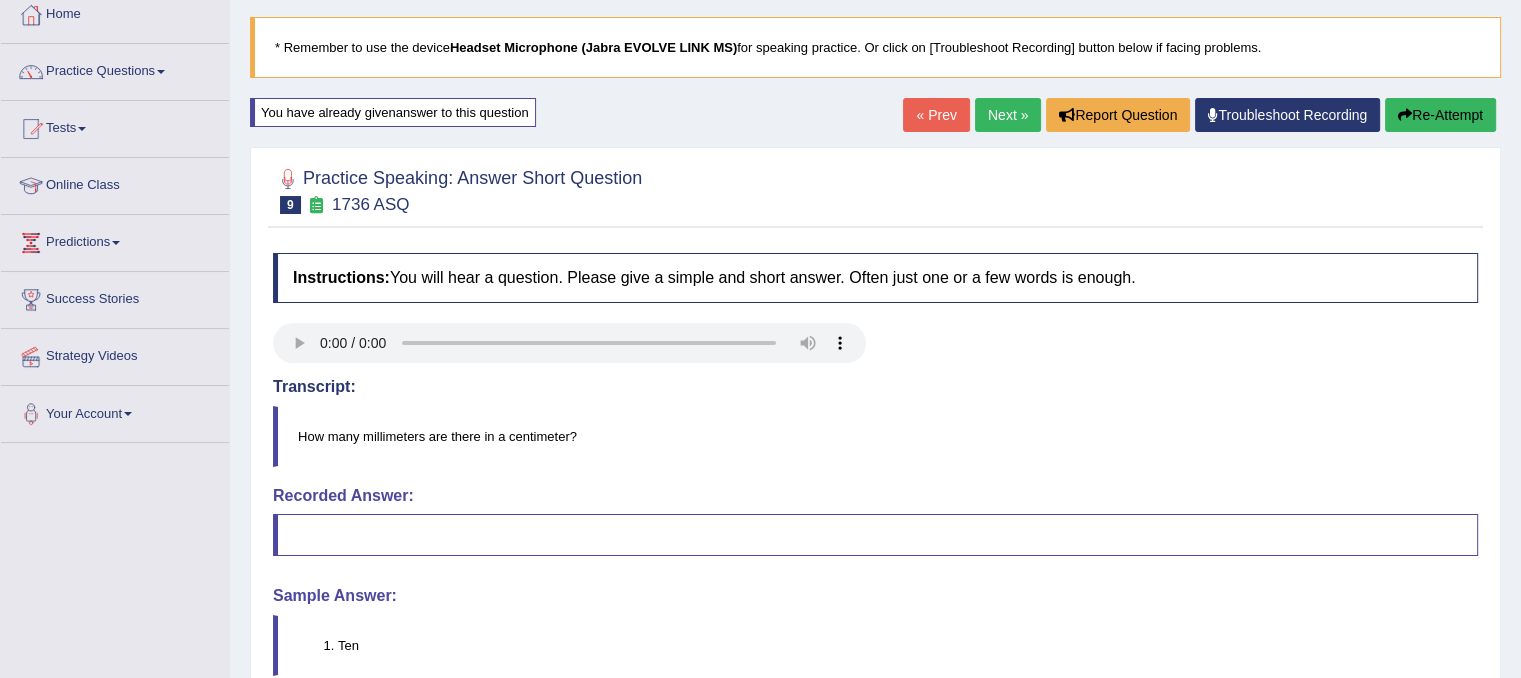 click on "Next »" at bounding box center (1008, 115) 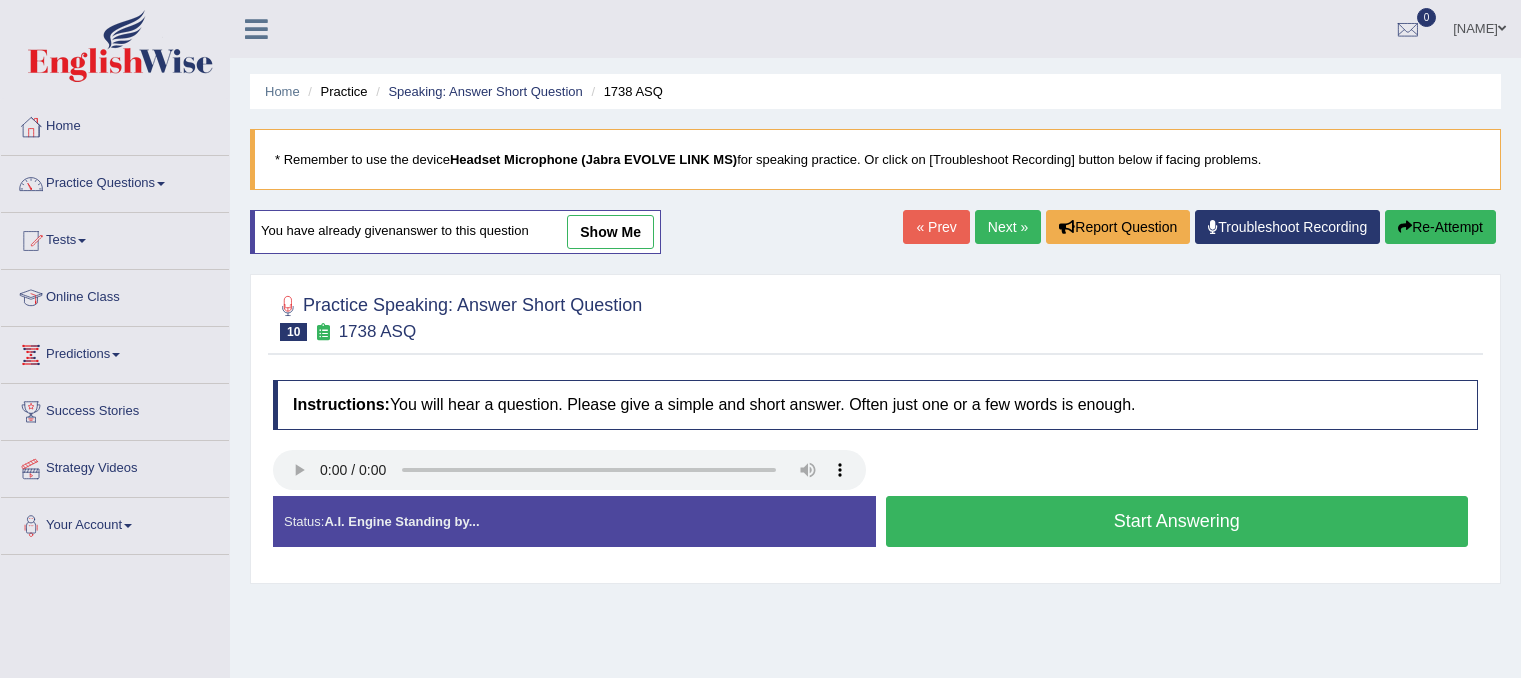 scroll, scrollTop: 0, scrollLeft: 0, axis: both 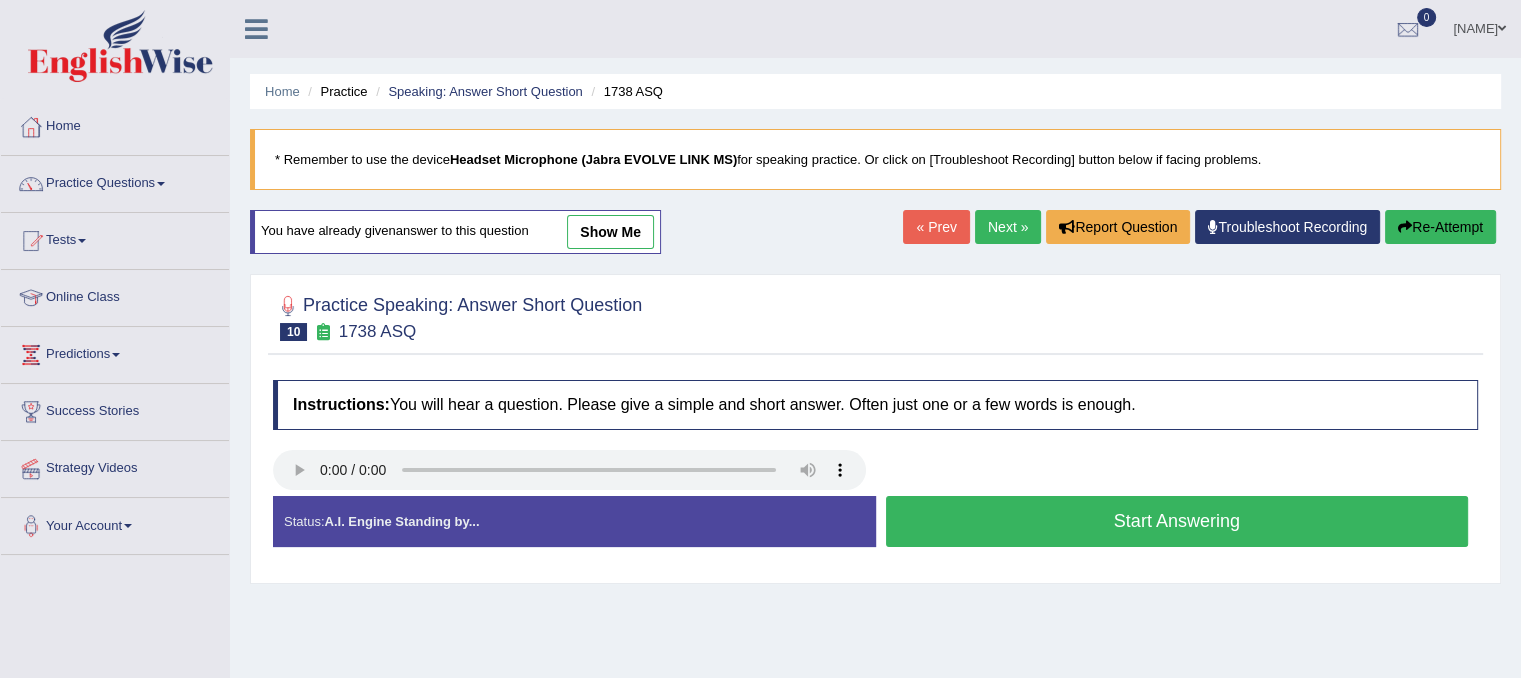click on "Start Answering" at bounding box center (1177, 521) 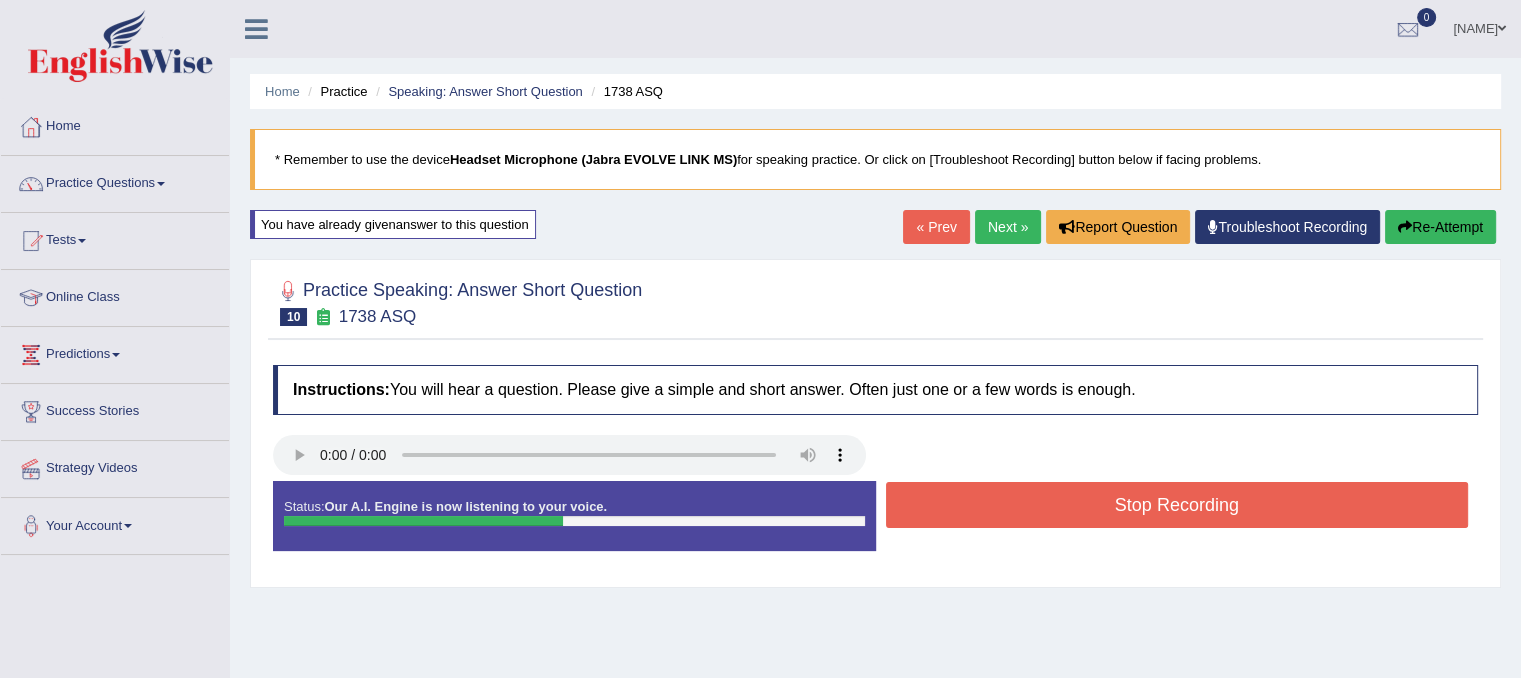 click on "Next »" at bounding box center [1008, 227] 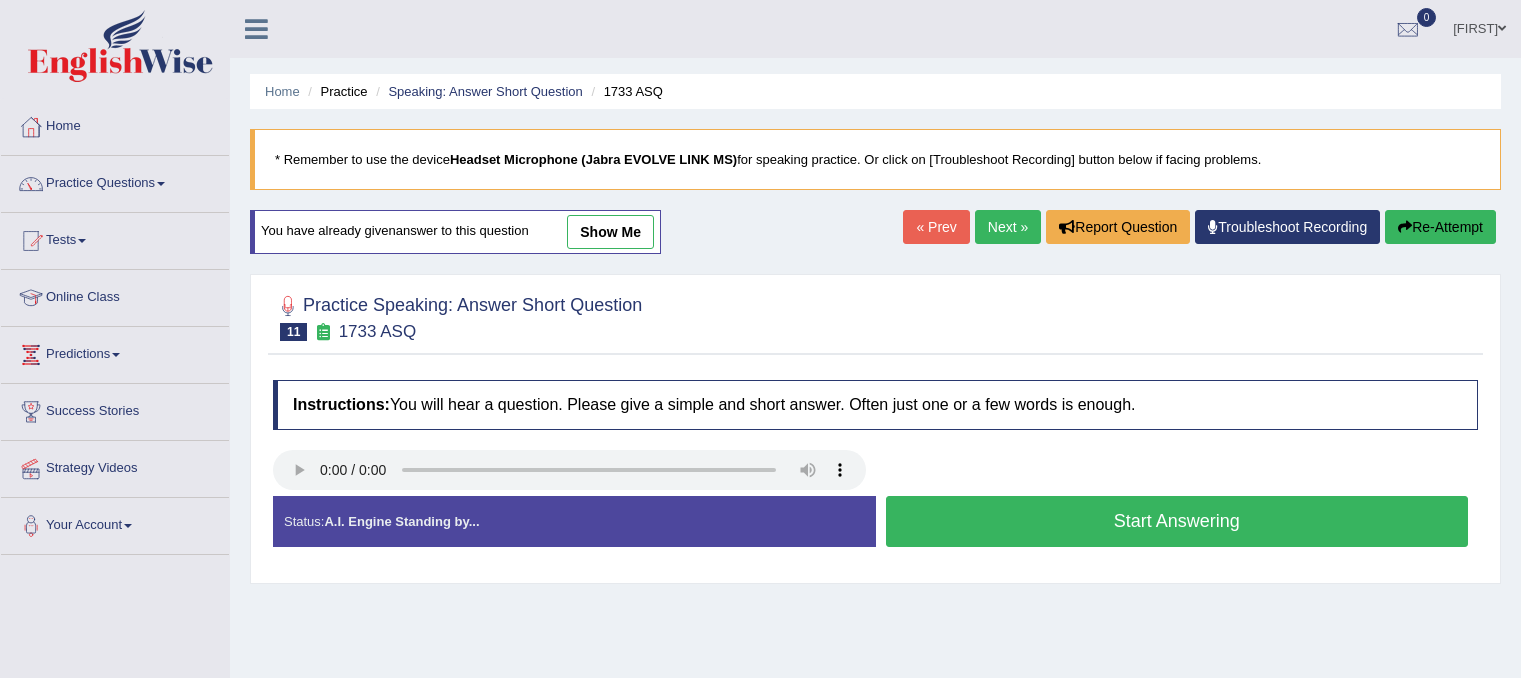 scroll, scrollTop: 0, scrollLeft: 0, axis: both 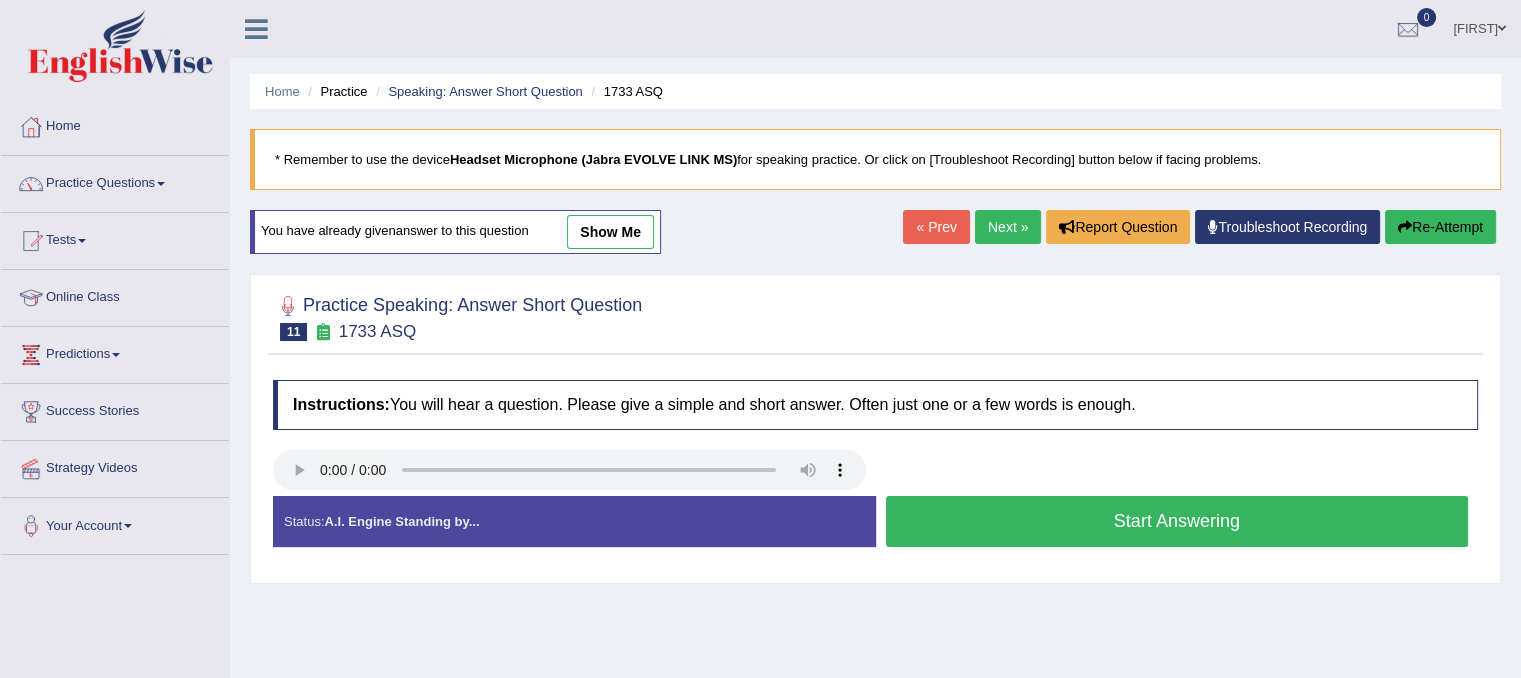 click on "Start Answering" at bounding box center [1177, 521] 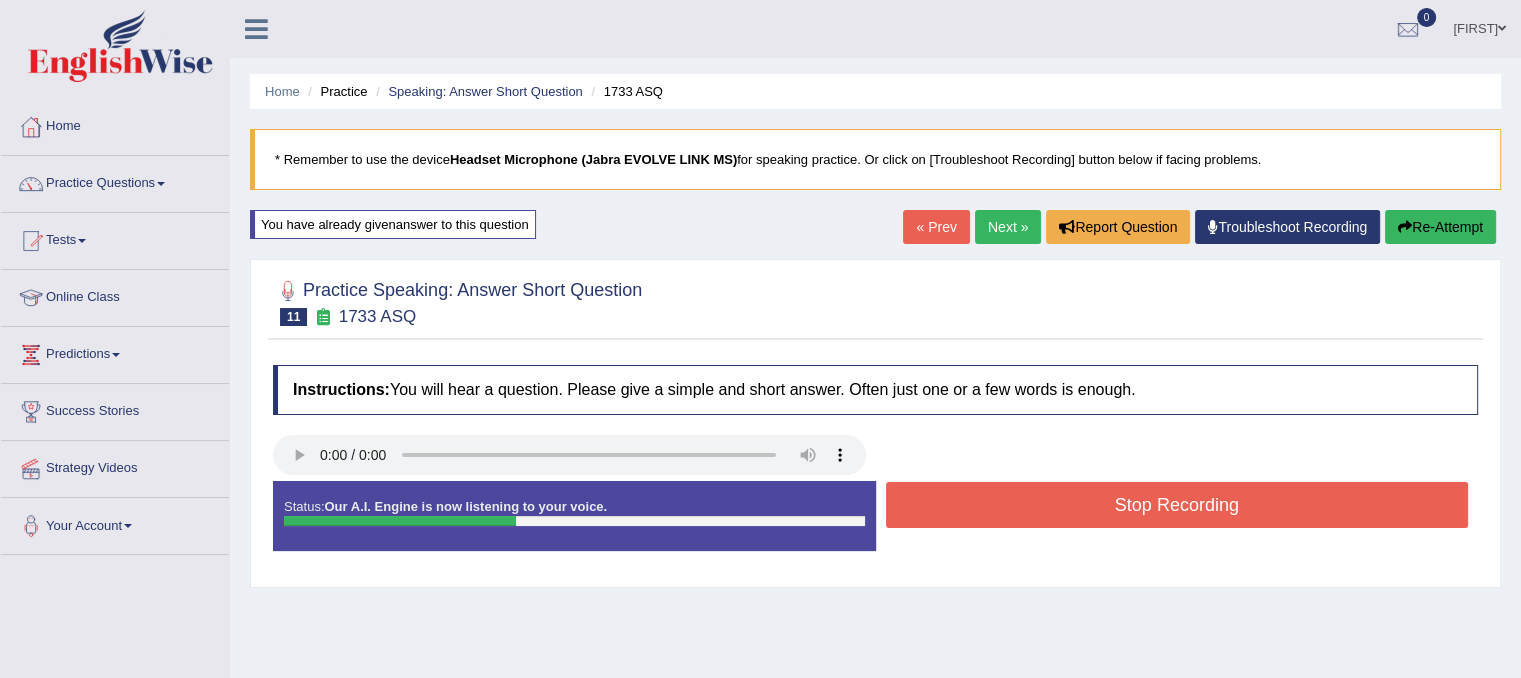 click on "Stop Recording" at bounding box center (1177, 505) 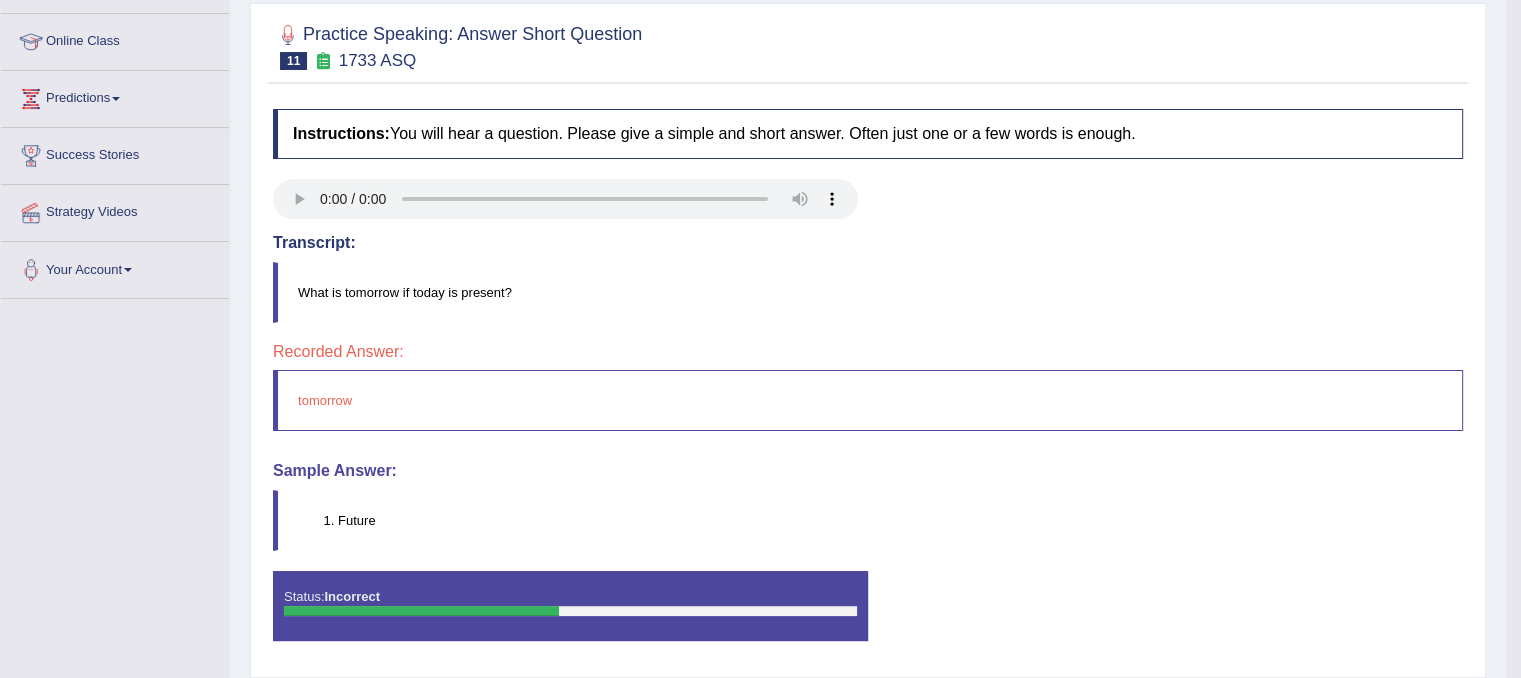 scroll, scrollTop: 0, scrollLeft: 0, axis: both 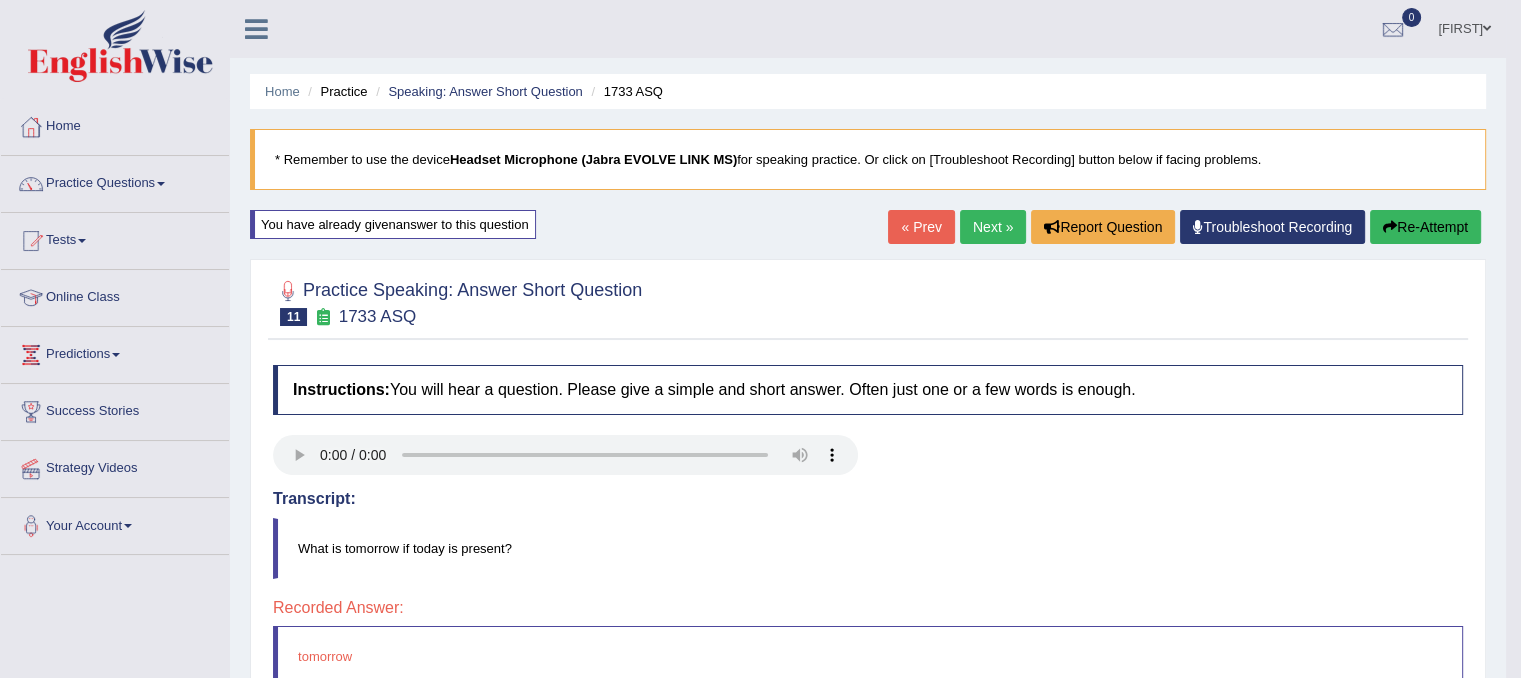 click on "Next »" at bounding box center [993, 227] 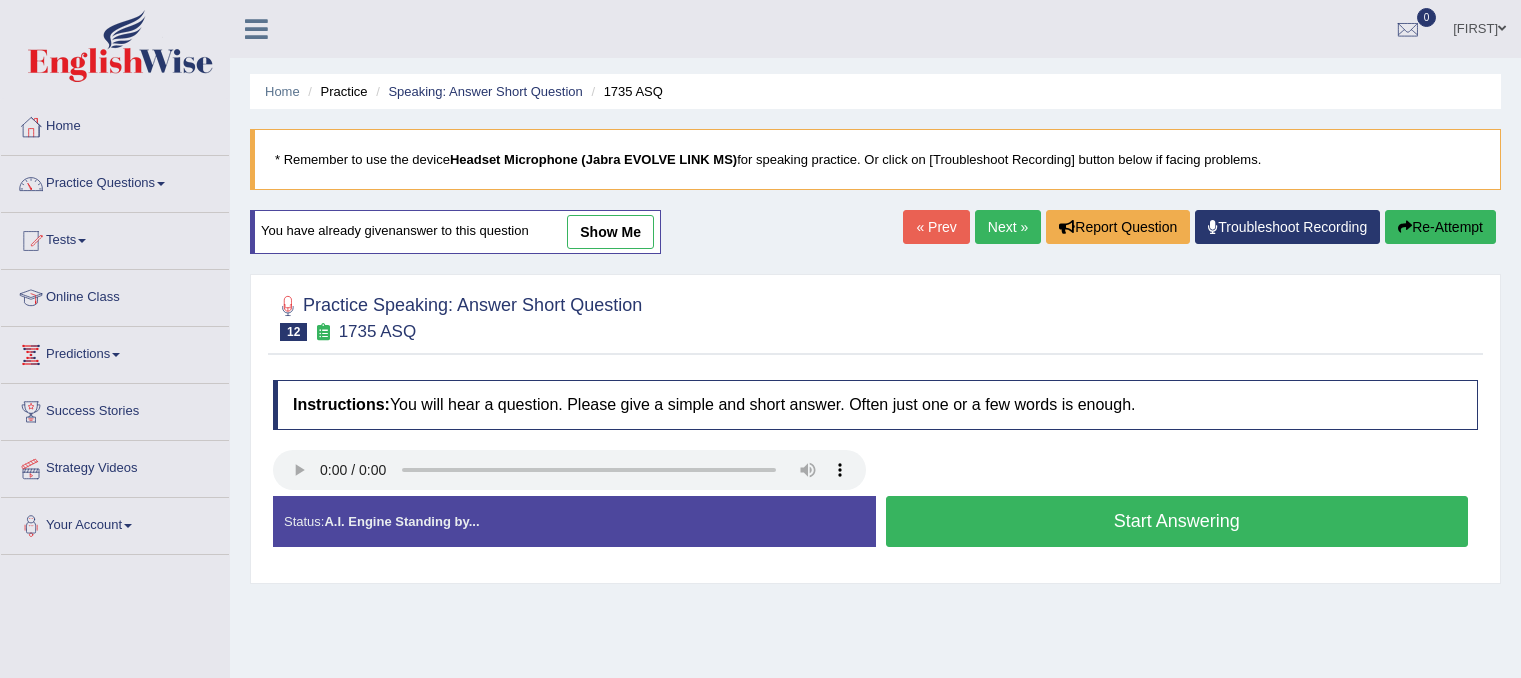 scroll, scrollTop: 0, scrollLeft: 0, axis: both 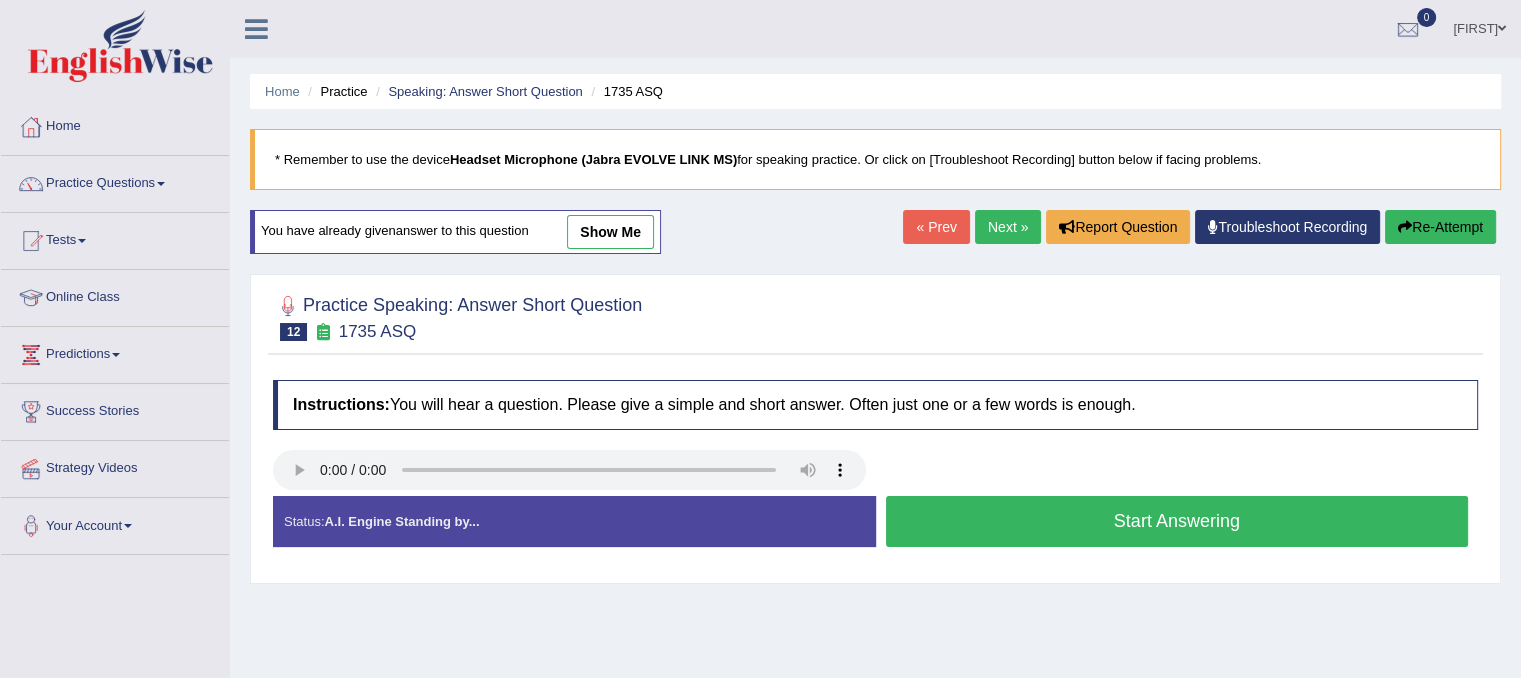 click on "Start Answering" at bounding box center [1177, 521] 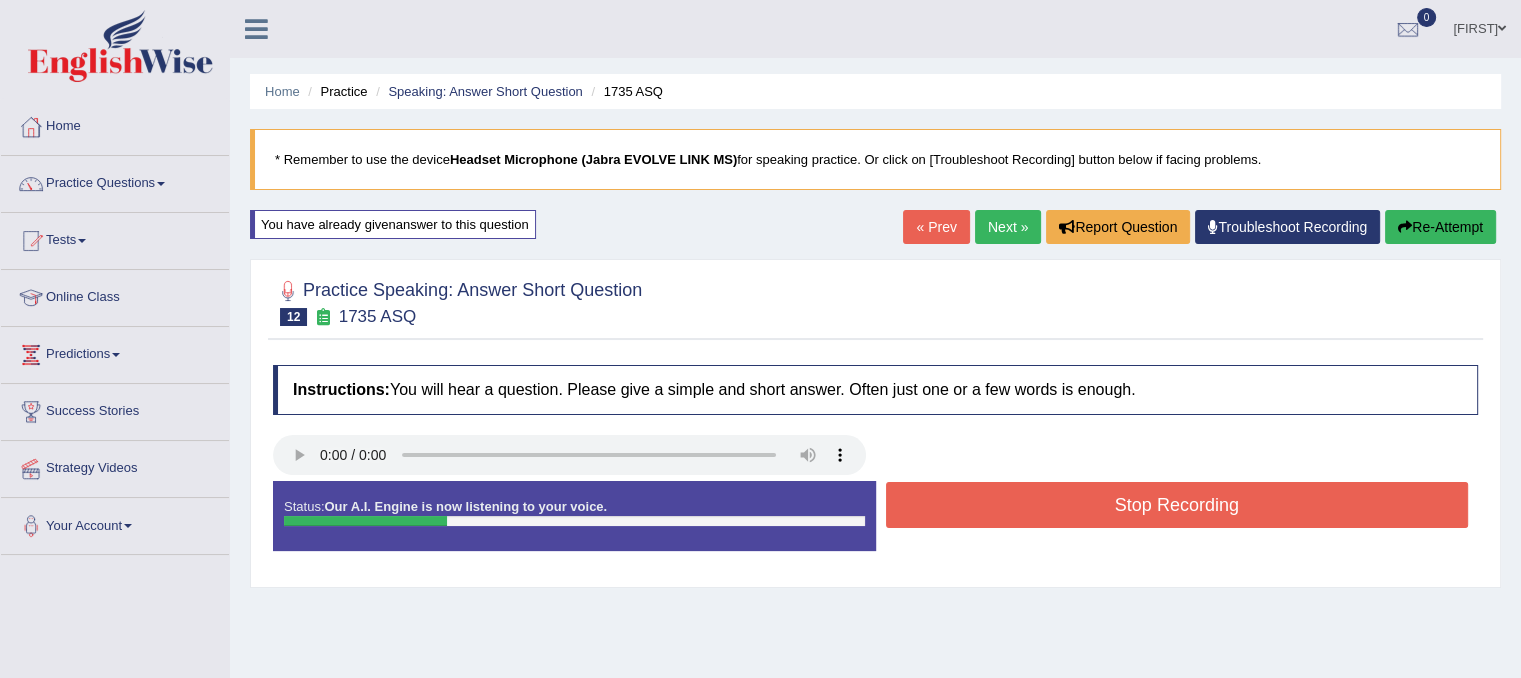click on "Stop Recording" at bounding box center [1177, 505] 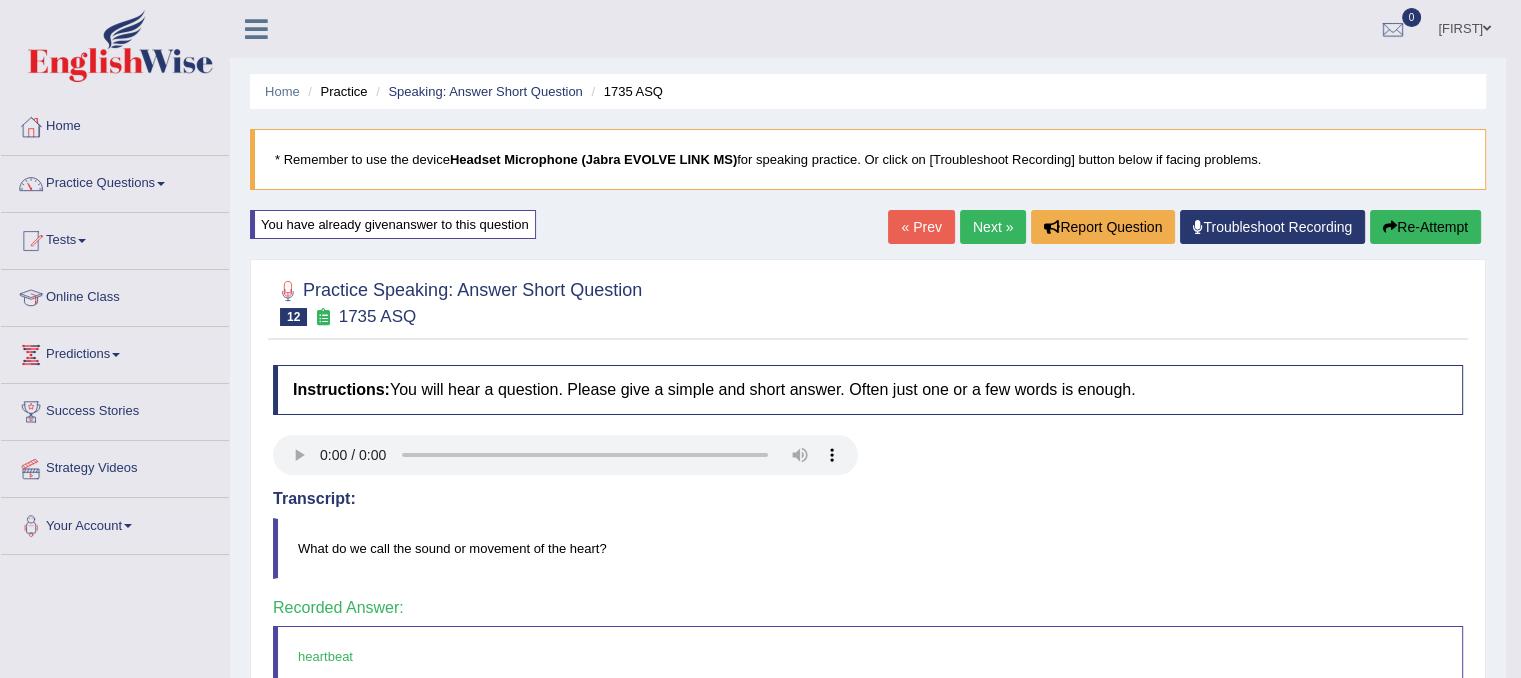click on "Next »" at bounding box center [993, 227] 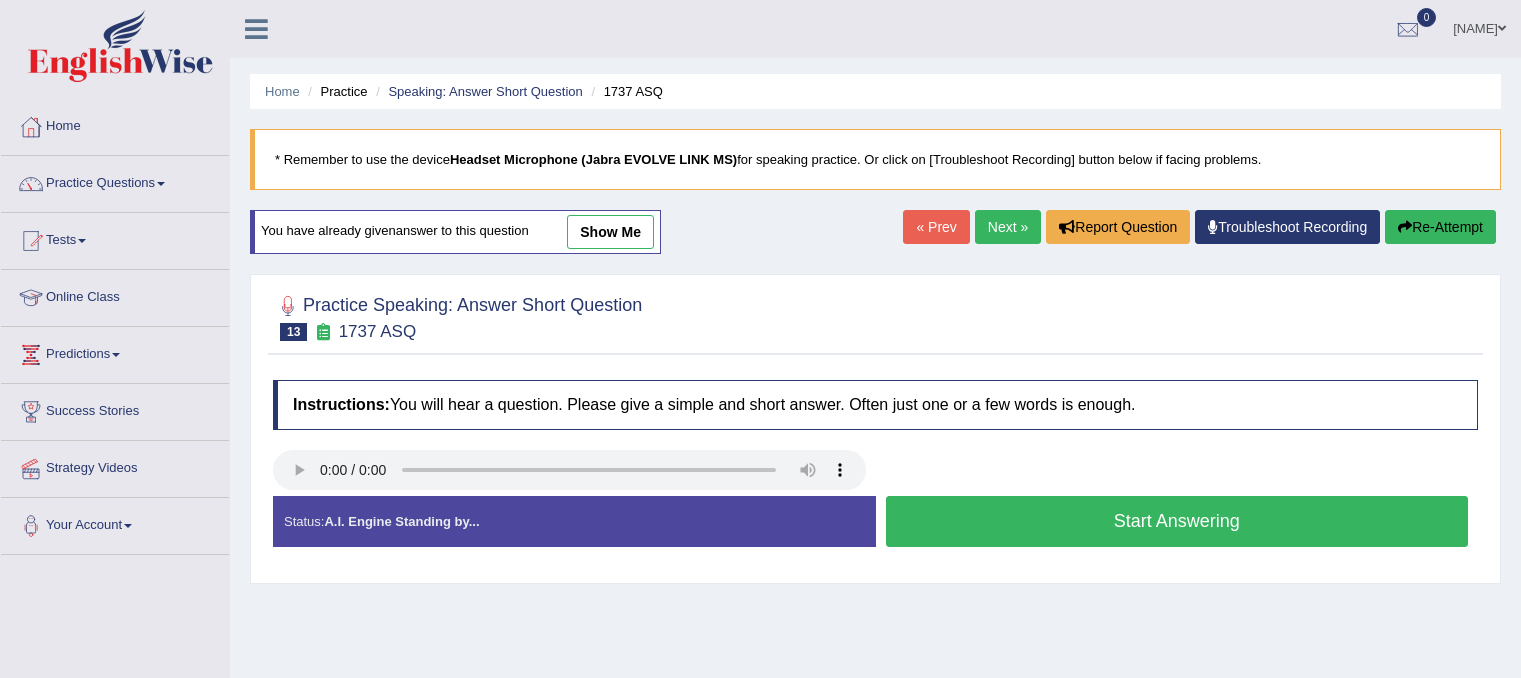 scroll, scrollTop: 0, scrollLeft: 0, axis: both 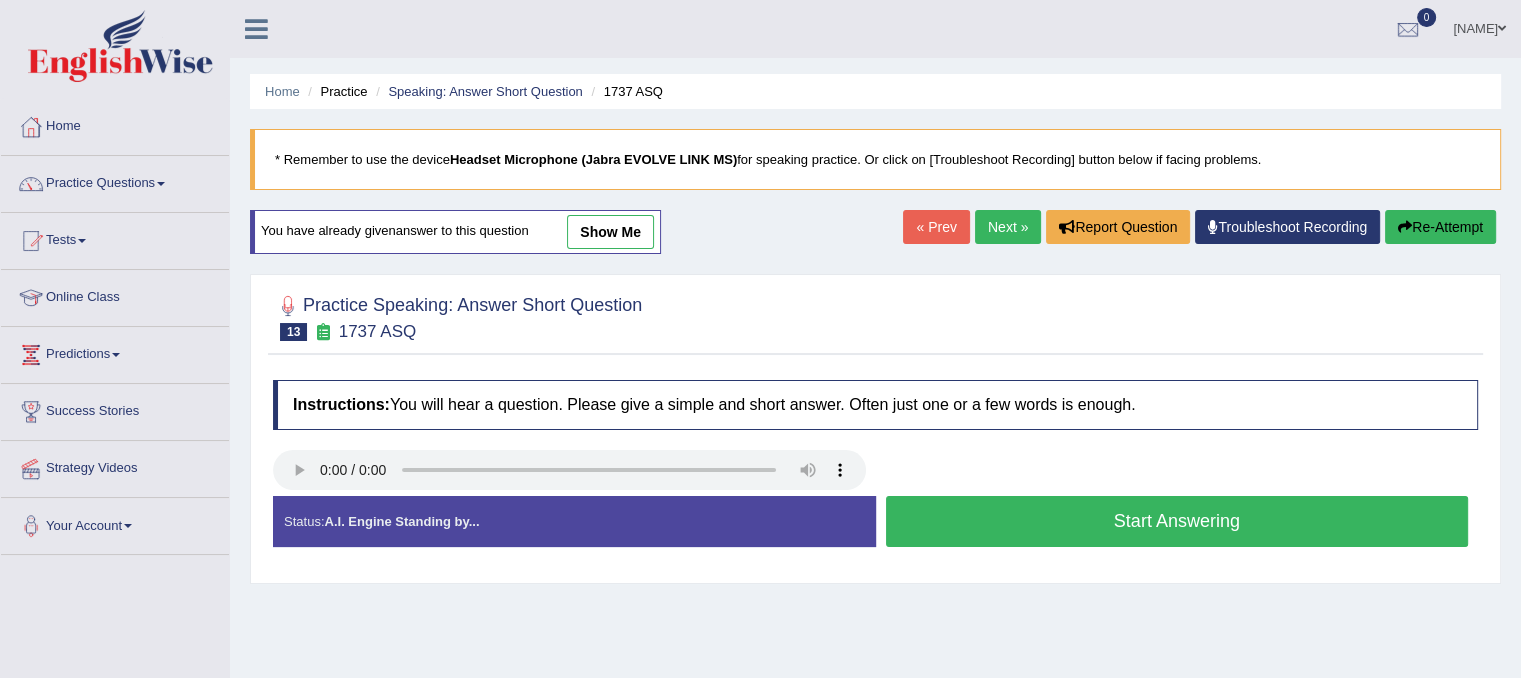 click on "Start Answering" at bounding box center [1177, 521] 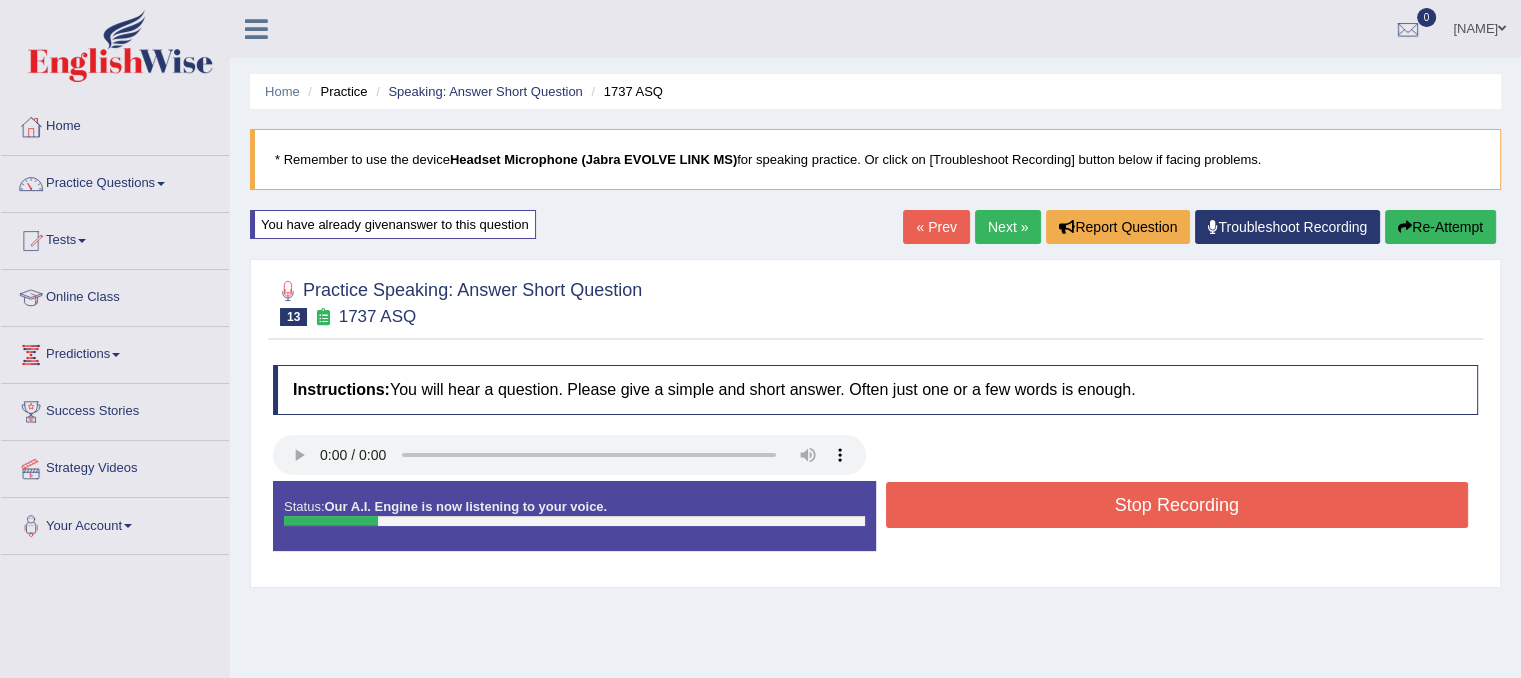 click on "Stop Recording" at bounding box center [1177, 505] 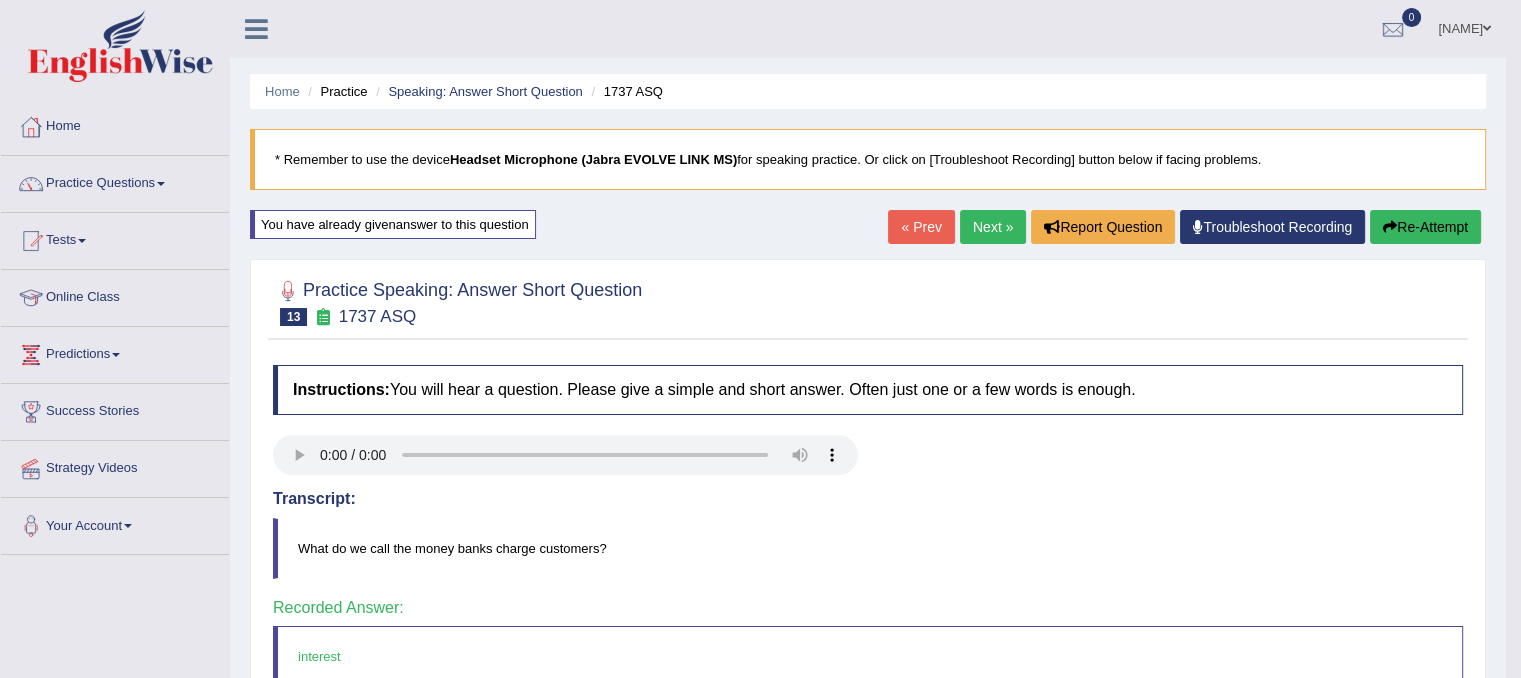 click on "Next »" at bounding box center [993, 227] 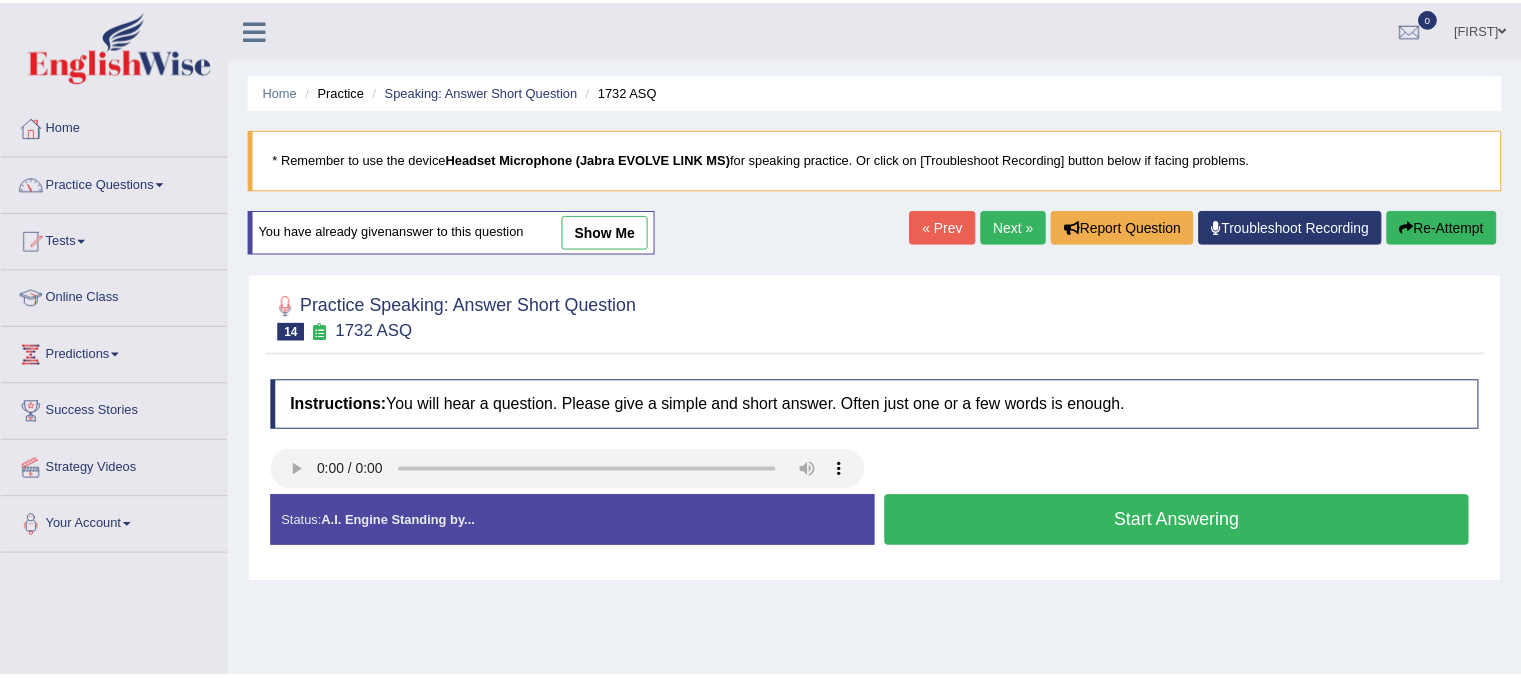 scroll, scrollTop: 0, scrollLeft: 0, axis: both 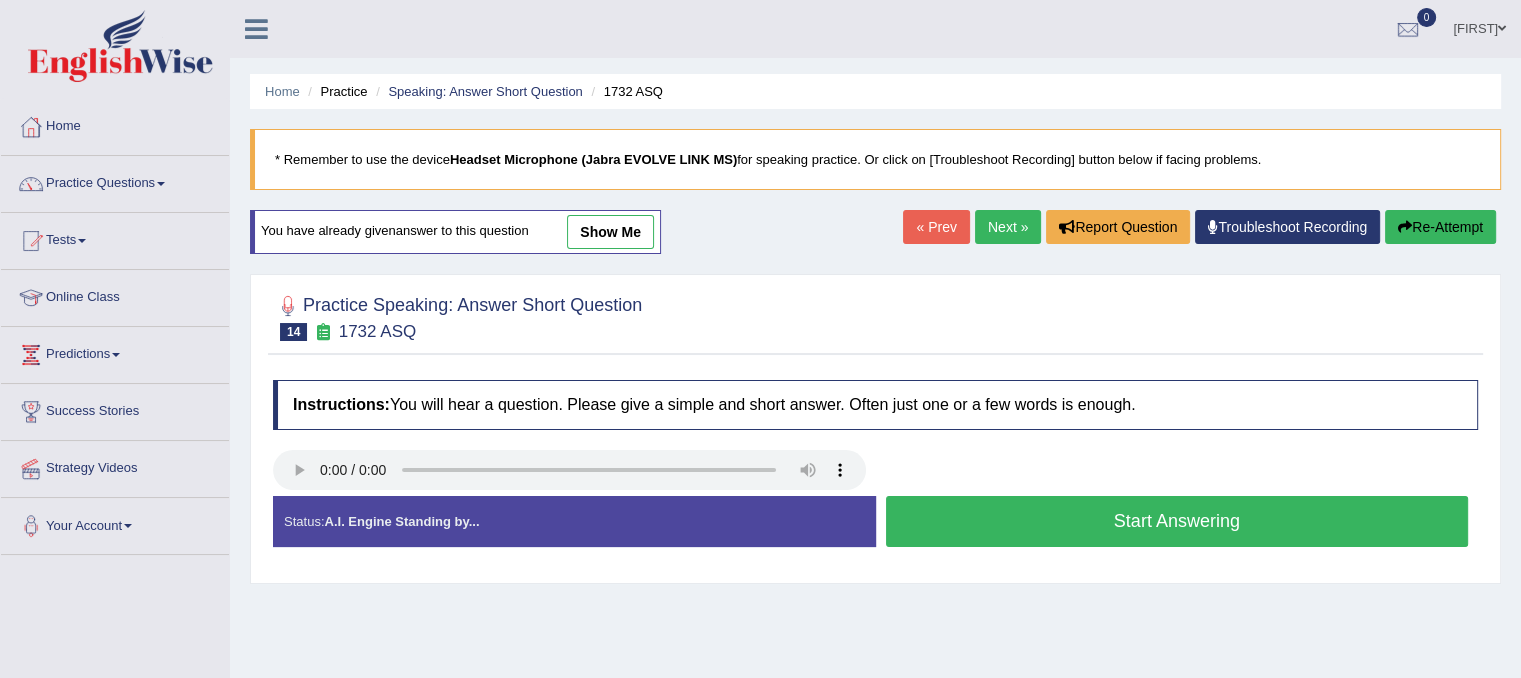 click on "Start Answering" at bounding box center (1177, 521) 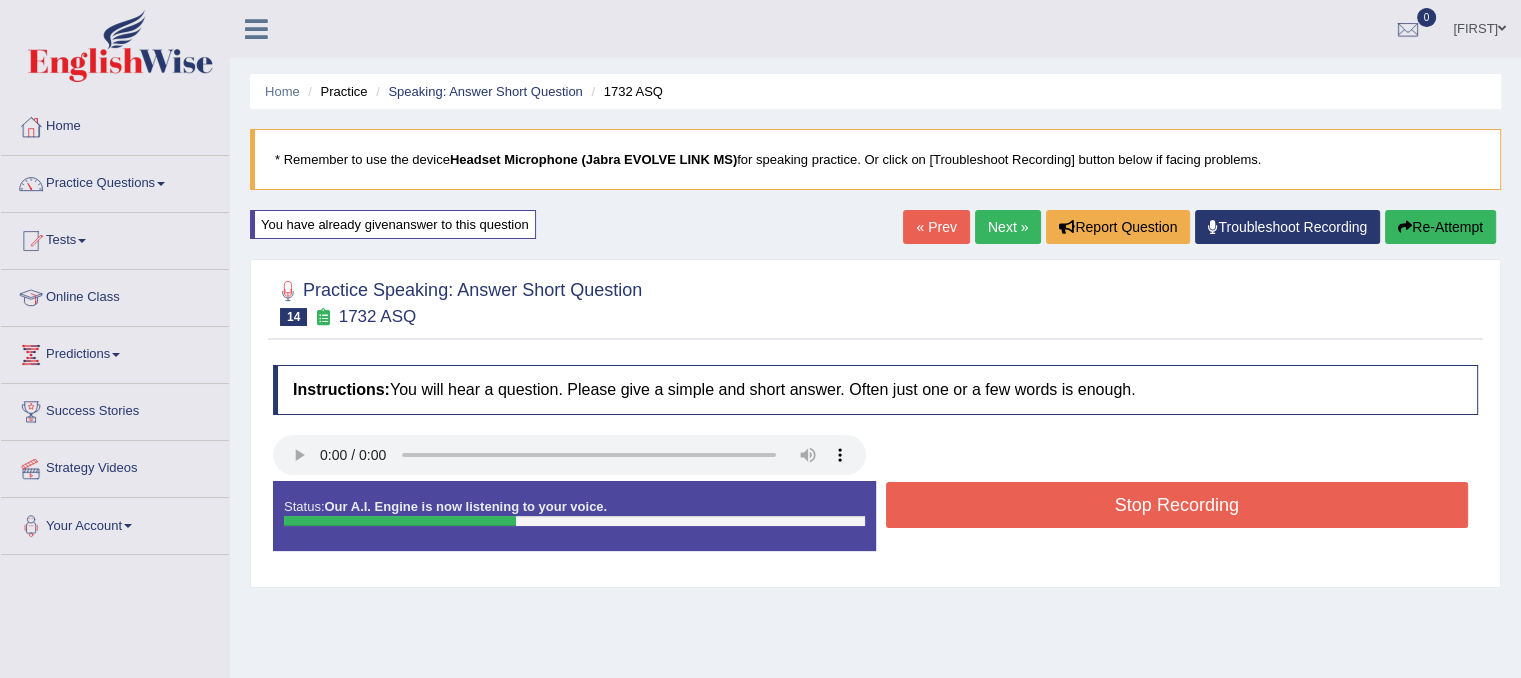 click on "Stop Recording" at bounding box center (1177, 505) 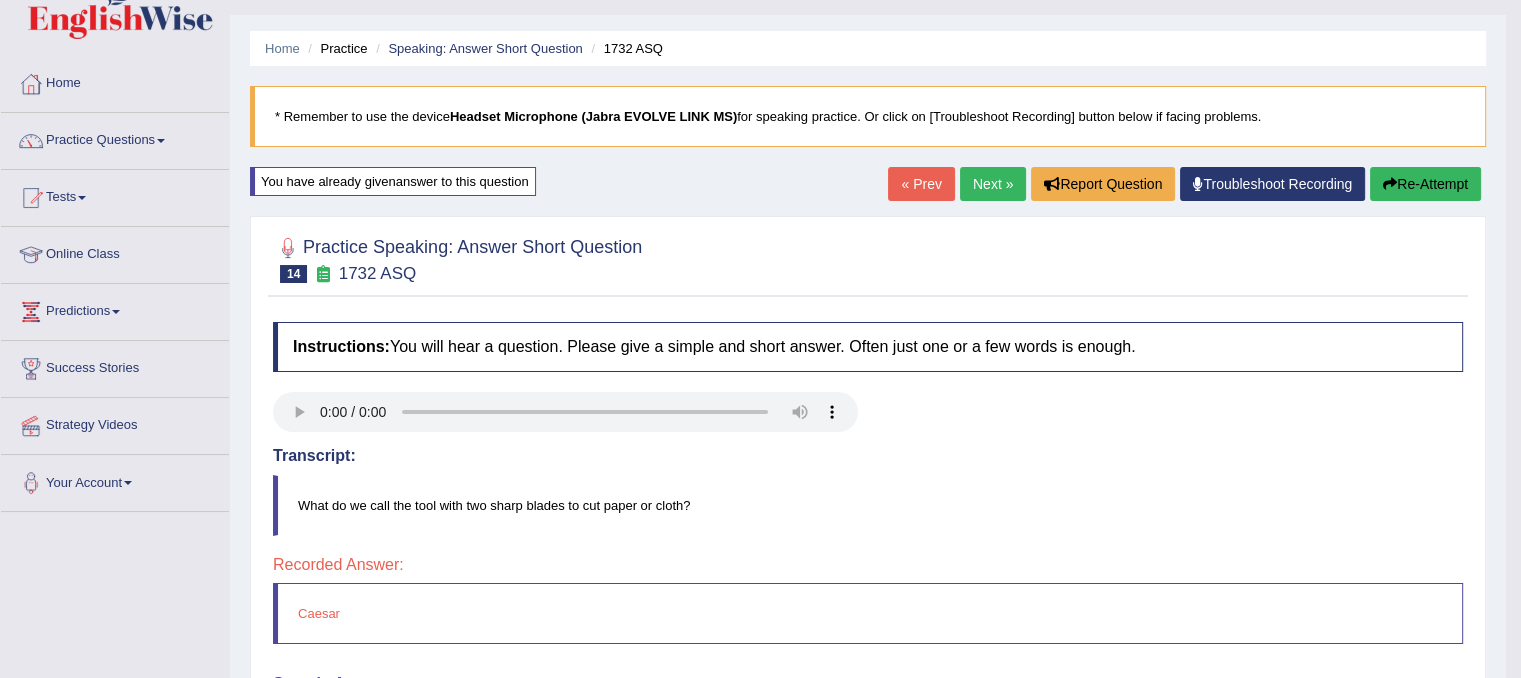 scroll, scrollTop: 36, scrollLeft: 0, axis: vertical 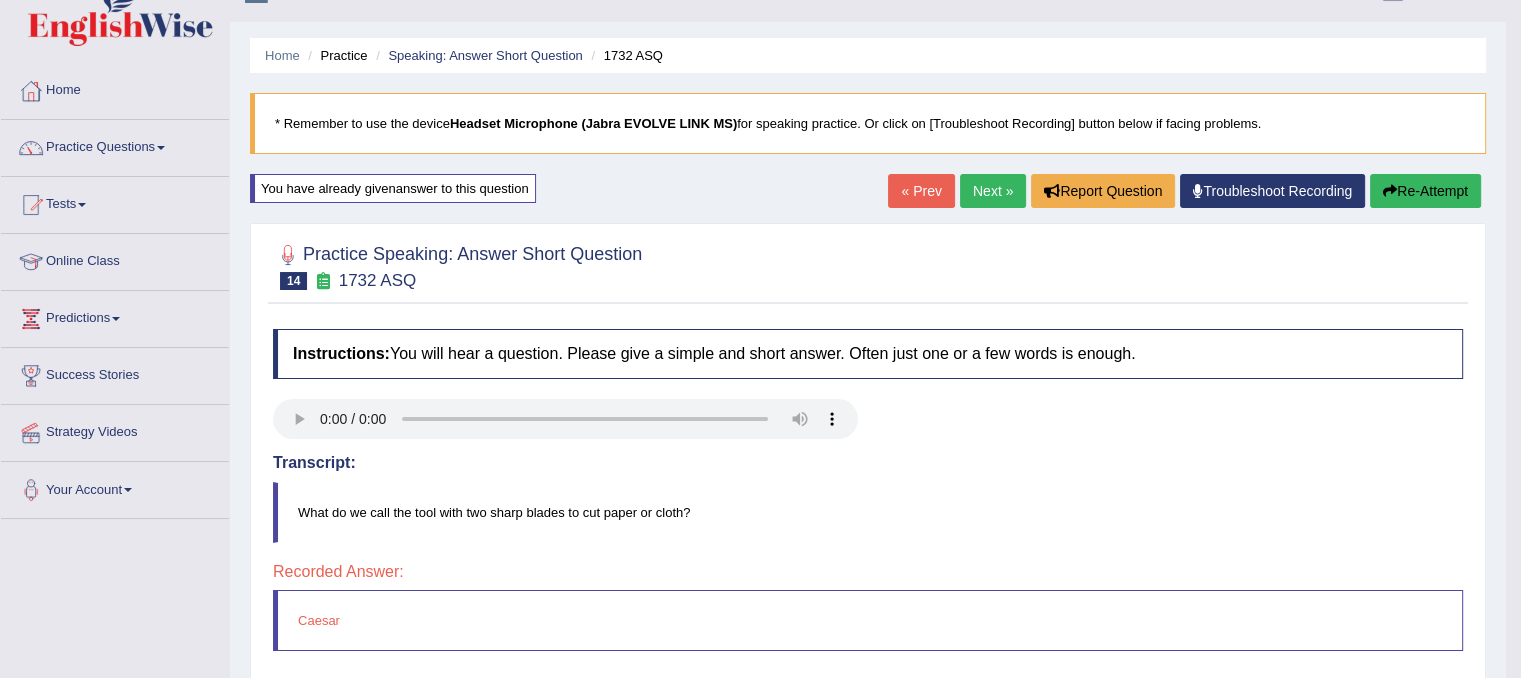 click on "Next »" at bounding box center (993, 191) 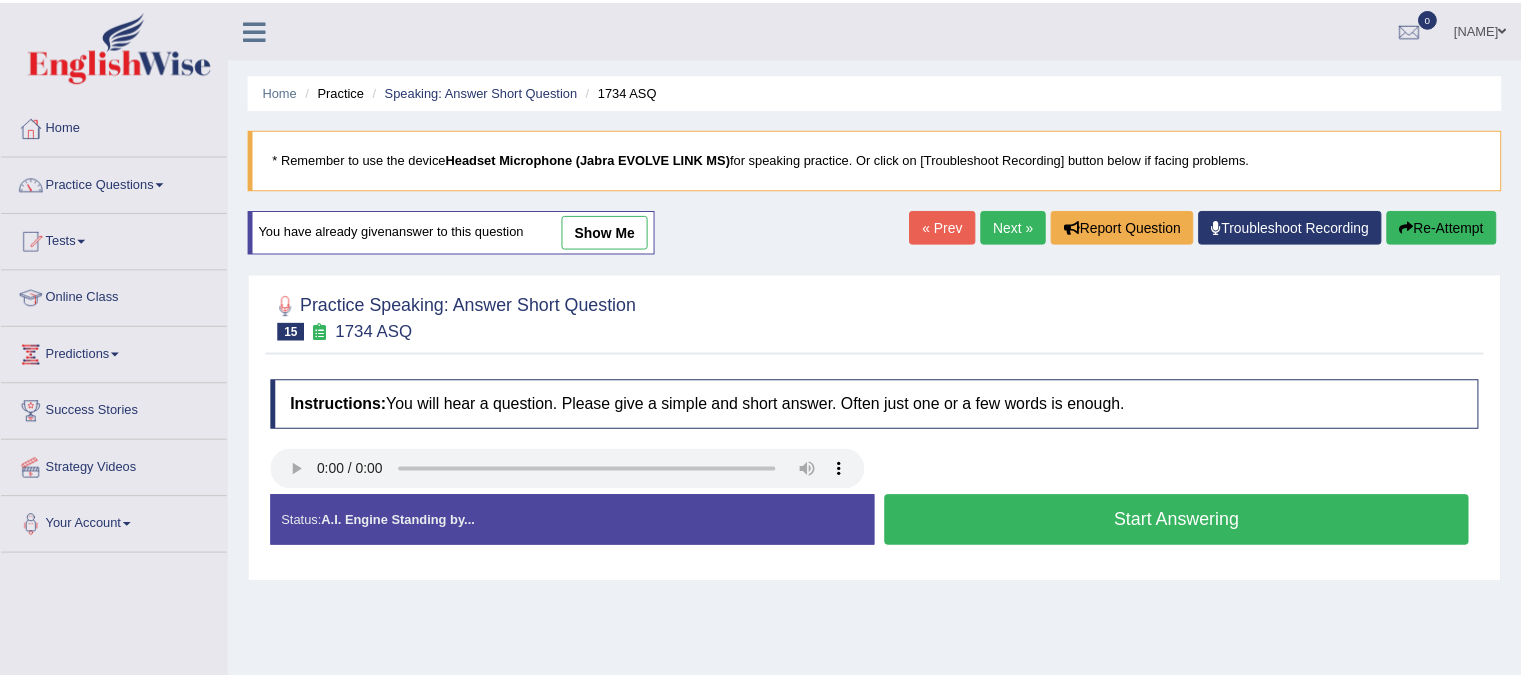 scroll, scrollTop: 0, scrollLeft: 0, axis: both 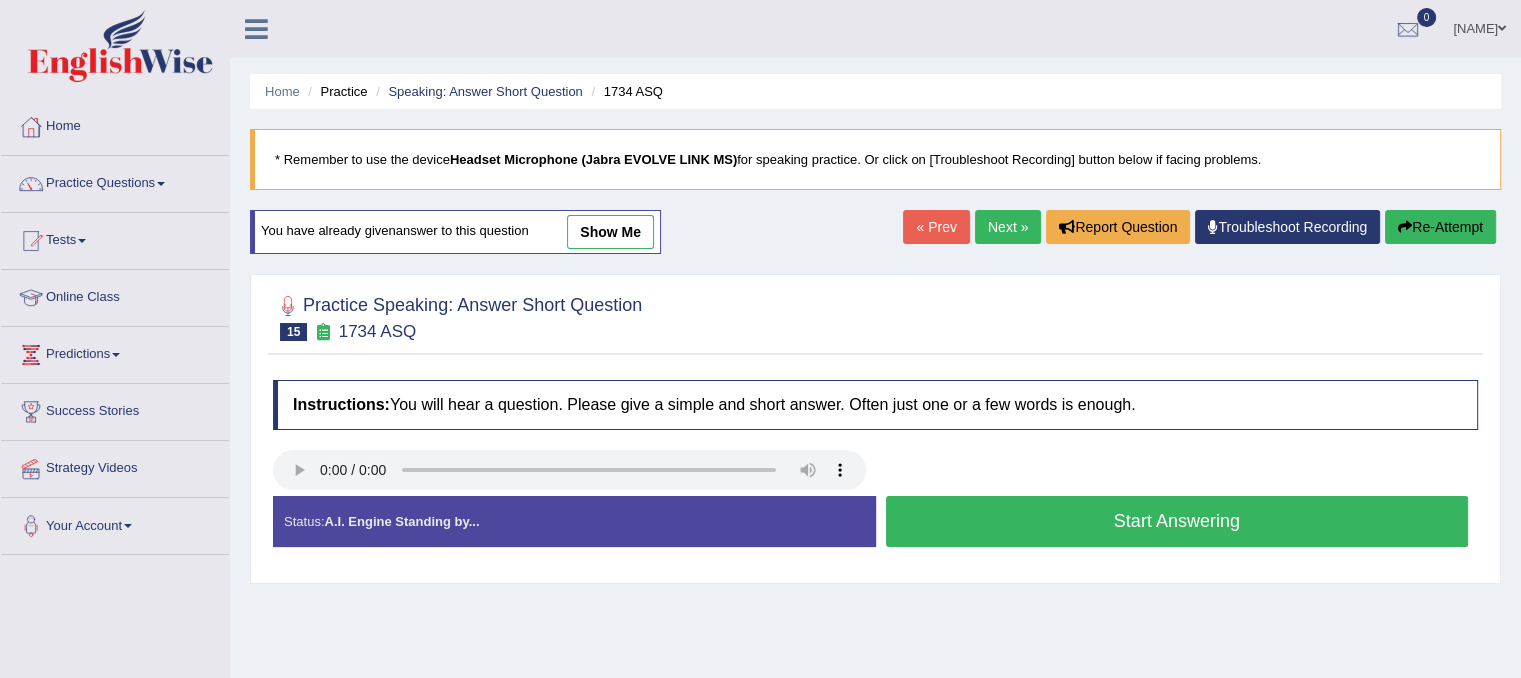 click on "Start Answering" at bounding box center [1177, 521] 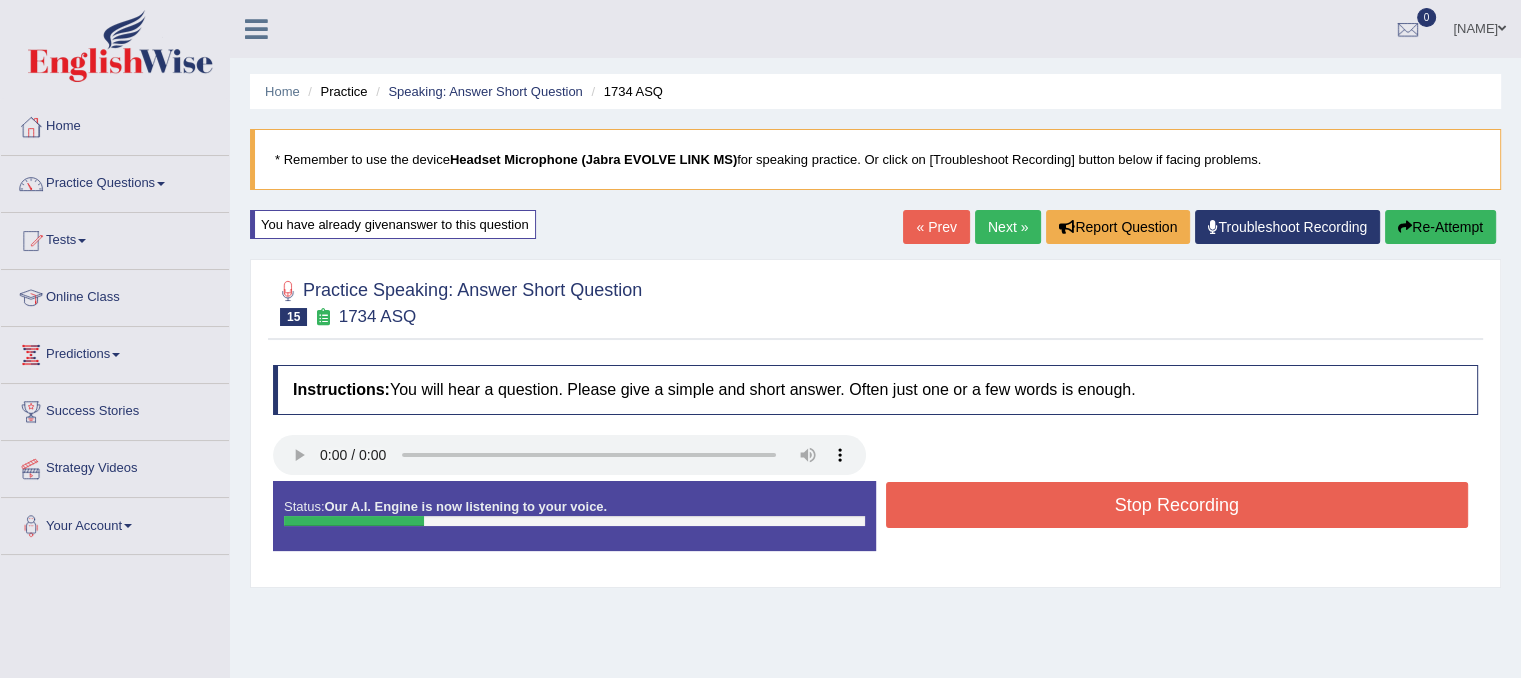 click on "Stop Recording" at bounding box center [1177, 505] 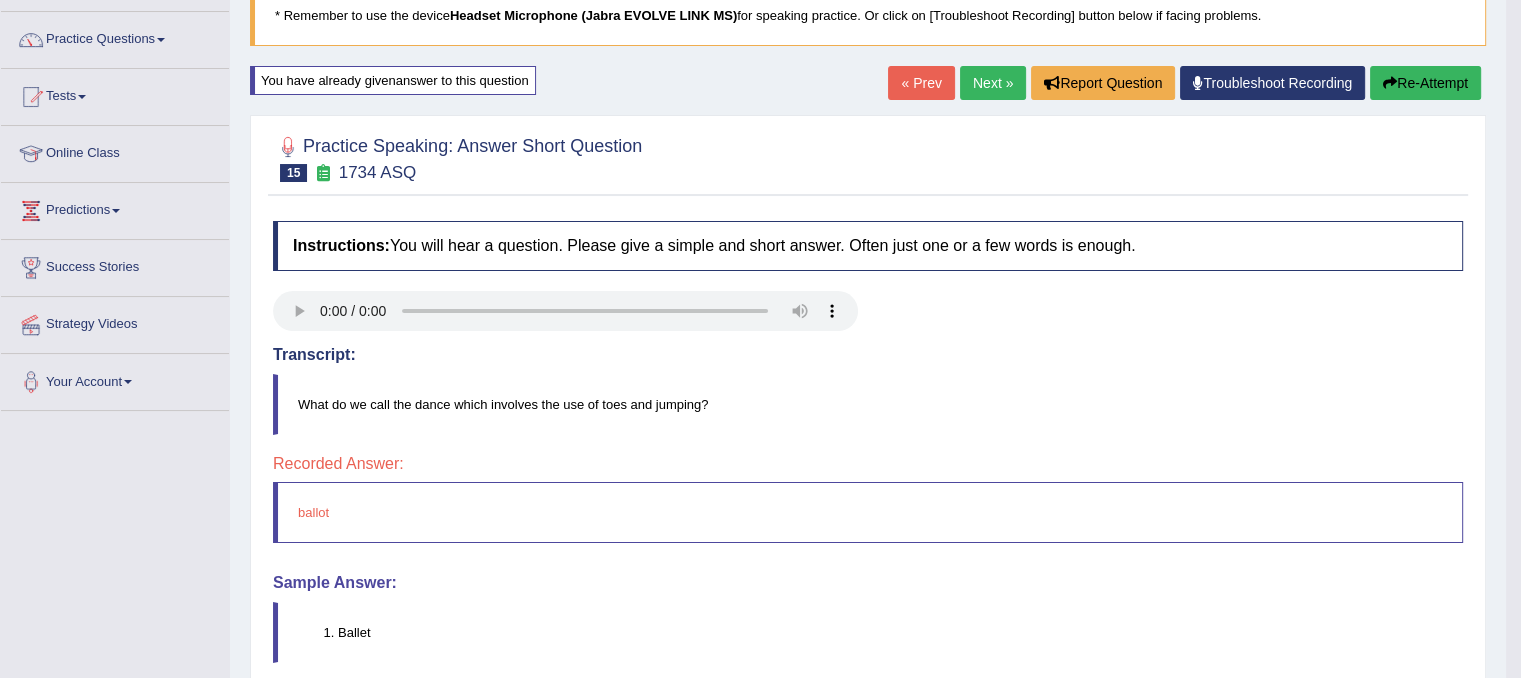 scroll, scrollTop: 0, scrollLeft: 0, axis: both 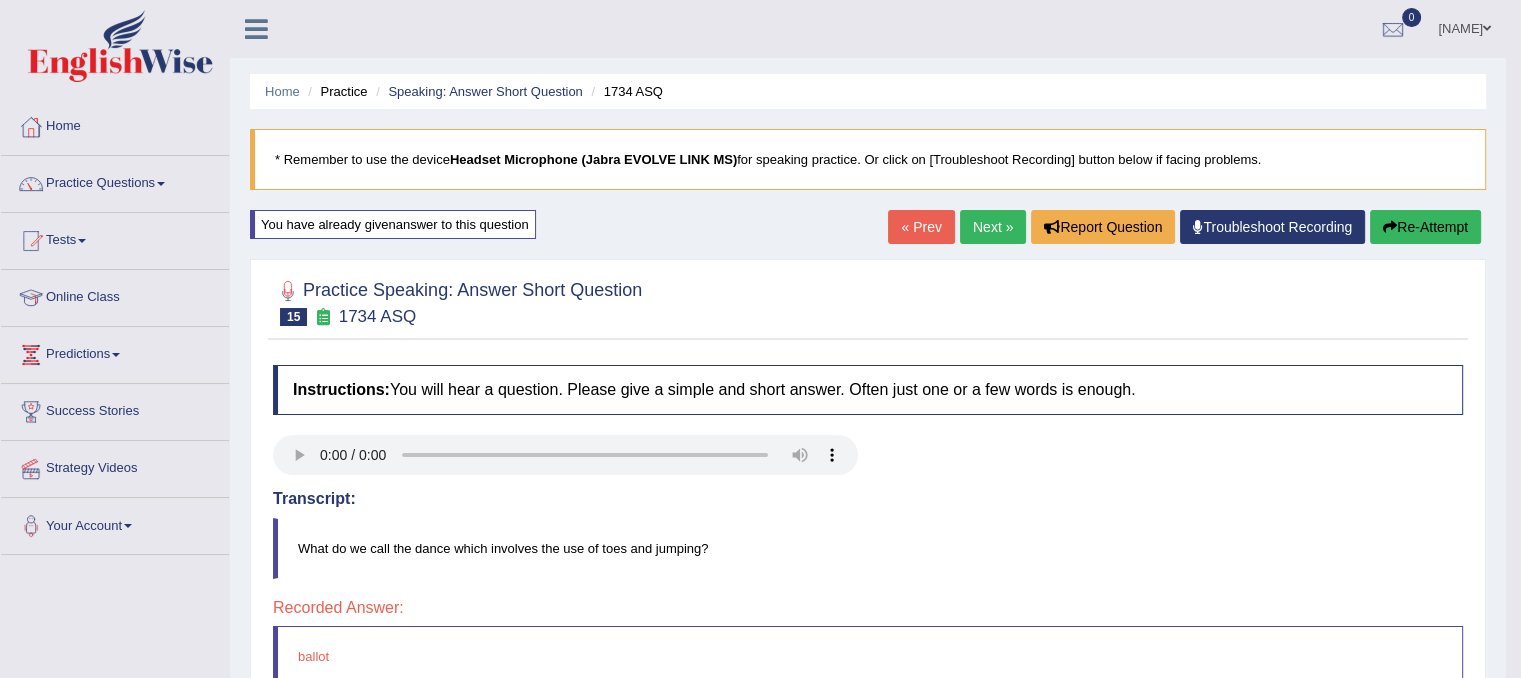click on "Next »" at bounding box center [993, 227] 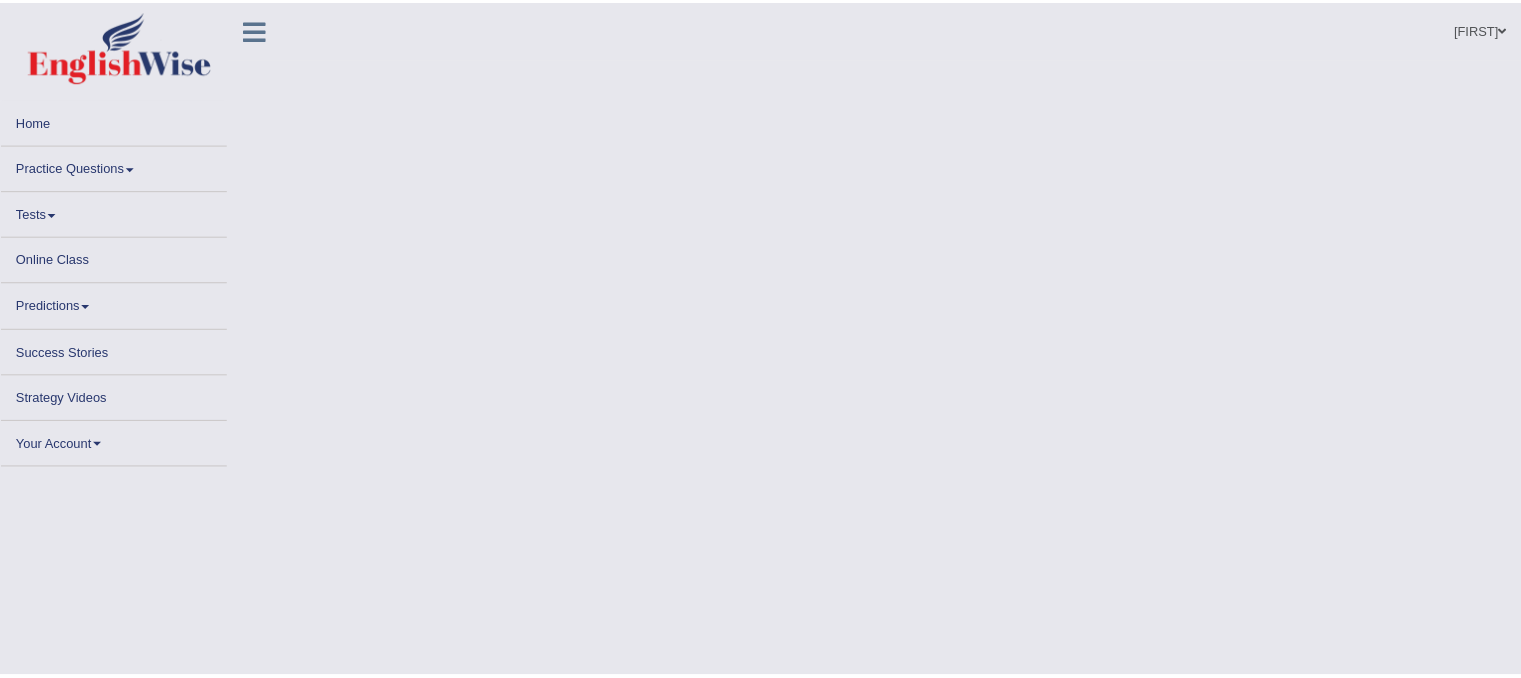 scroll, scrollTop: 0, scrollLeft: 0, axis: both 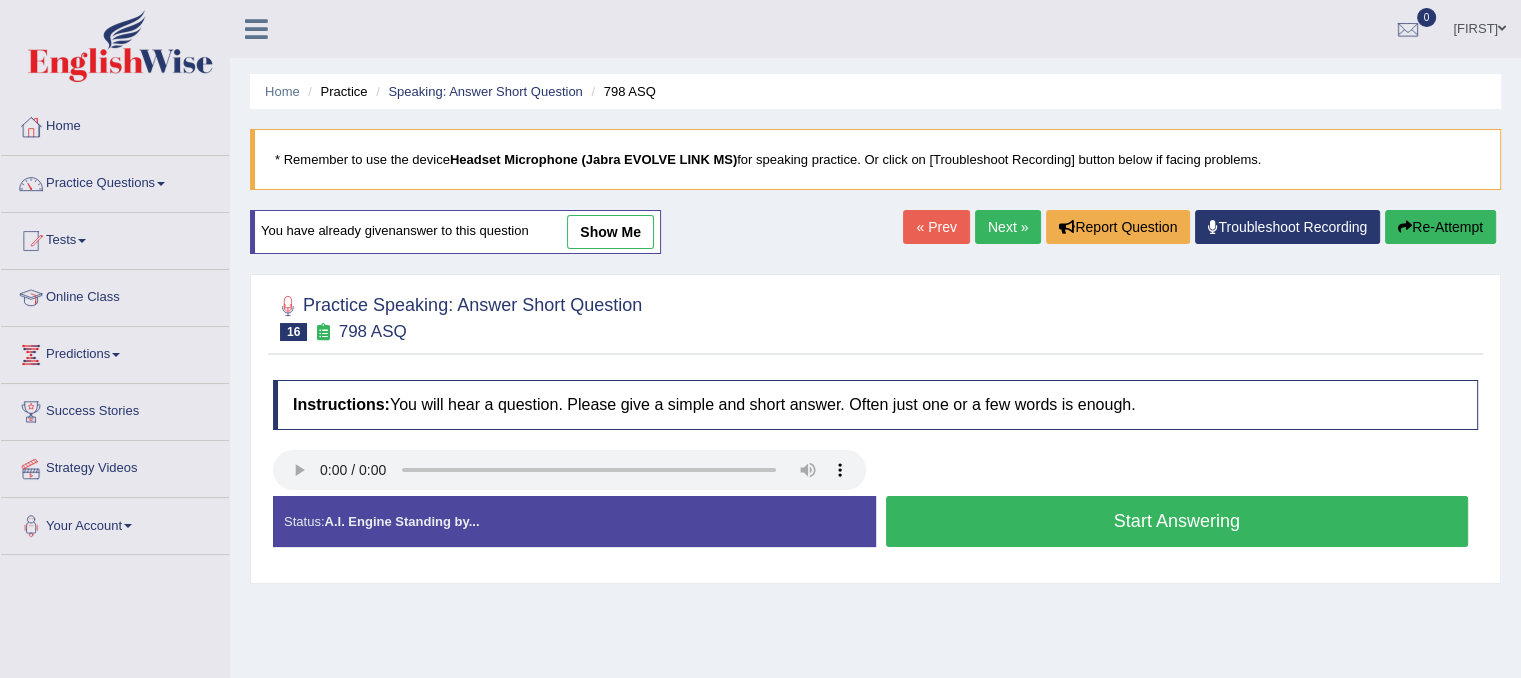 click on "Start Answering" at bounding box center [1177, 521] 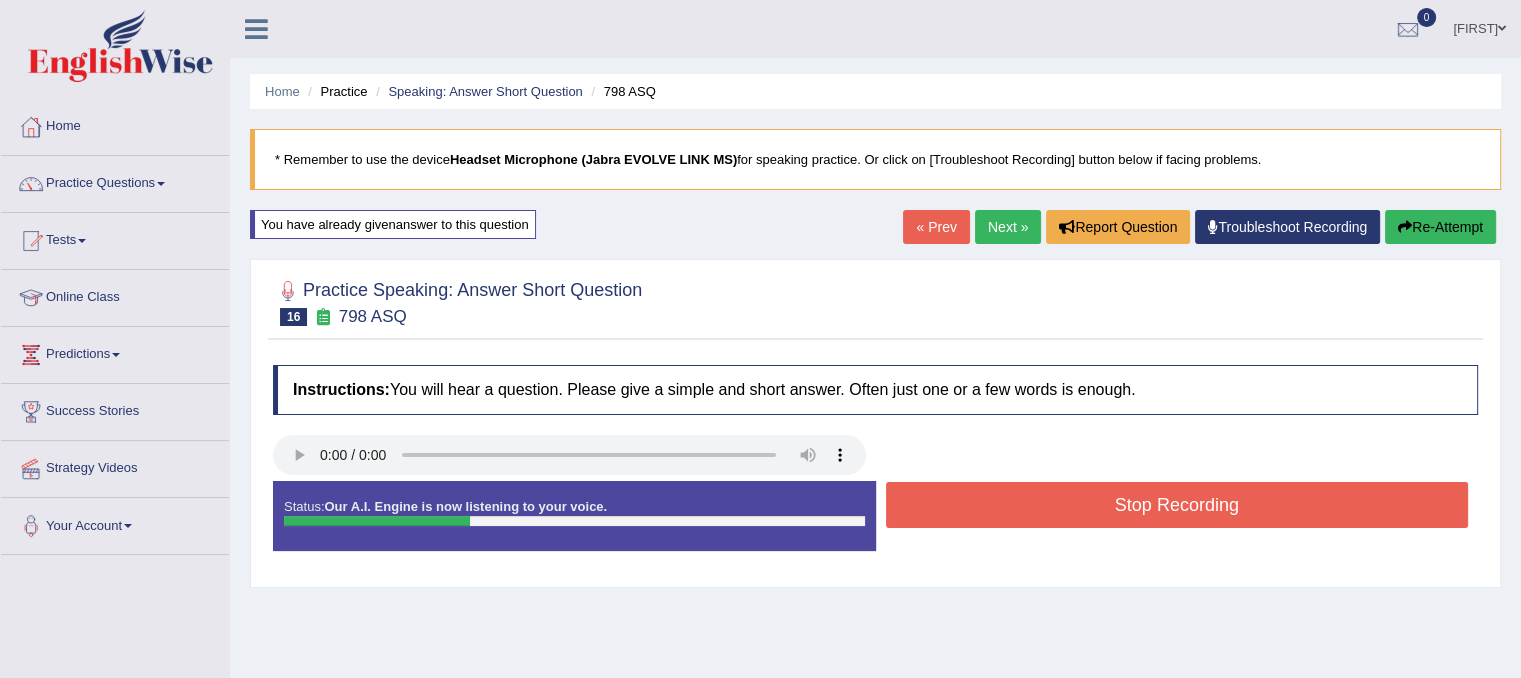 click on "Stop Recording" at bounding box center (1177, 505) 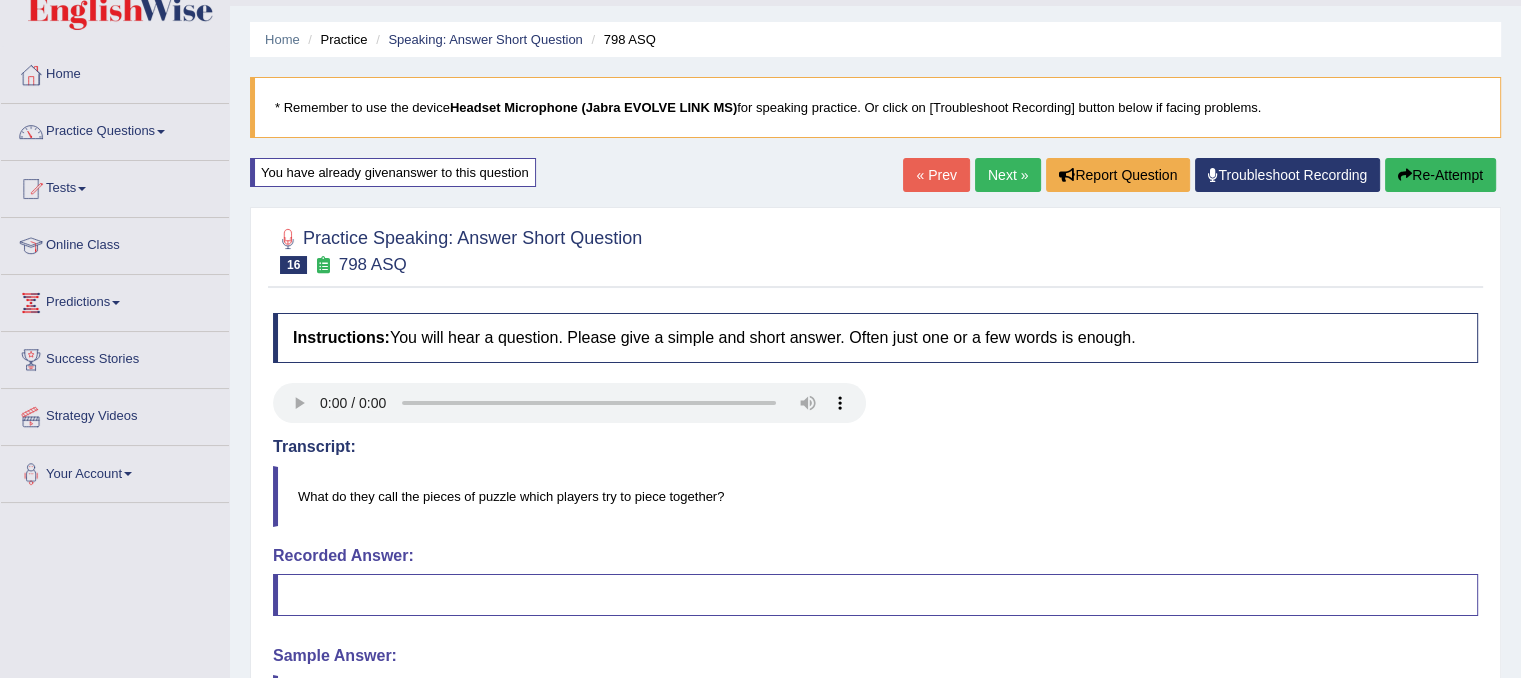 scroll, scrollTop: 36, scrollLeft: 0, axis: vertical 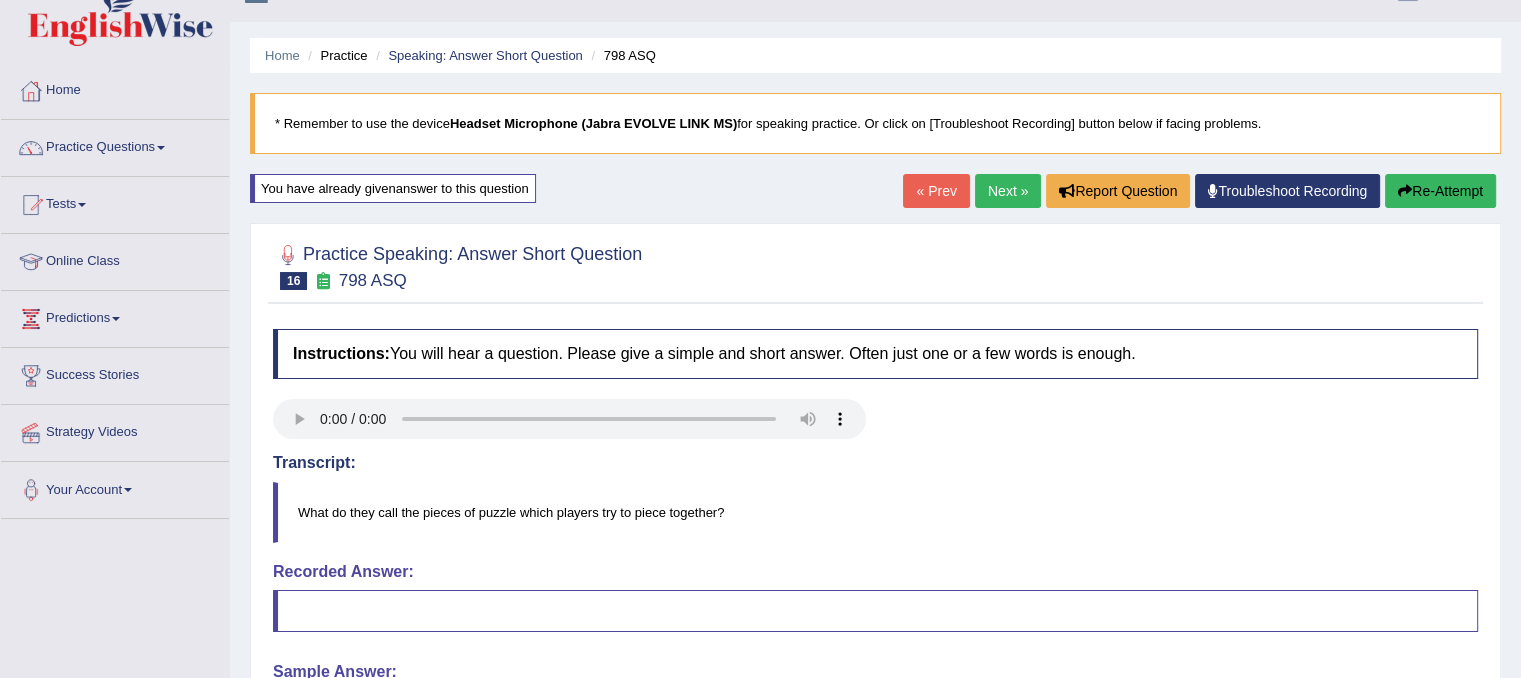 click on "Next »" at bounding box center [1008, 191] 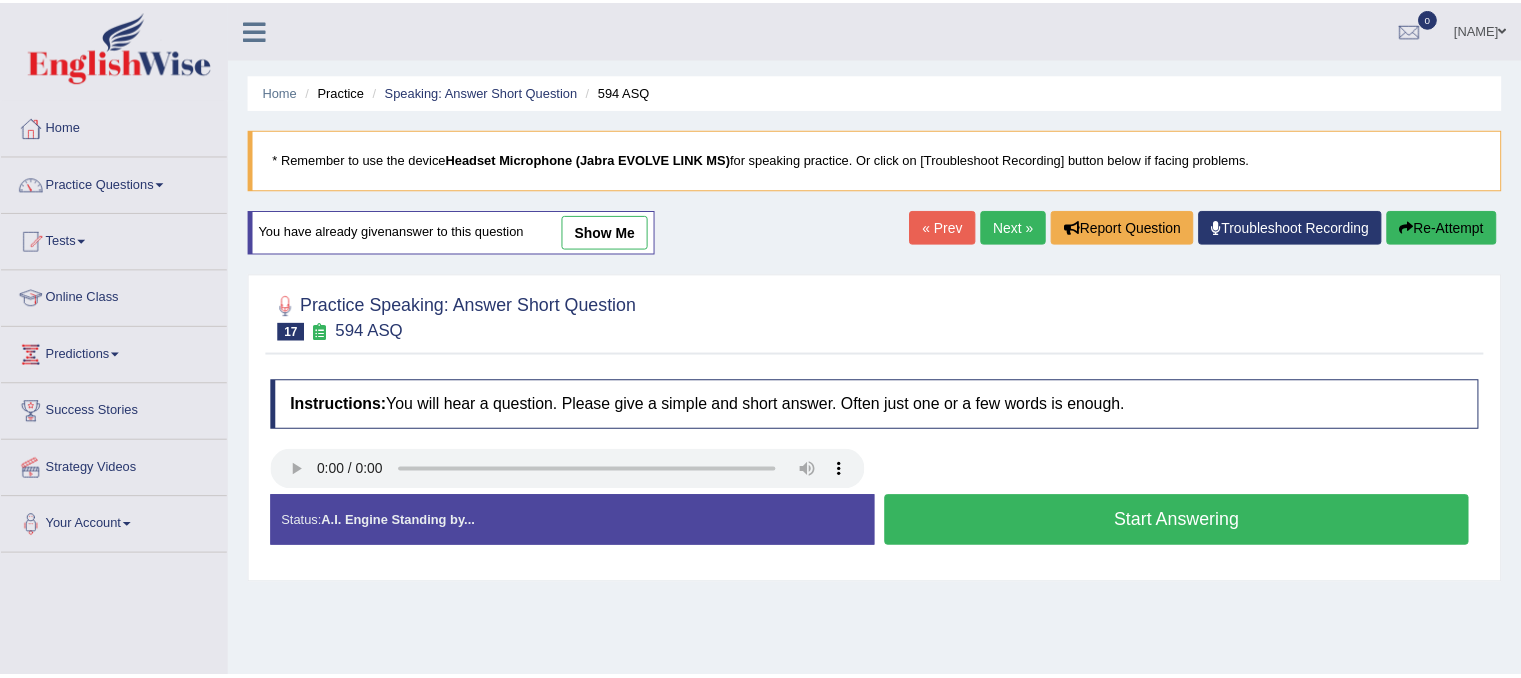 scroll, scrollTop: 0, scrollLeft: 0, axis: both 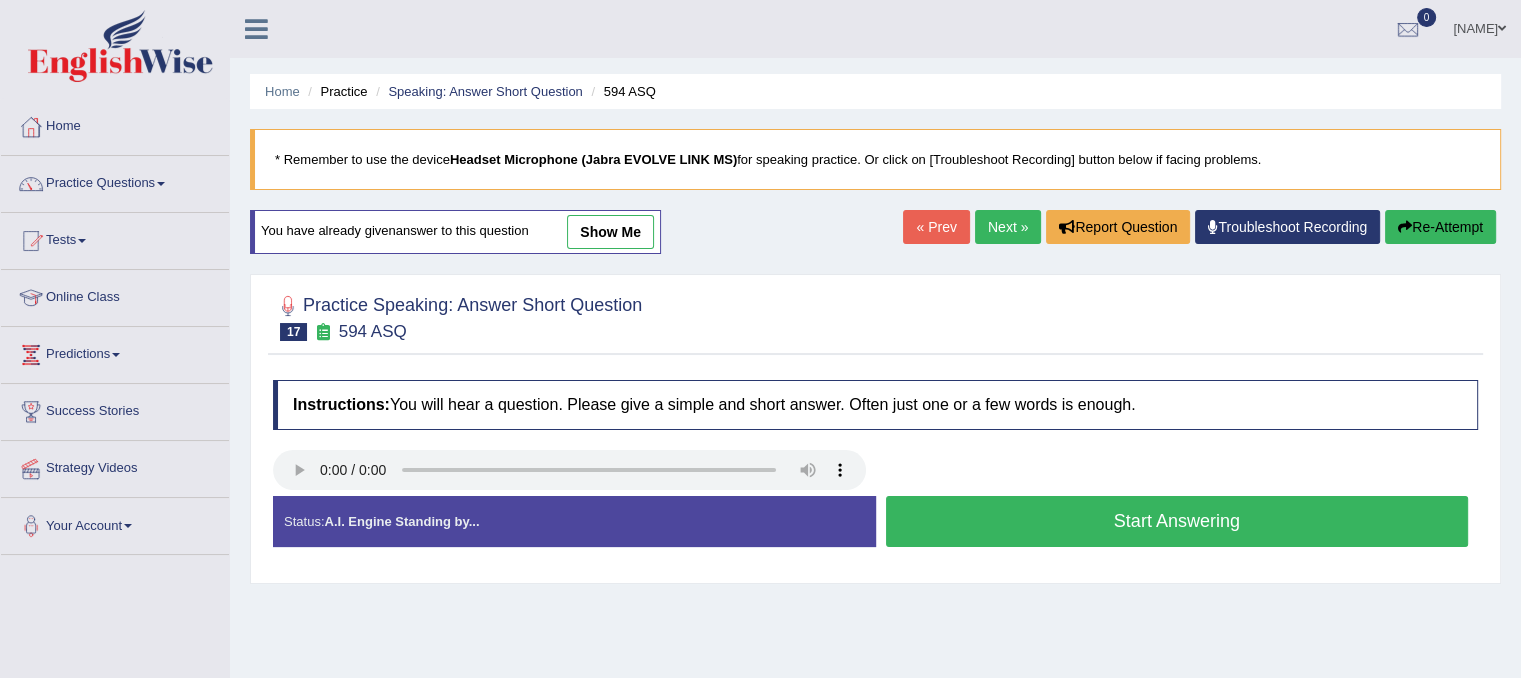 click on "Start Answering" at bounding box center [1177, 521] 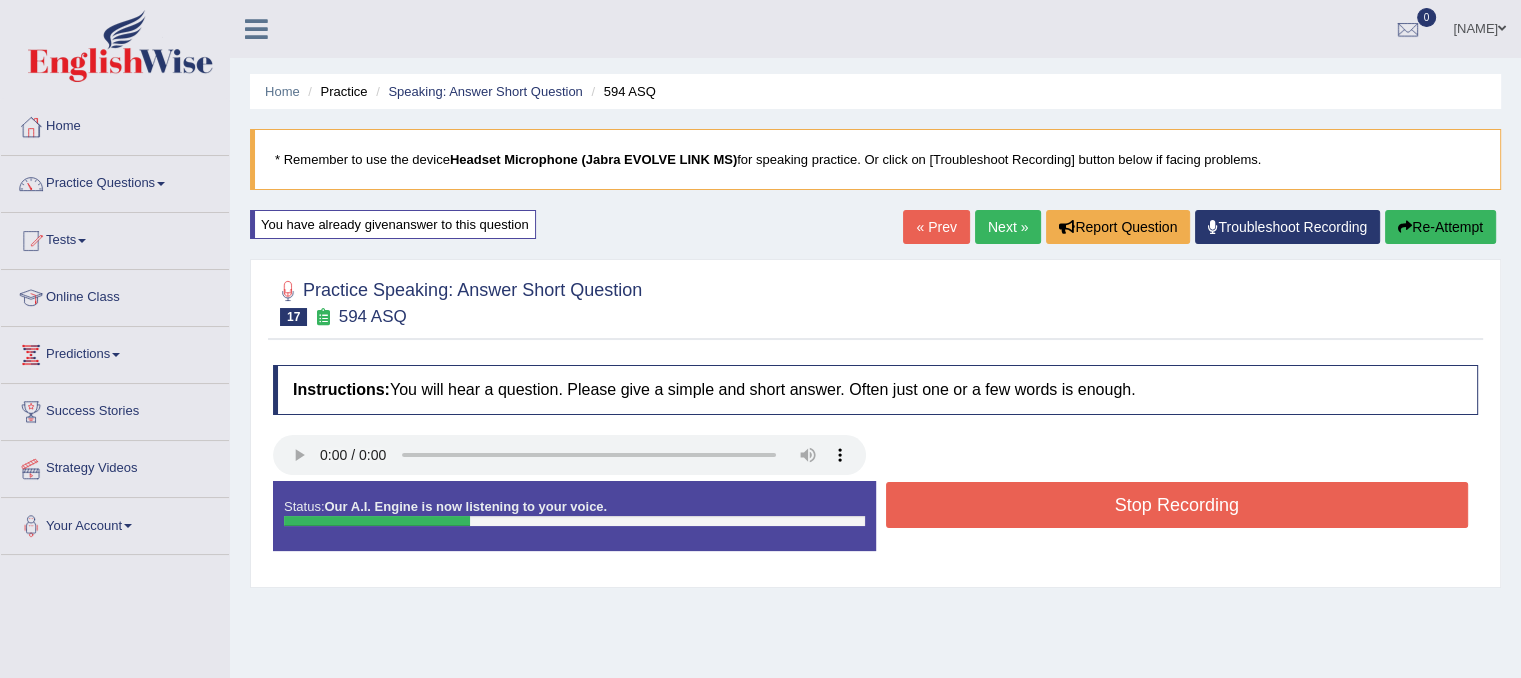 click on "Stop Recording" at bounding box center (1177, 505) 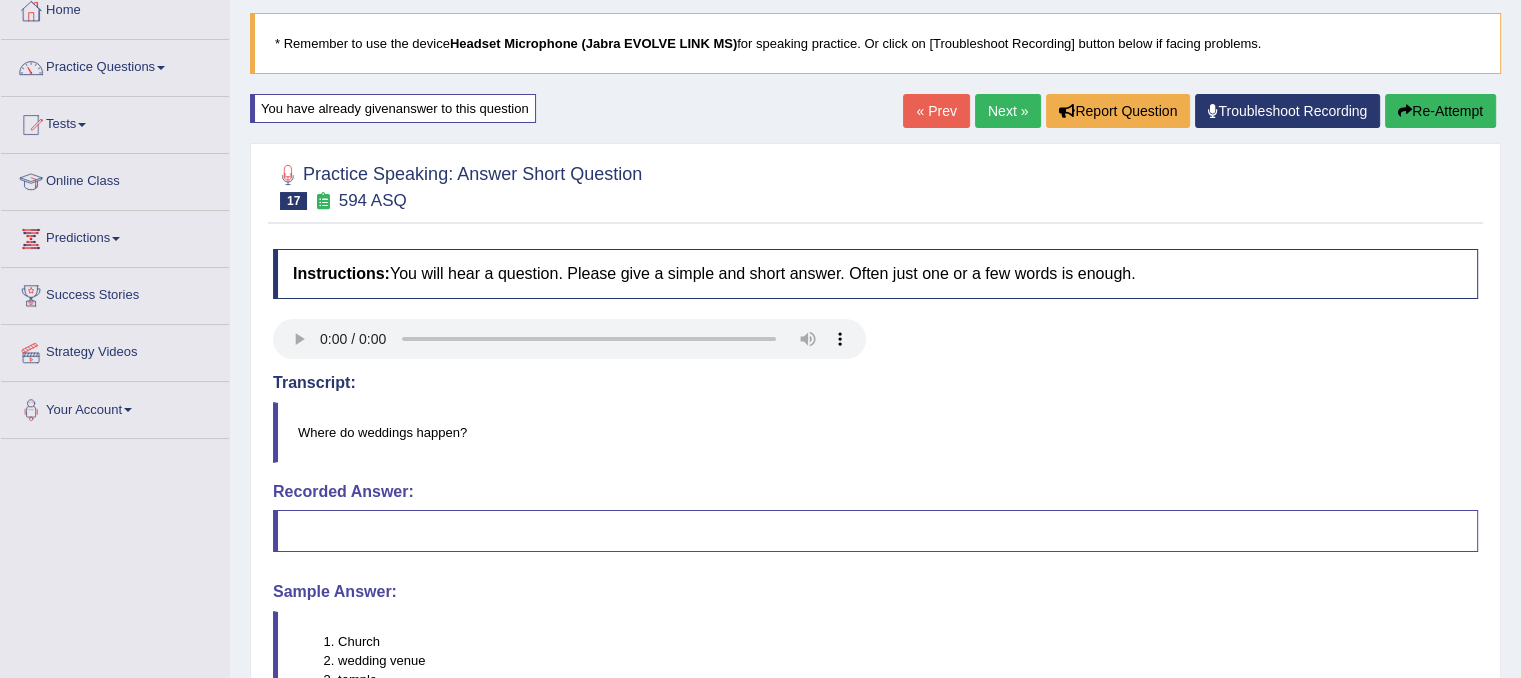 scroll, scrollTop: 110, scrollLeft: 0, axis: vertical 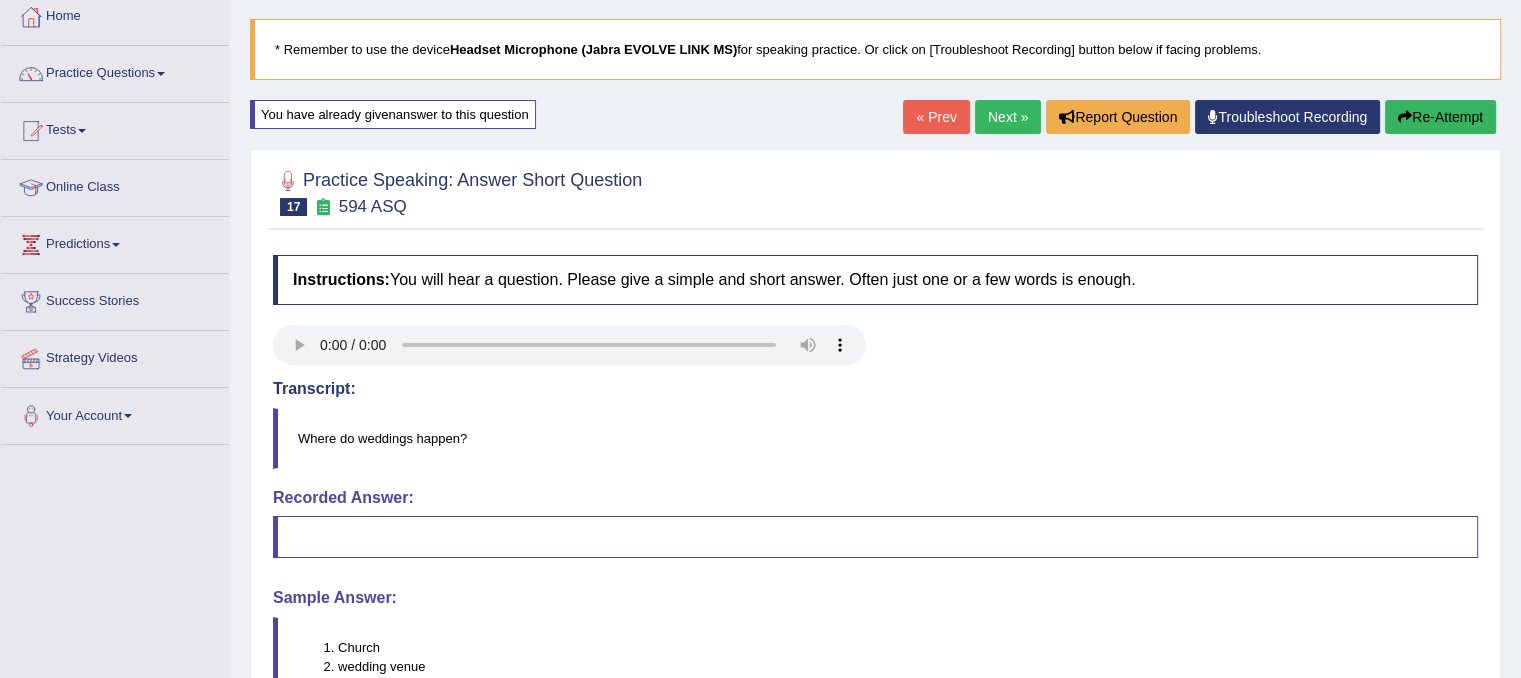 click on "Next »" at bounding box center [1008, 117] 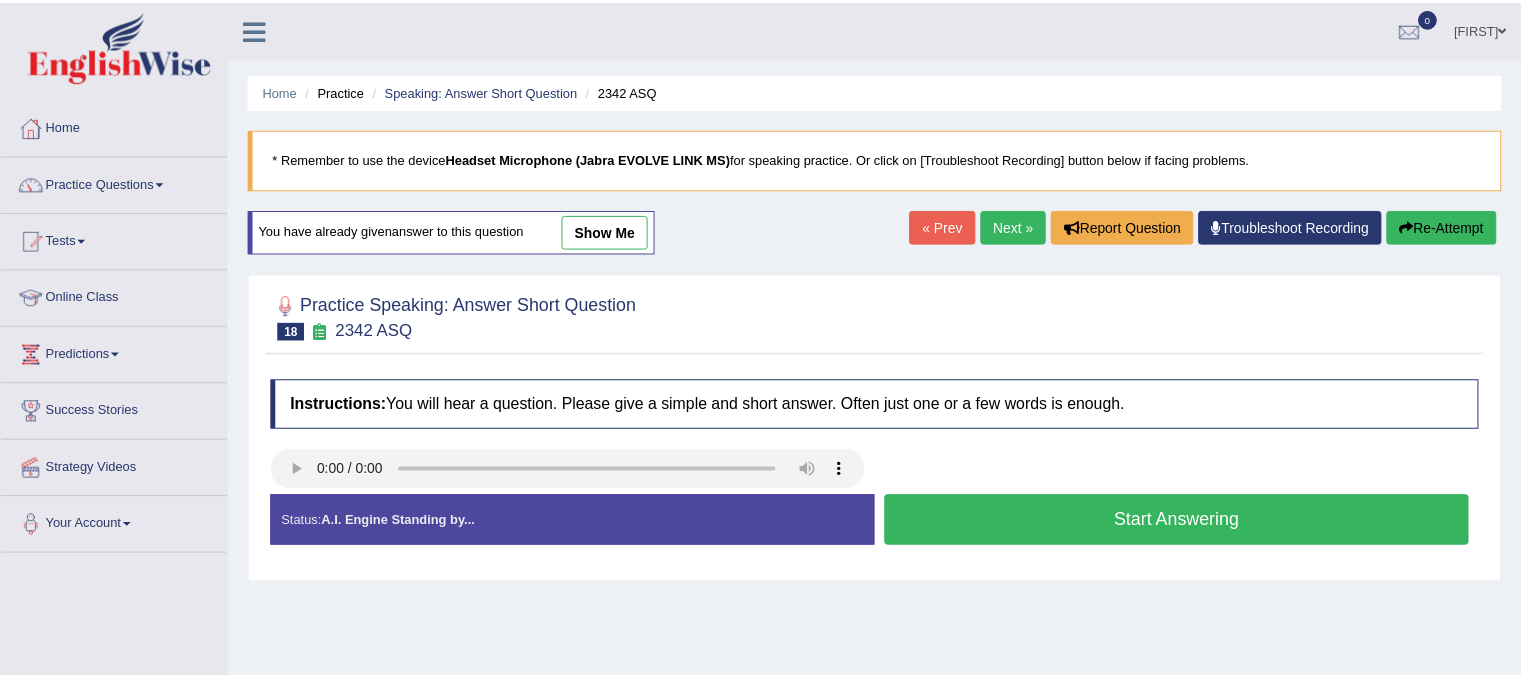 scroll, scrollTop: 0, scrollLeft: 0, axis: both 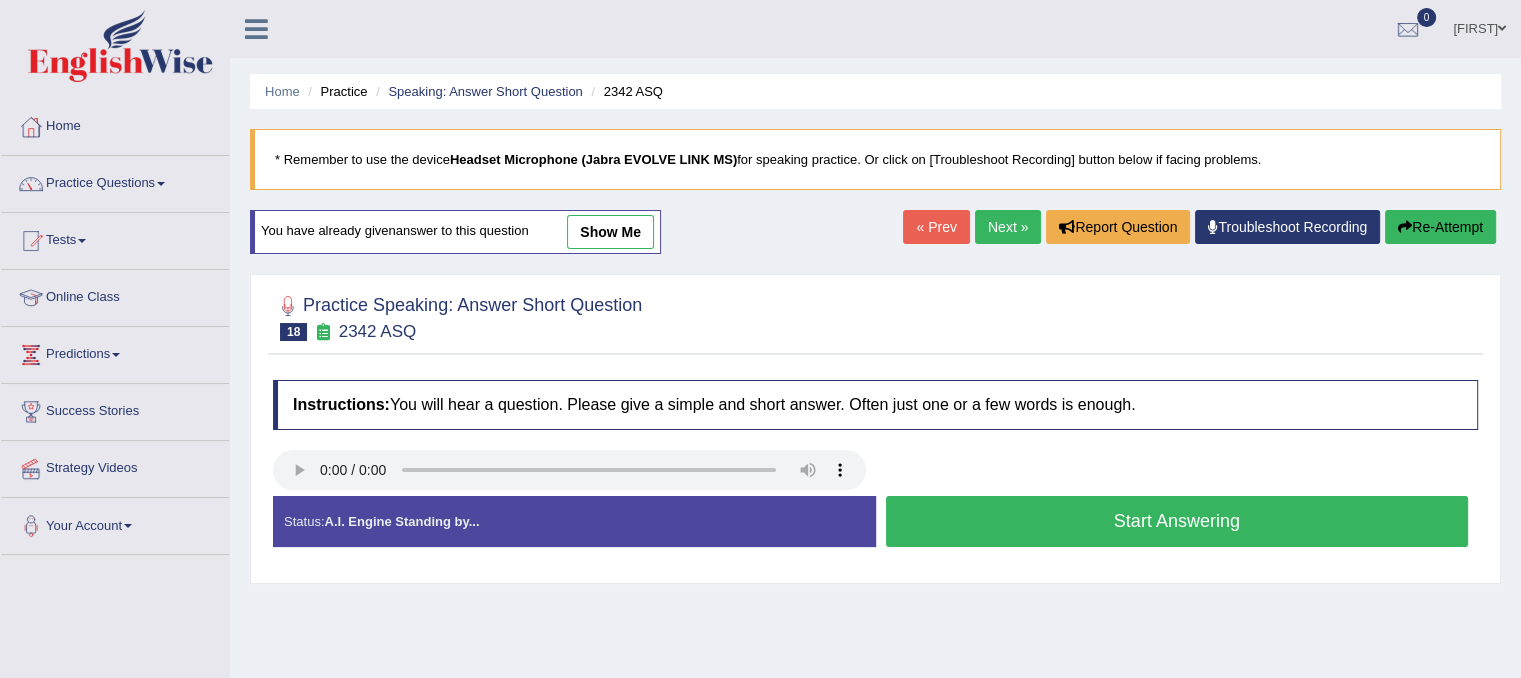 click on "Start Answering" at bounding box center [1177, 521] 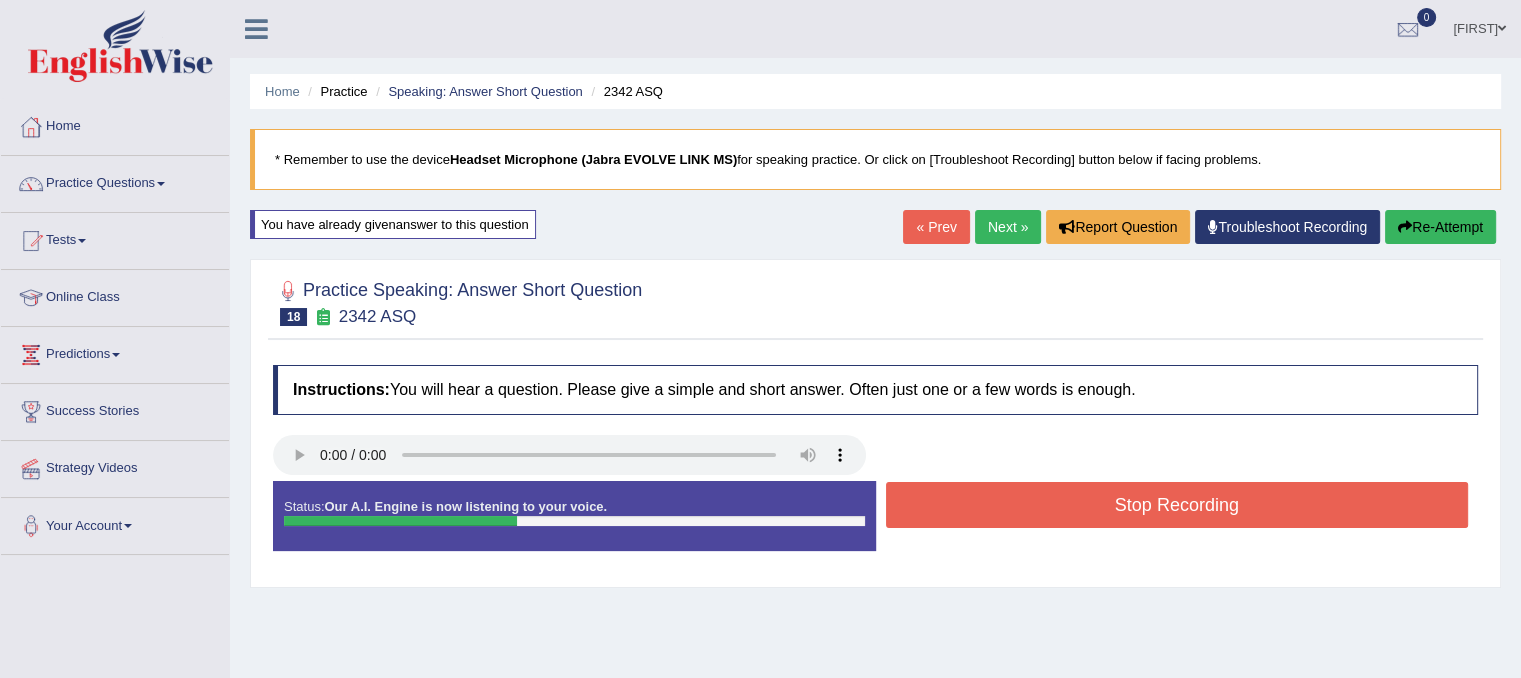 click on "Stop Recording" at bounding box center (1177, 505) 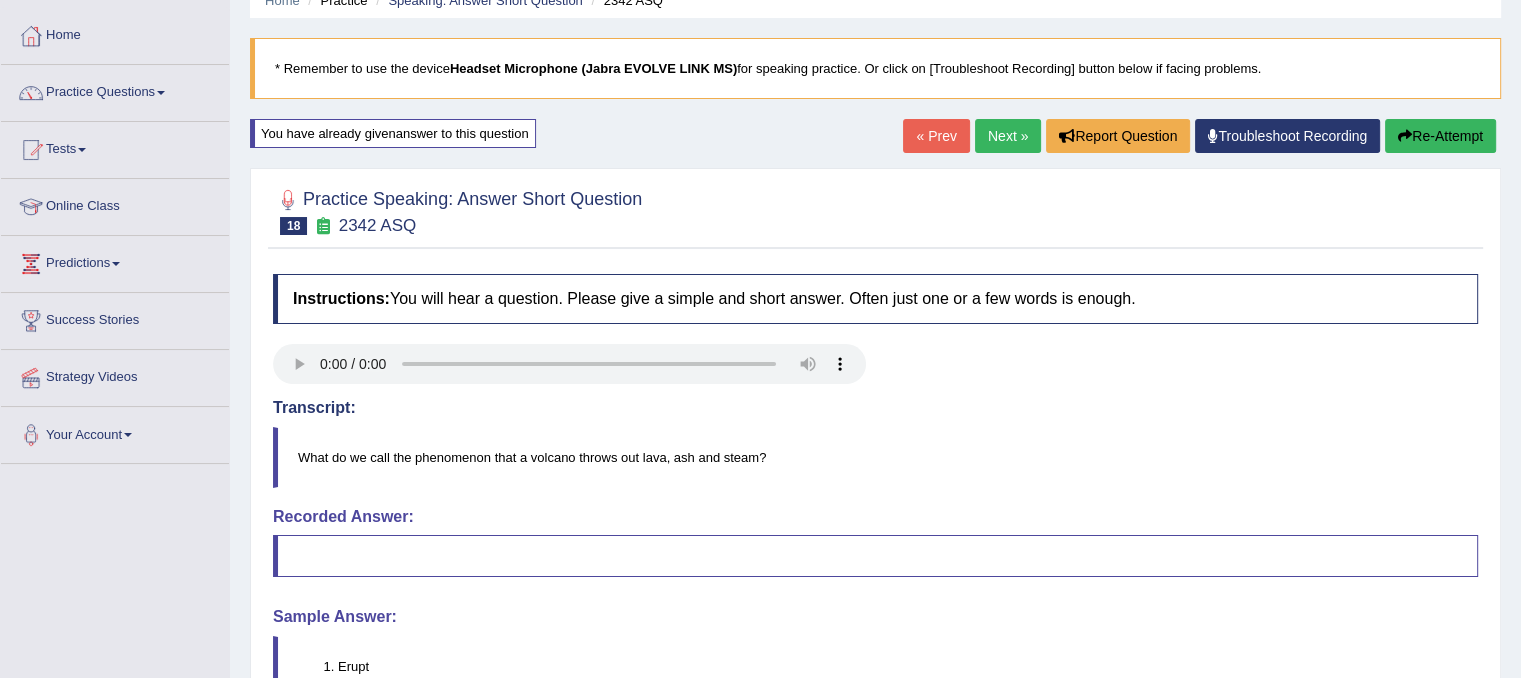 scroll, scrollTop: 79, scrollLeft: 0, axis: vertical 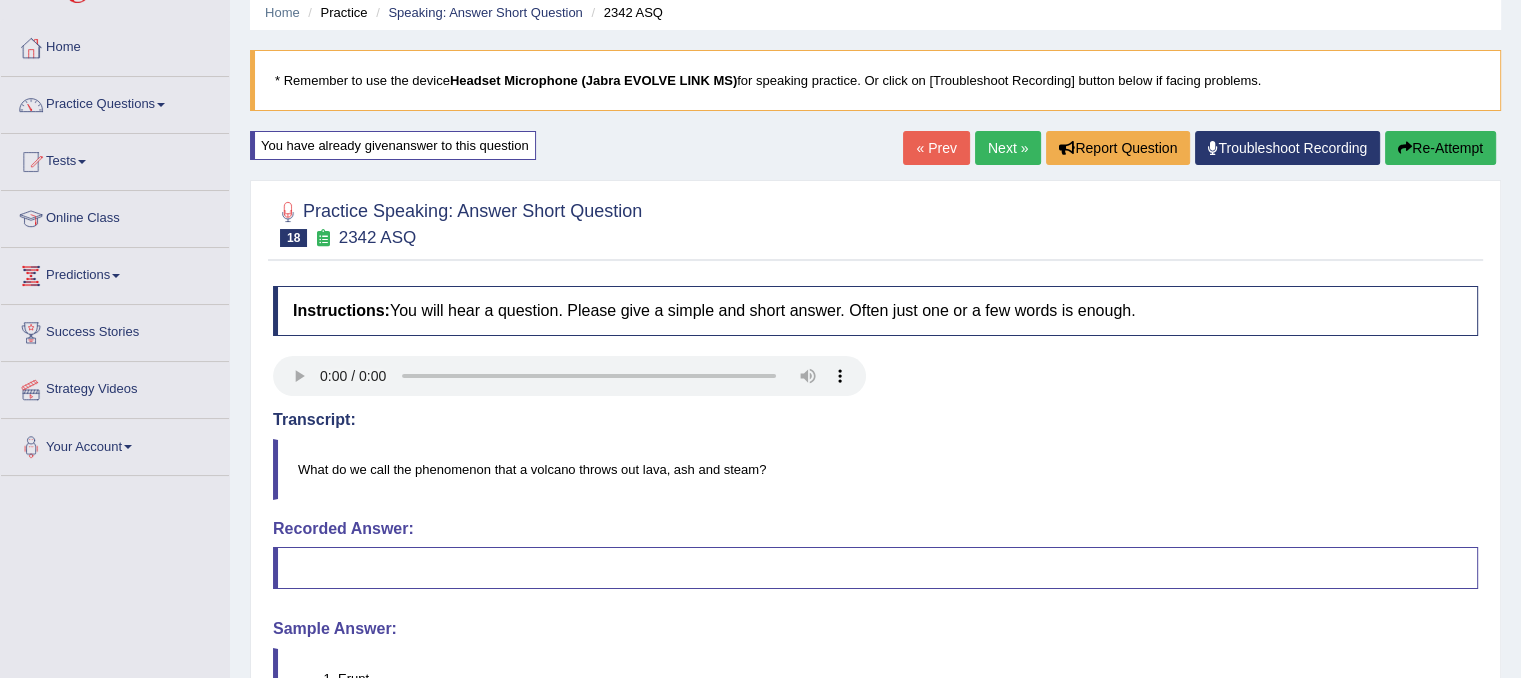 click on "Next »" at bounding box center (1008, 148) 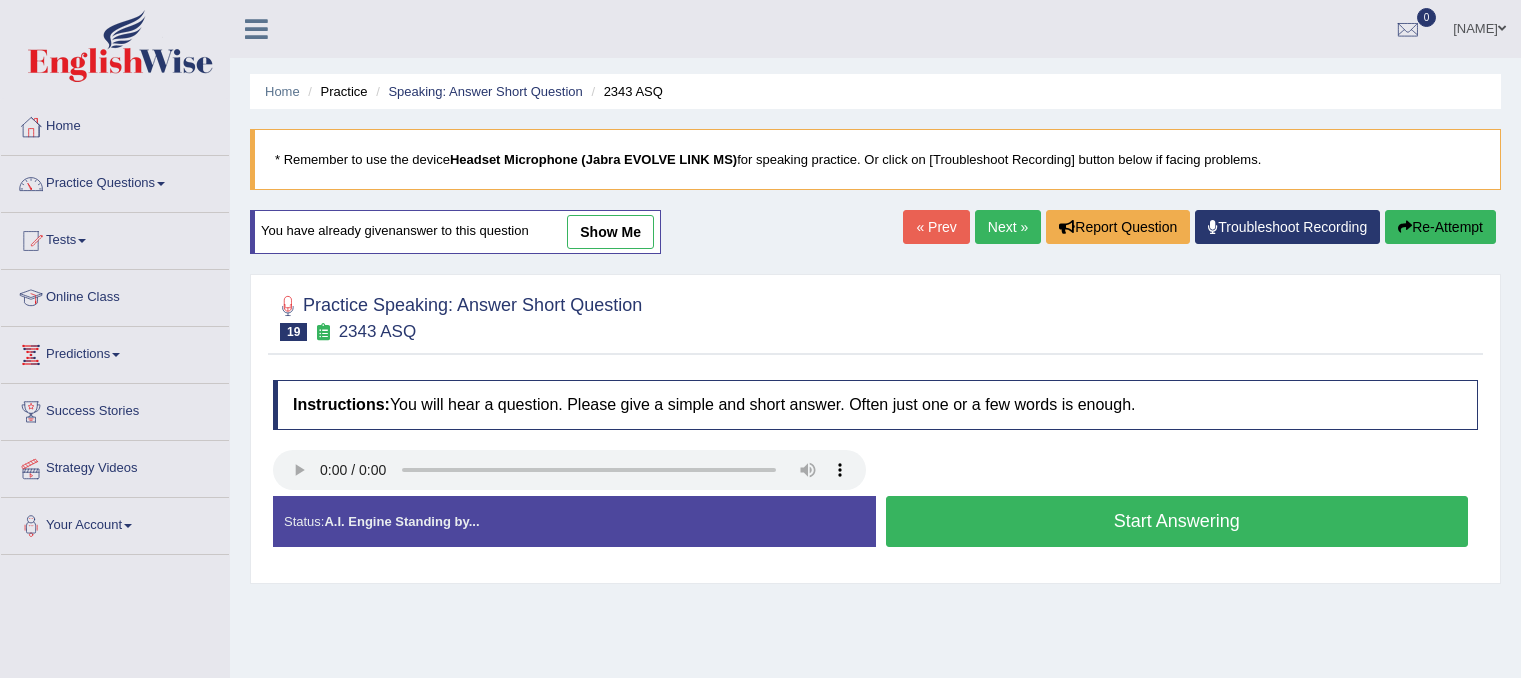 scroll, scrollTop: 0, scrollLeft: 0, axis: both 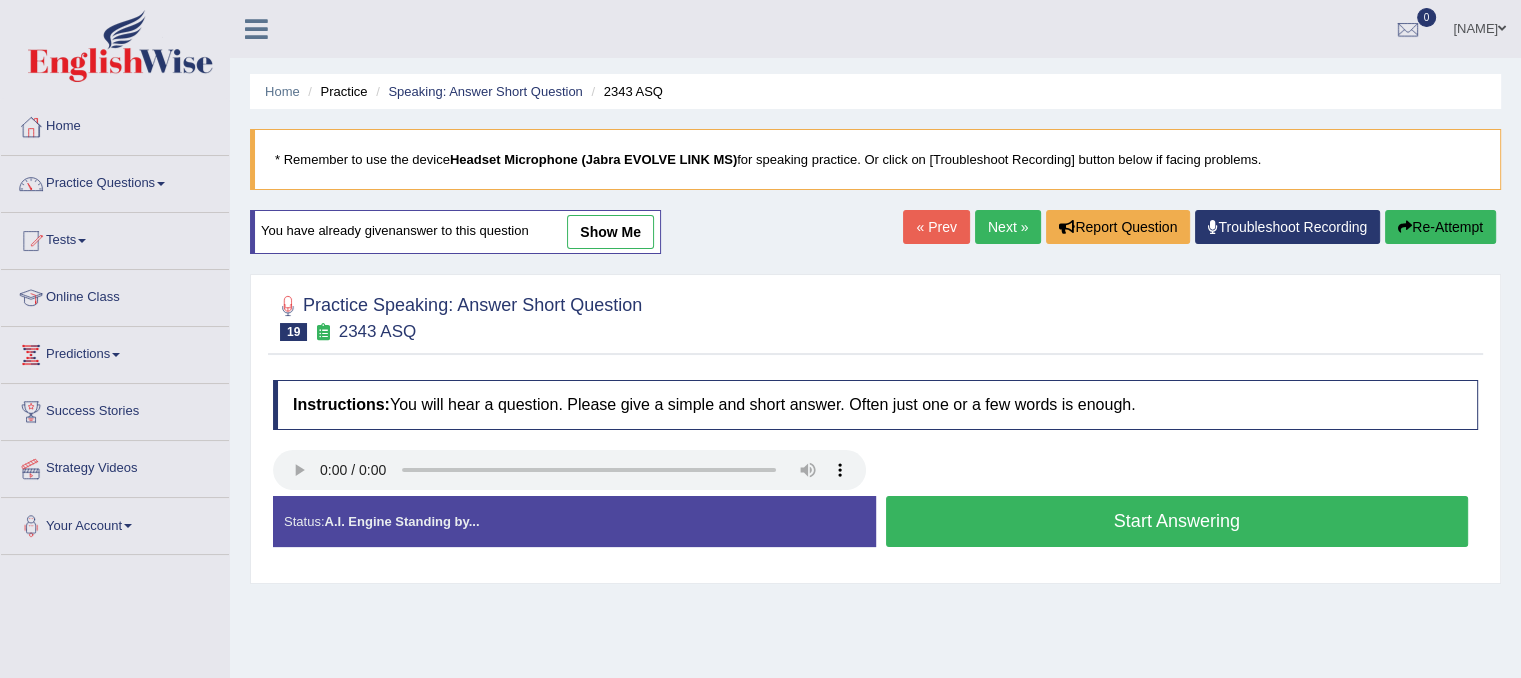 click on "Start Answering" at bounding box center (1177, 521) 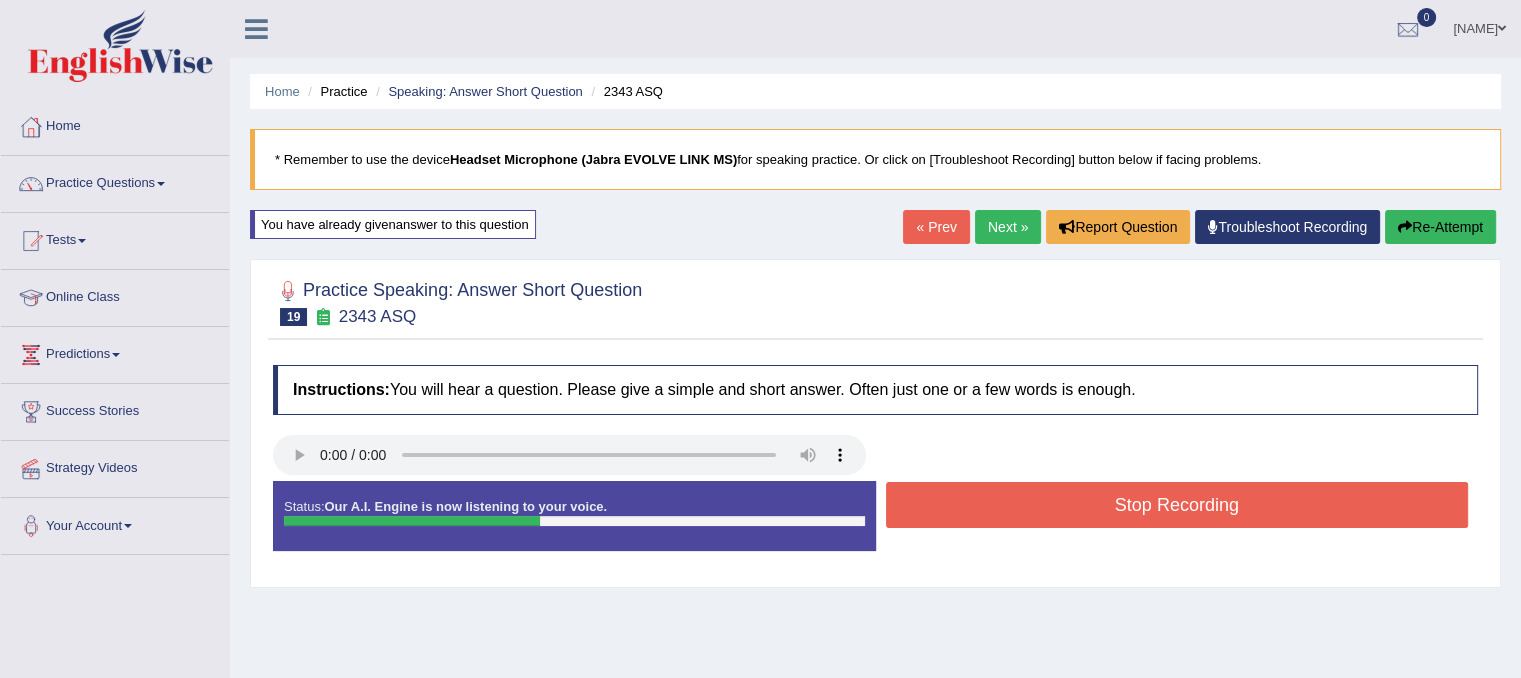 click on "Stop Recording" at bounding box center (1177, 505) 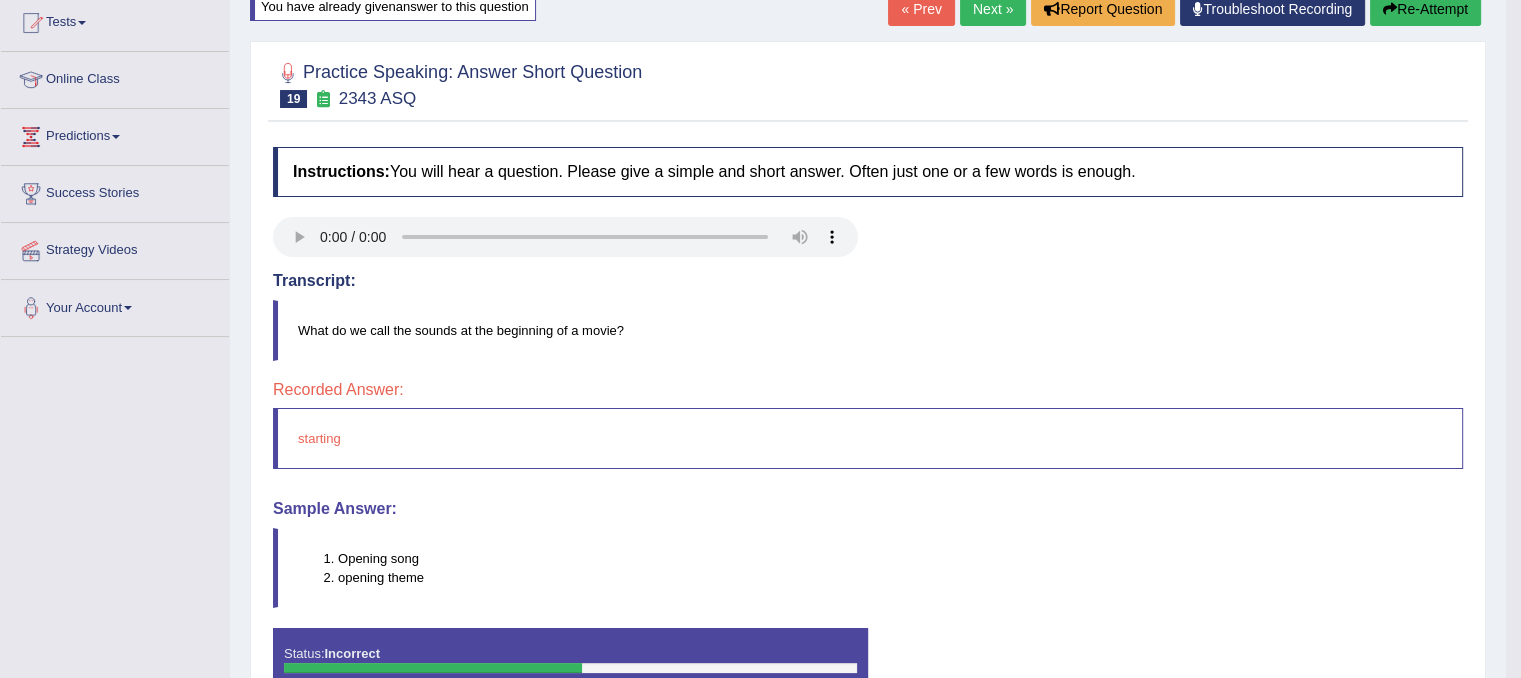 scroll, scrollTop: 0, scrollLeft: 0, axis: both 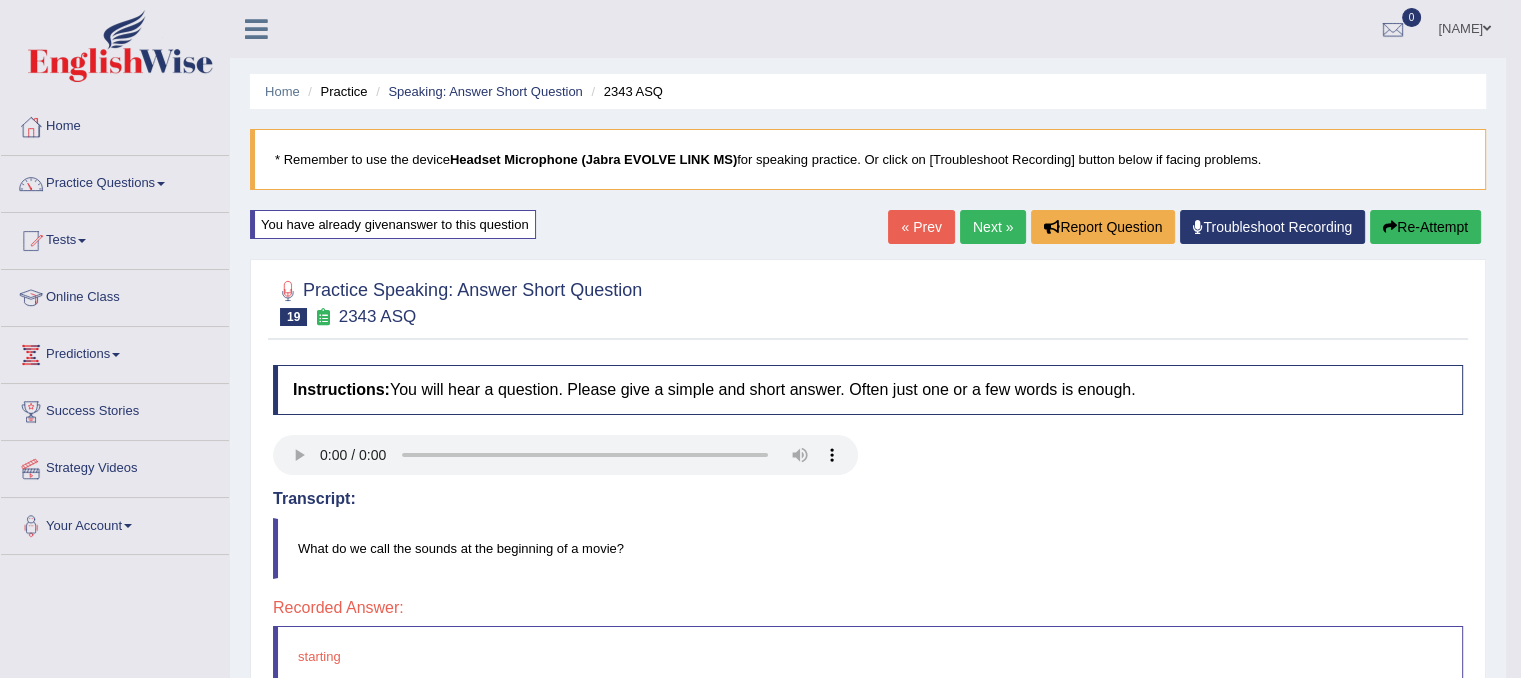 click on "Next »" at bounding box center (993, 227) 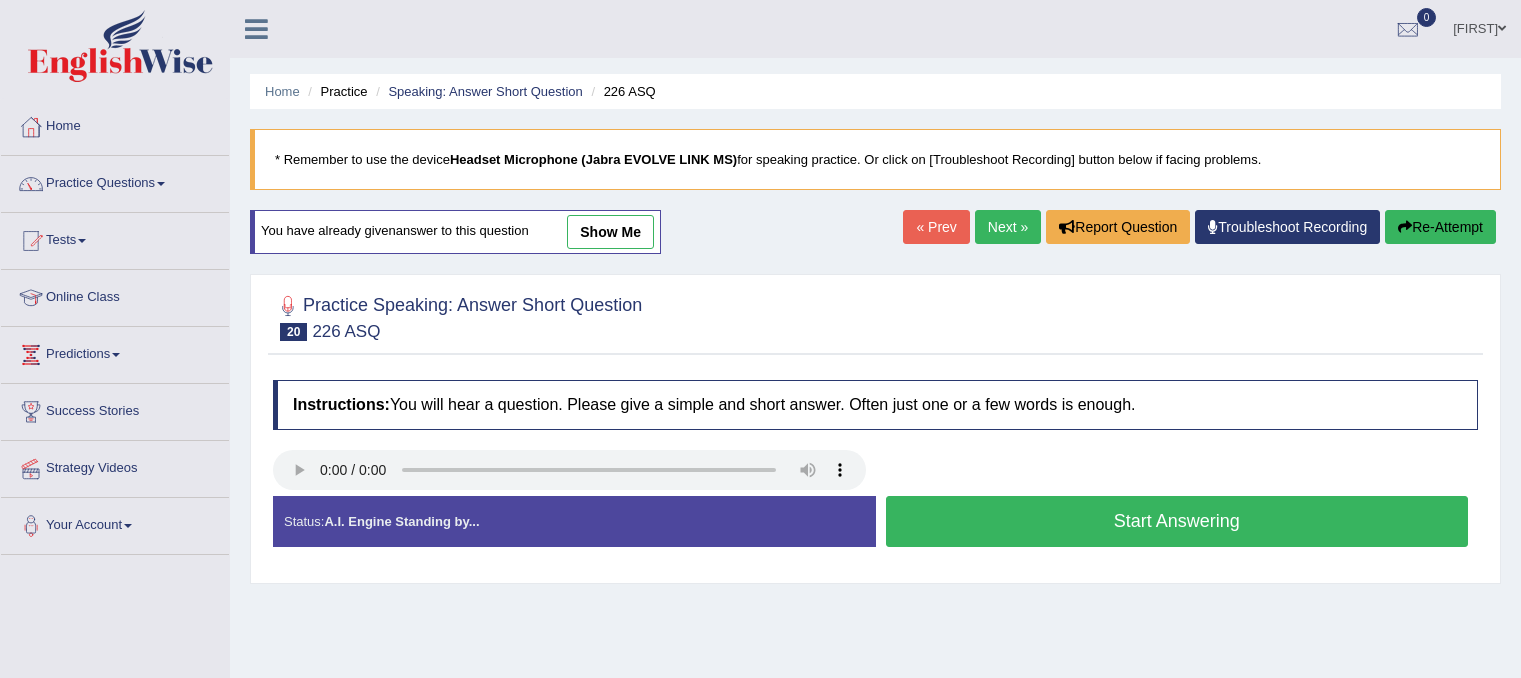 scroll, scrollTop: 0, scrollLeft: 0, axis: both 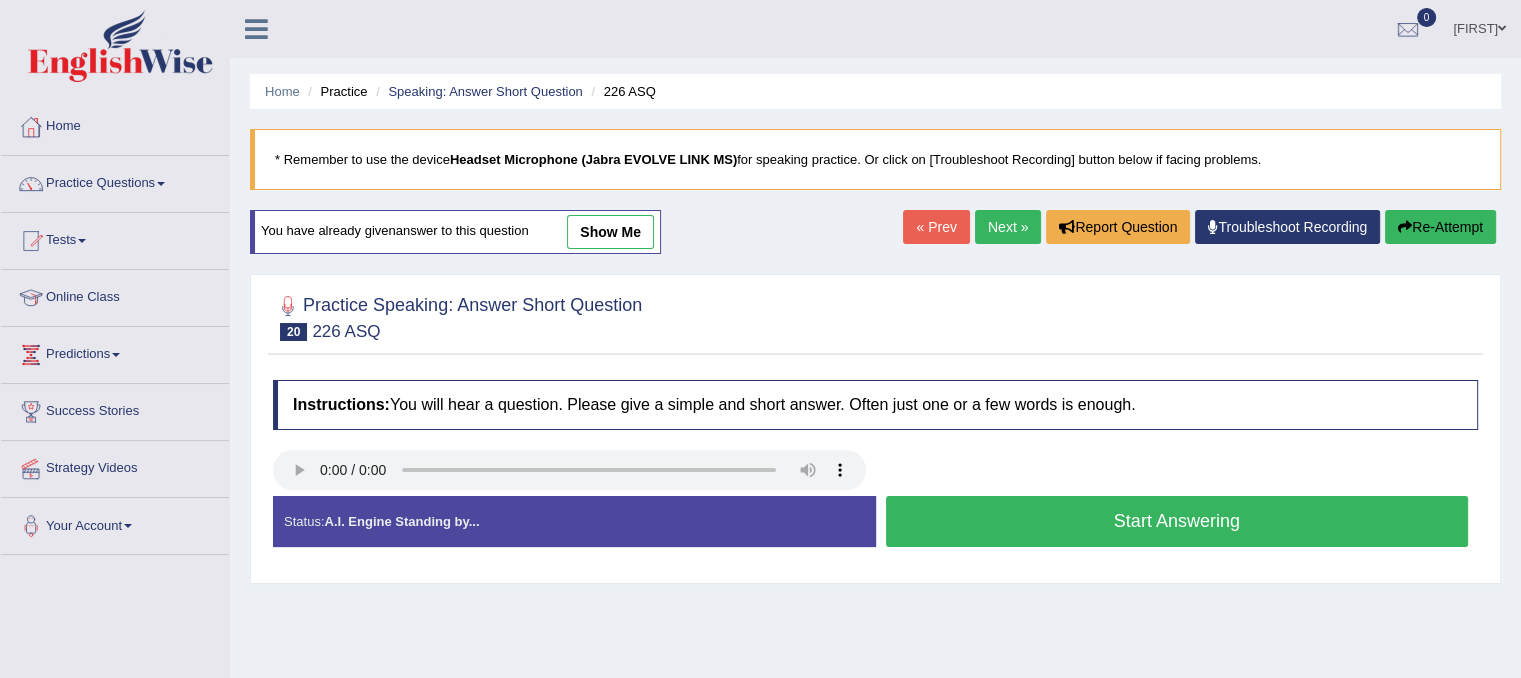 click on "Start Answering" at bounding box center (1177, 521) 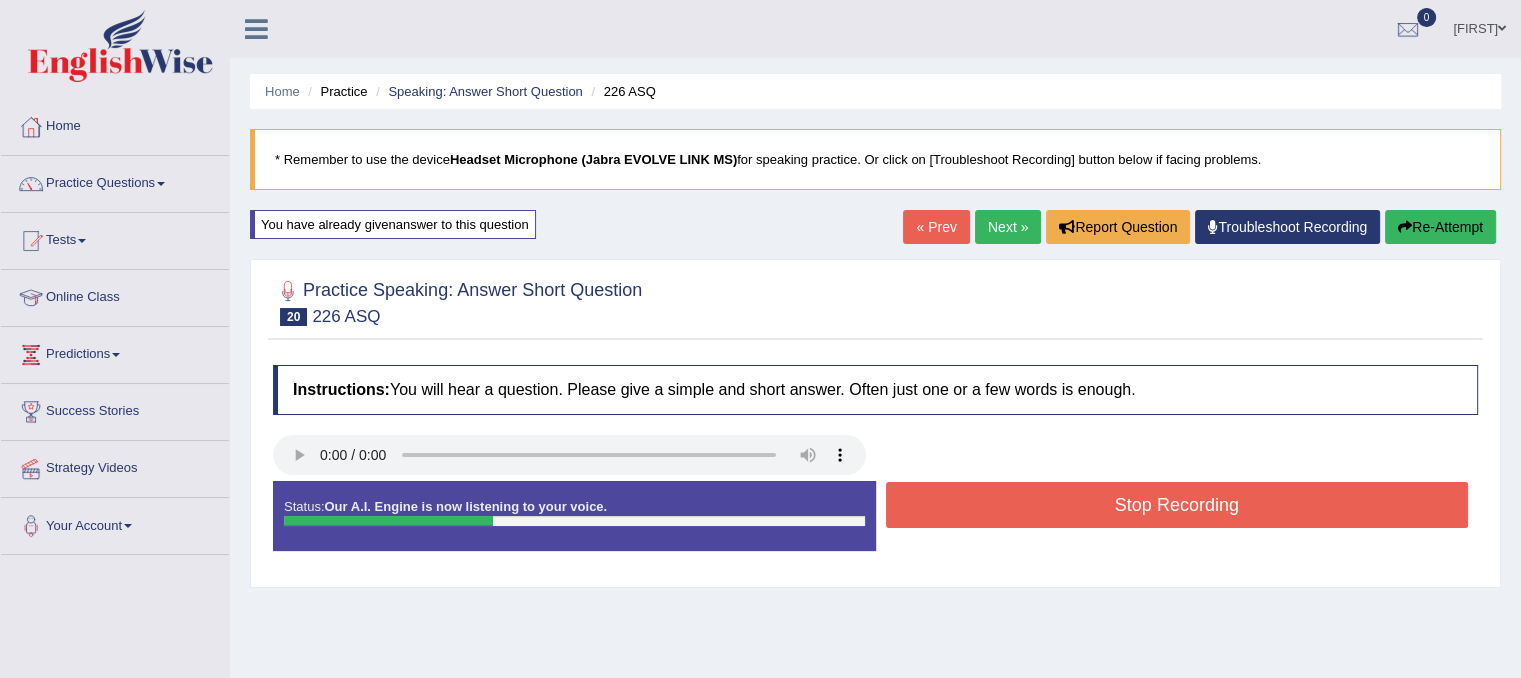 click on "Stop Recording" at bounding box center [1177, 505] 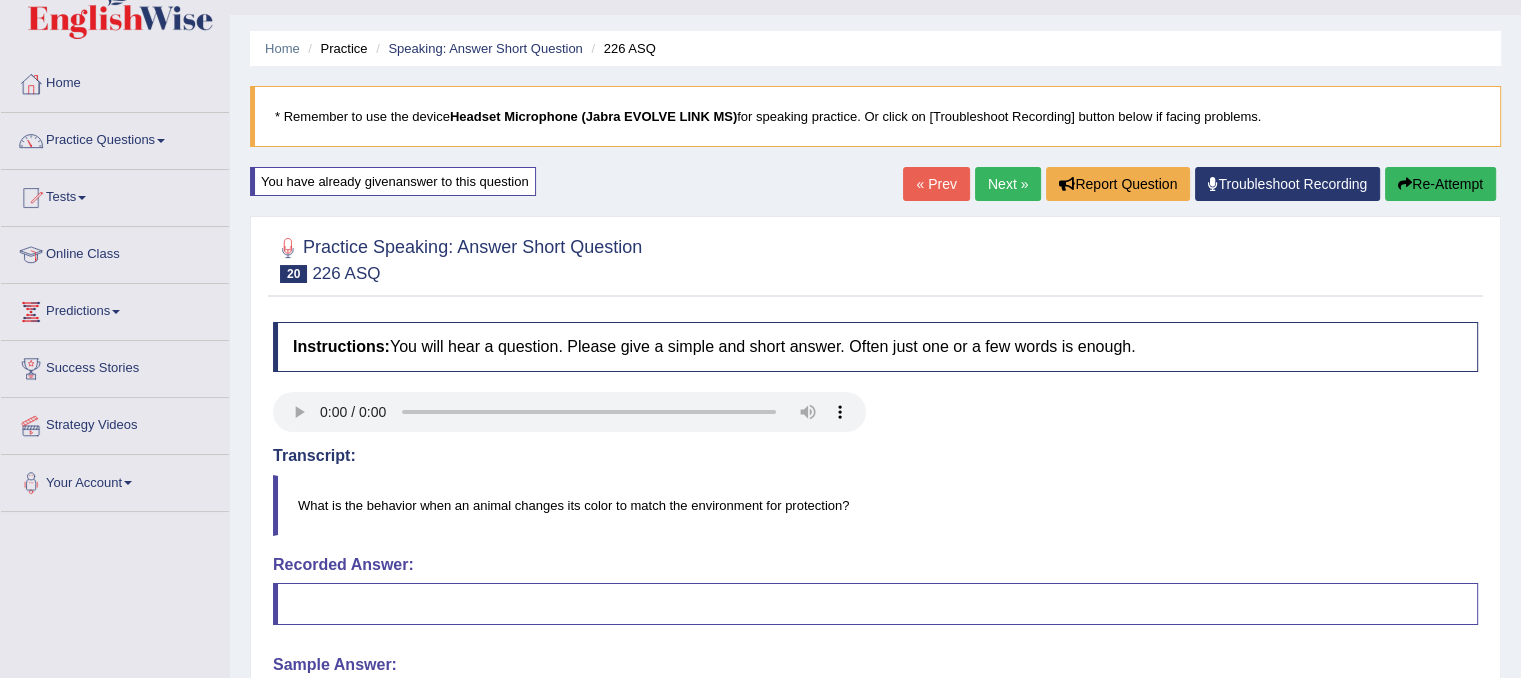 scroll, scrollTop: 0, scrollLeft: 0, axis: both 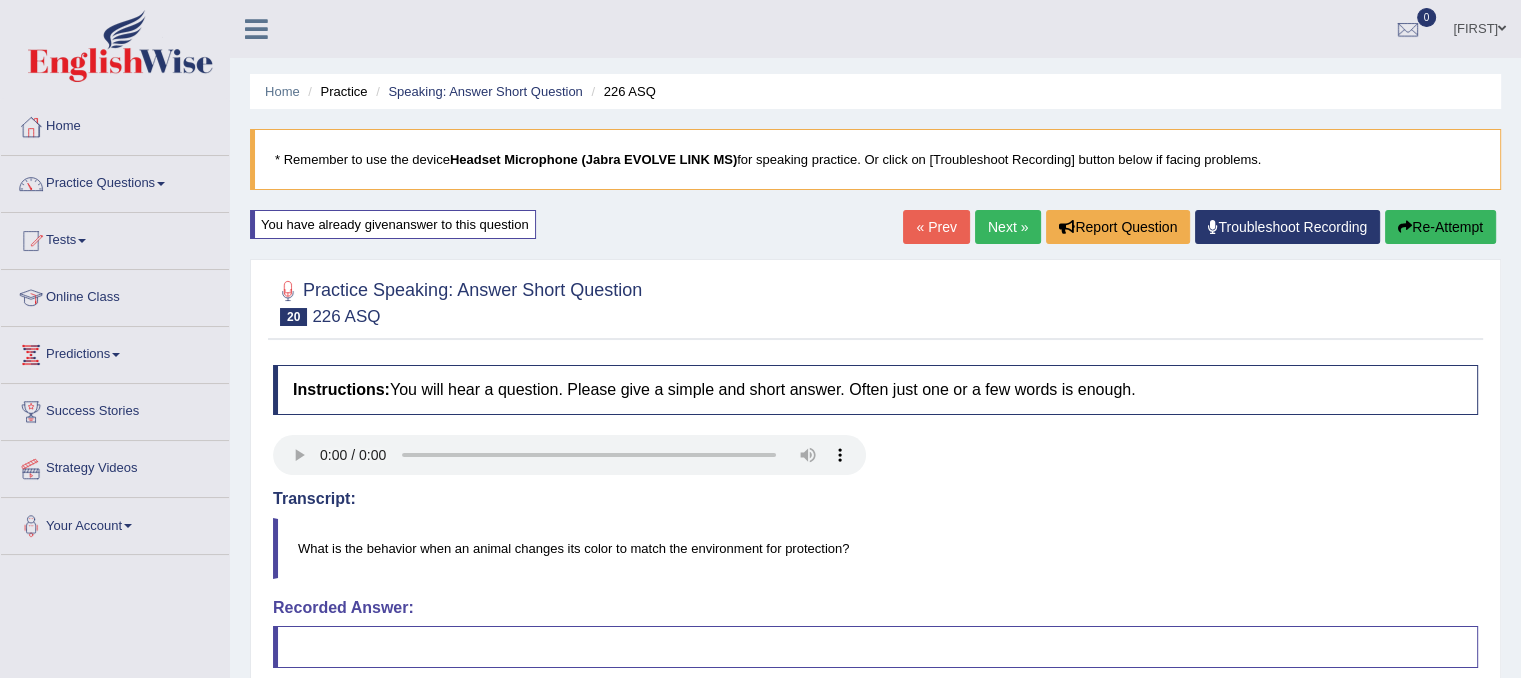 click on "Next »" at bounding box center [1008, 227] 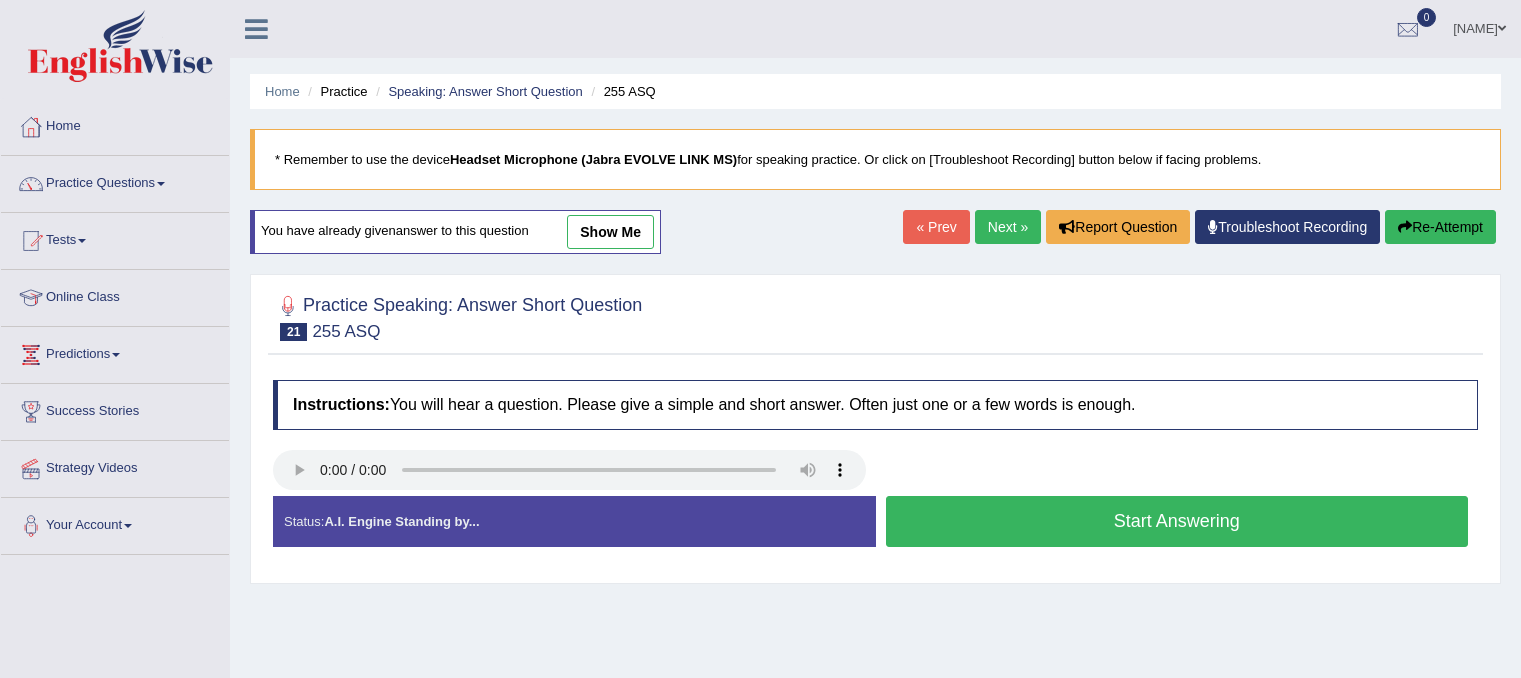 scroll, scrollTop: 0, scrollLeft: 0, axis: both 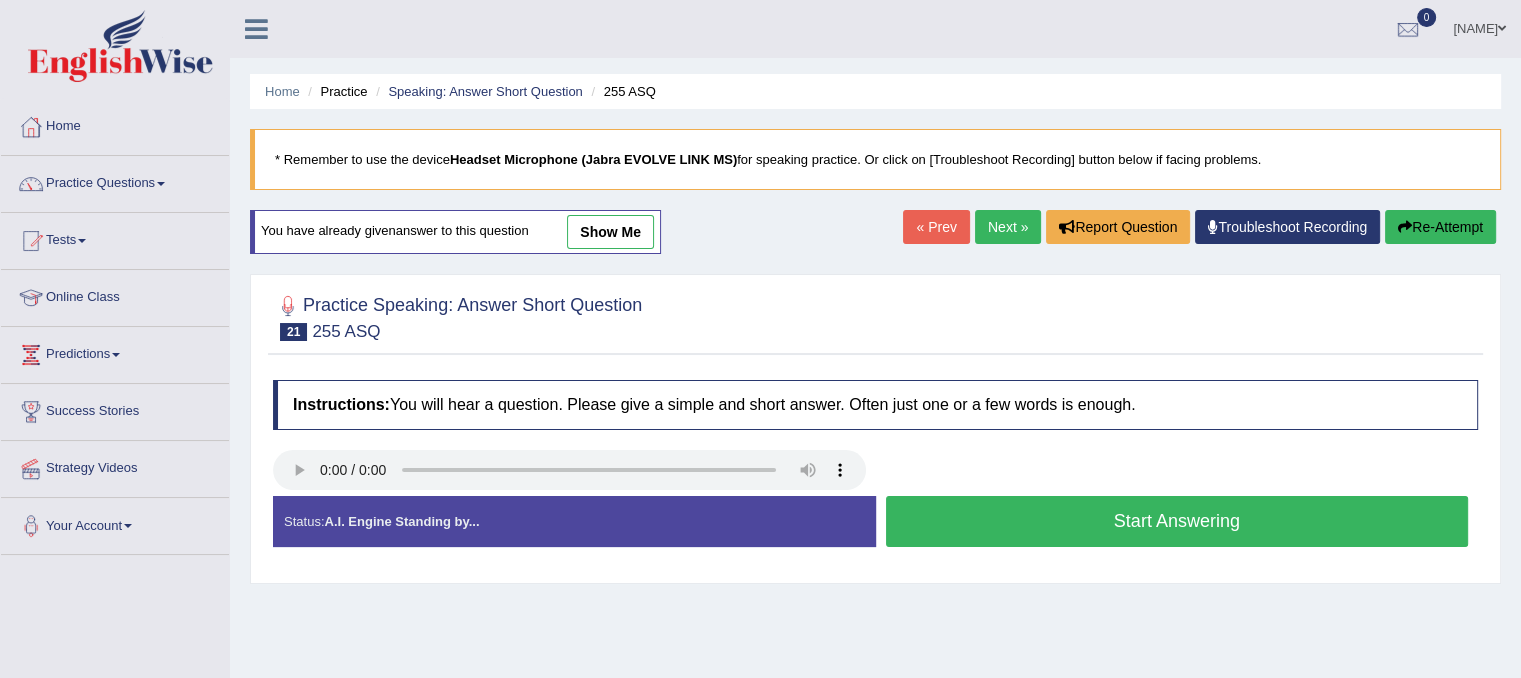 click on "Start Answering" at bounding box center [1177, 521] 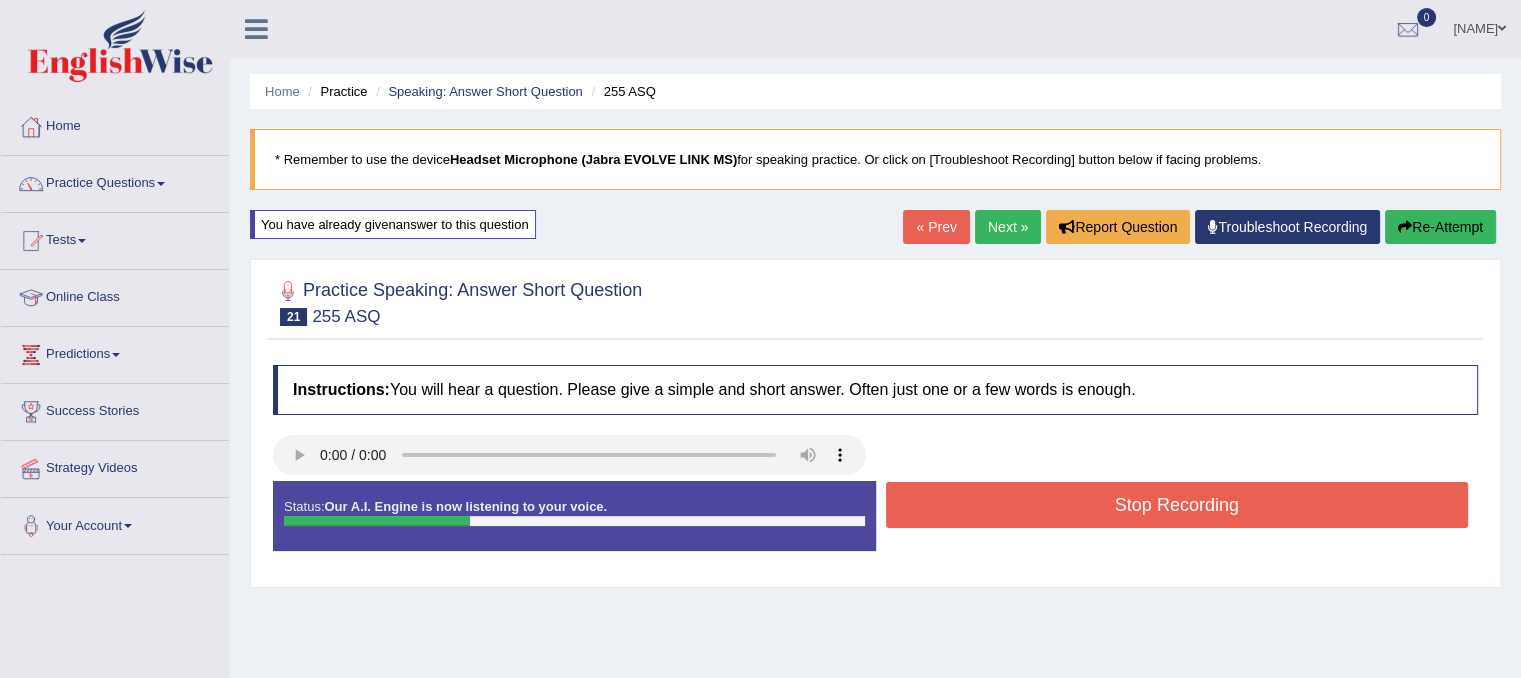 click on "Stop Recording" at bounding box center [1177, 505] 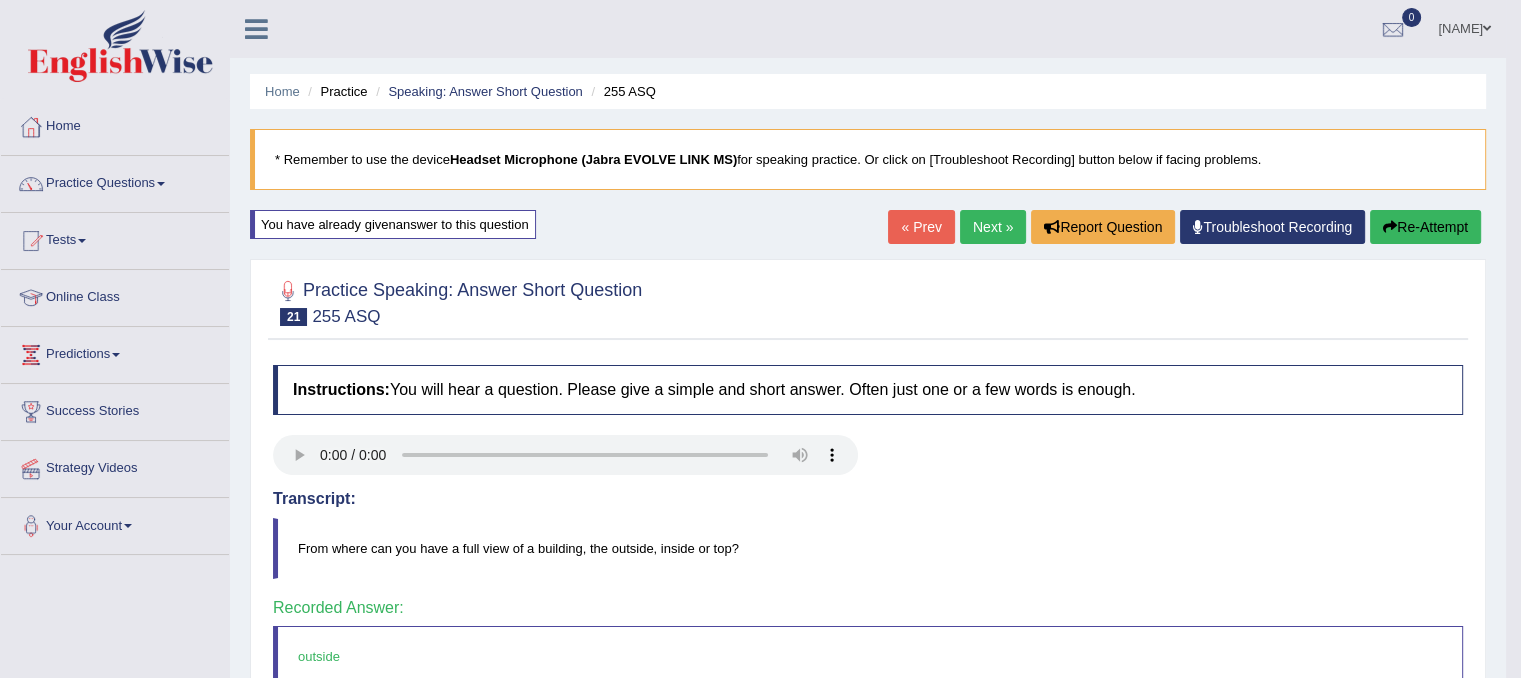 click on "Next »" at bounding box center [993, 227] 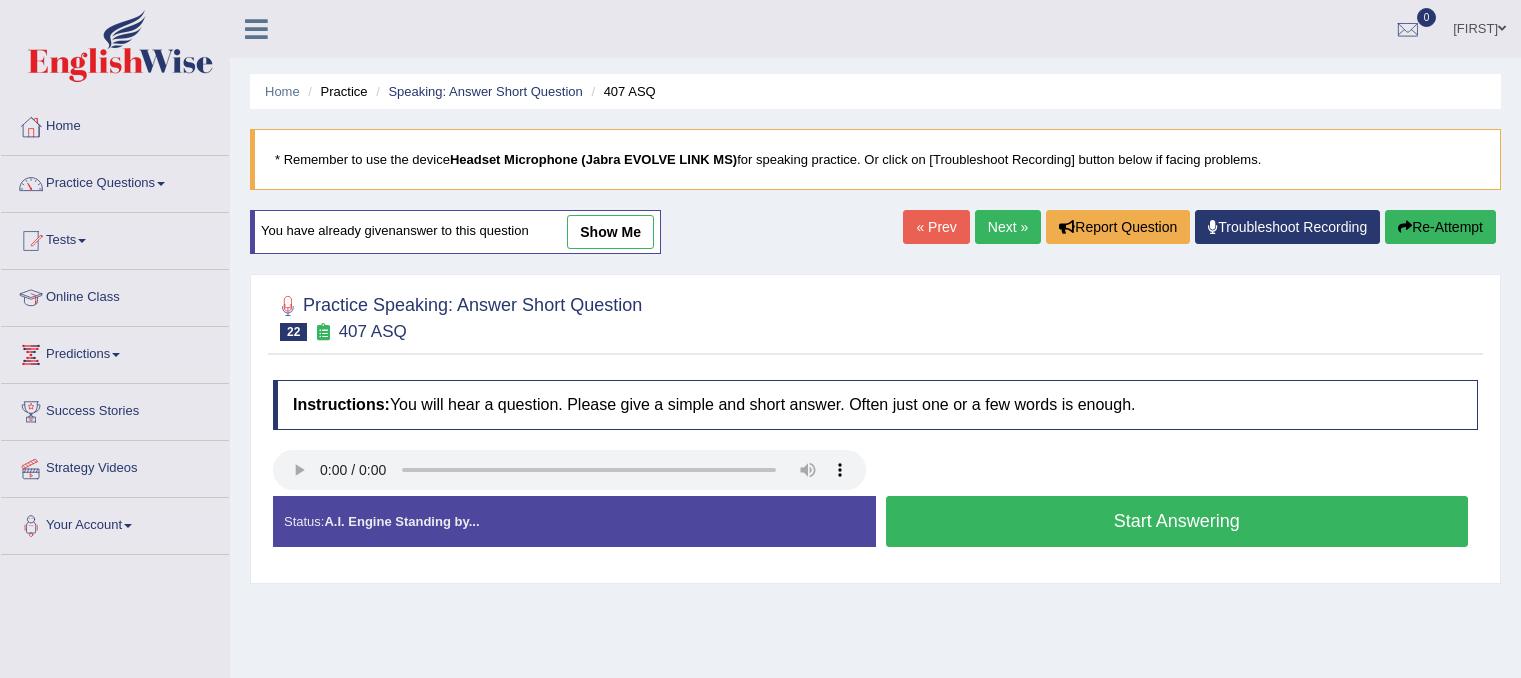 scroll, scrollTop: 0, scrollLeft: 0, axis: both 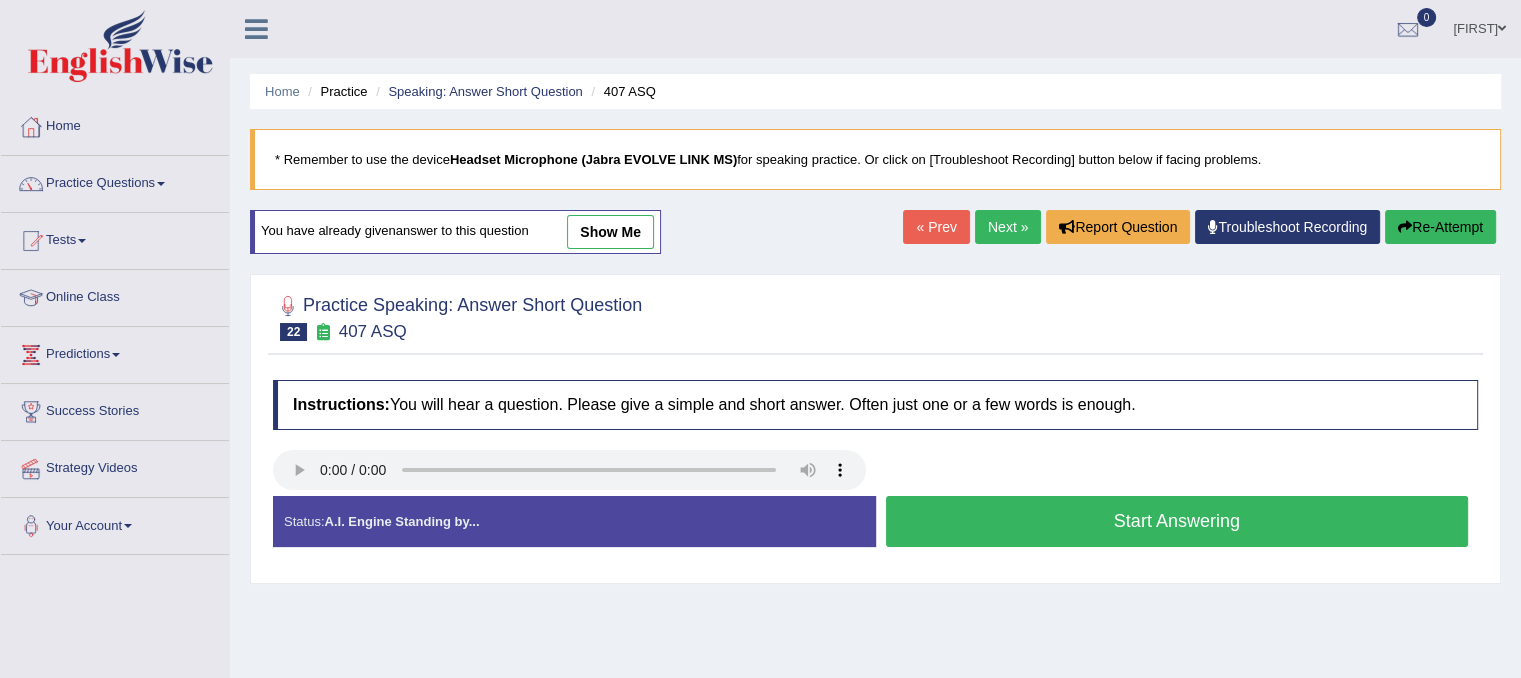 click on "Start Answering" at bounding box center [1177, 521] 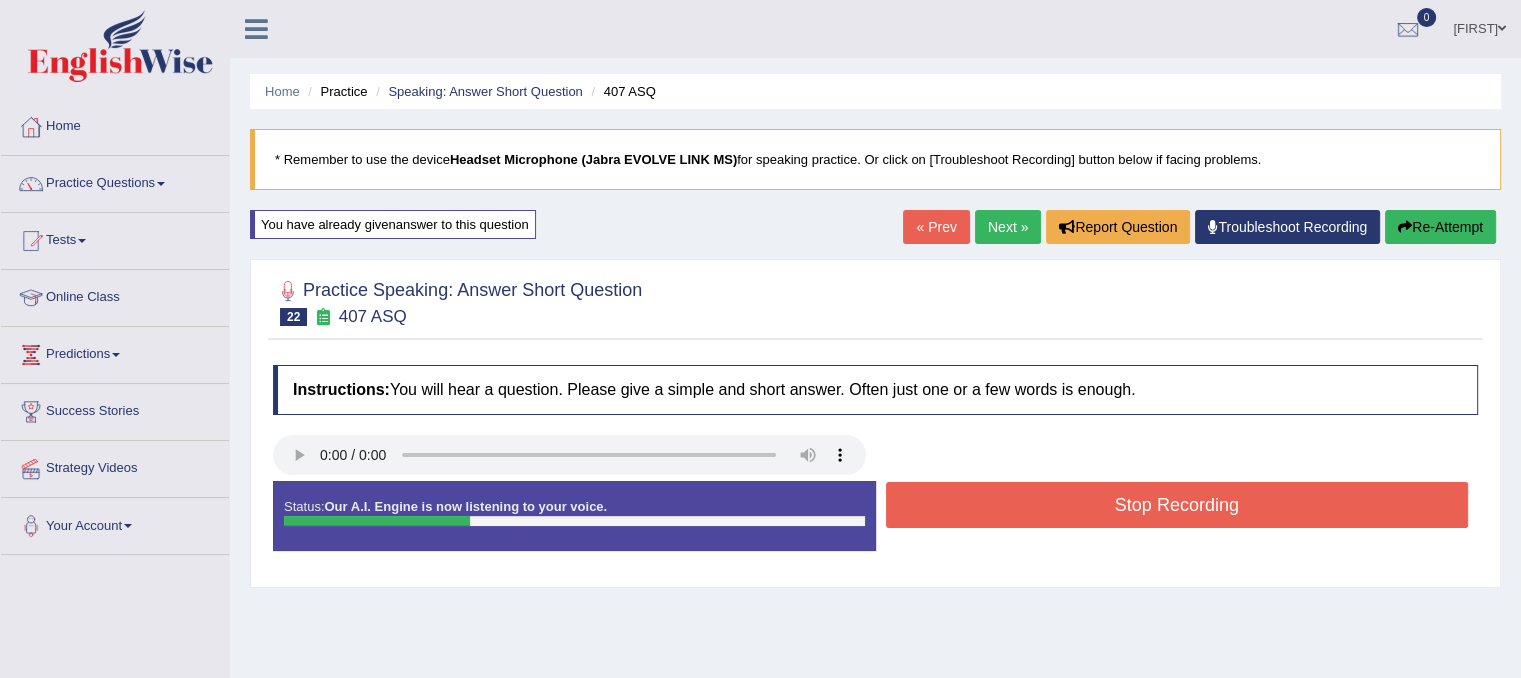 click on "Stop Recording" at bounding box center [1177, 505] 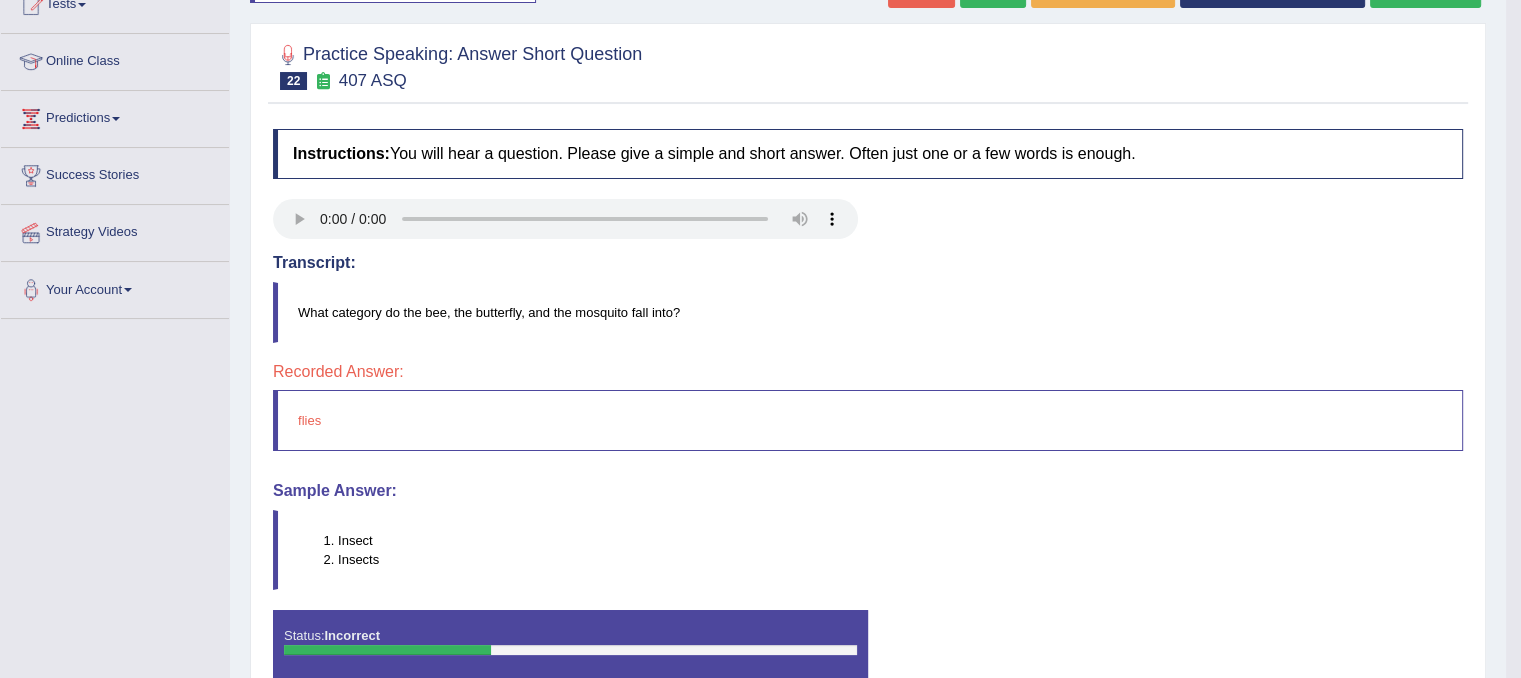 scroll, scrollTop: 0, scrollLeft: 0, axis: both 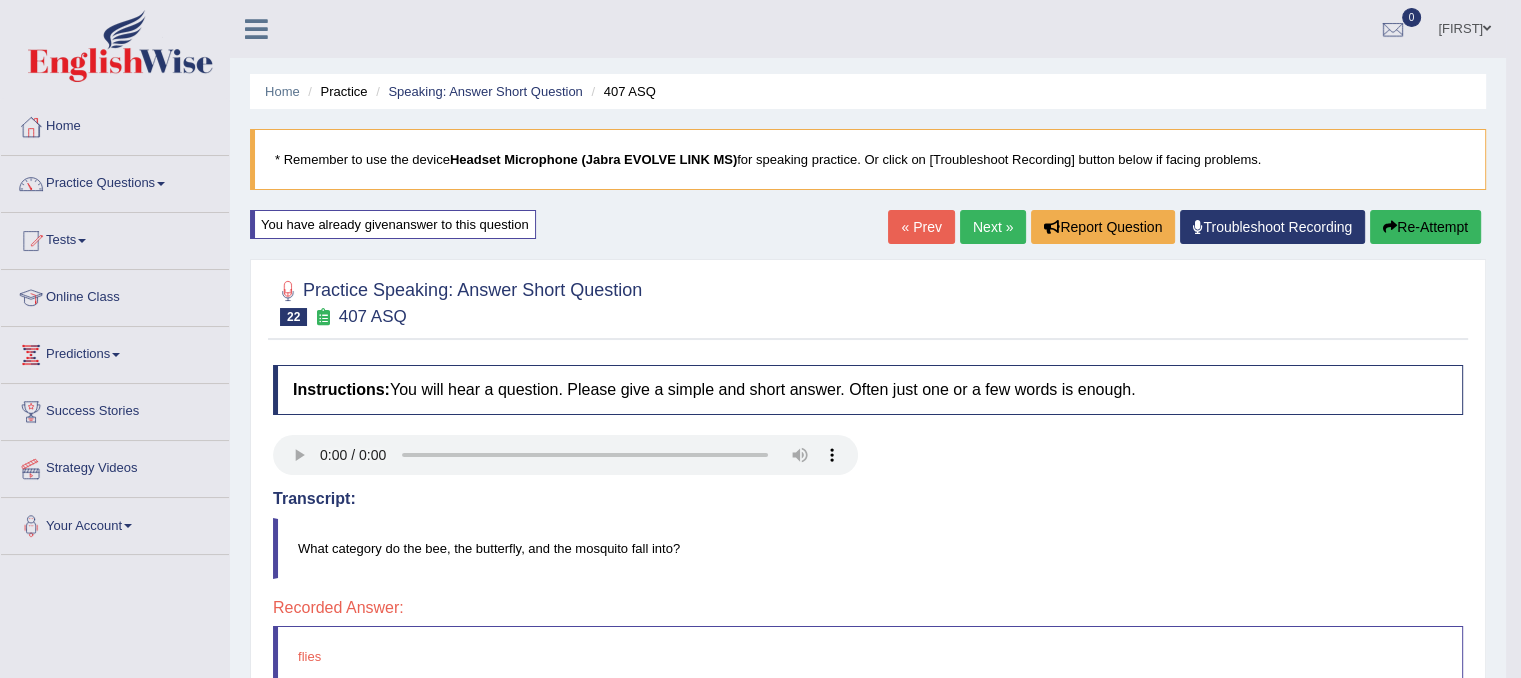 click on "Next »" at bounding box center [993, 227] 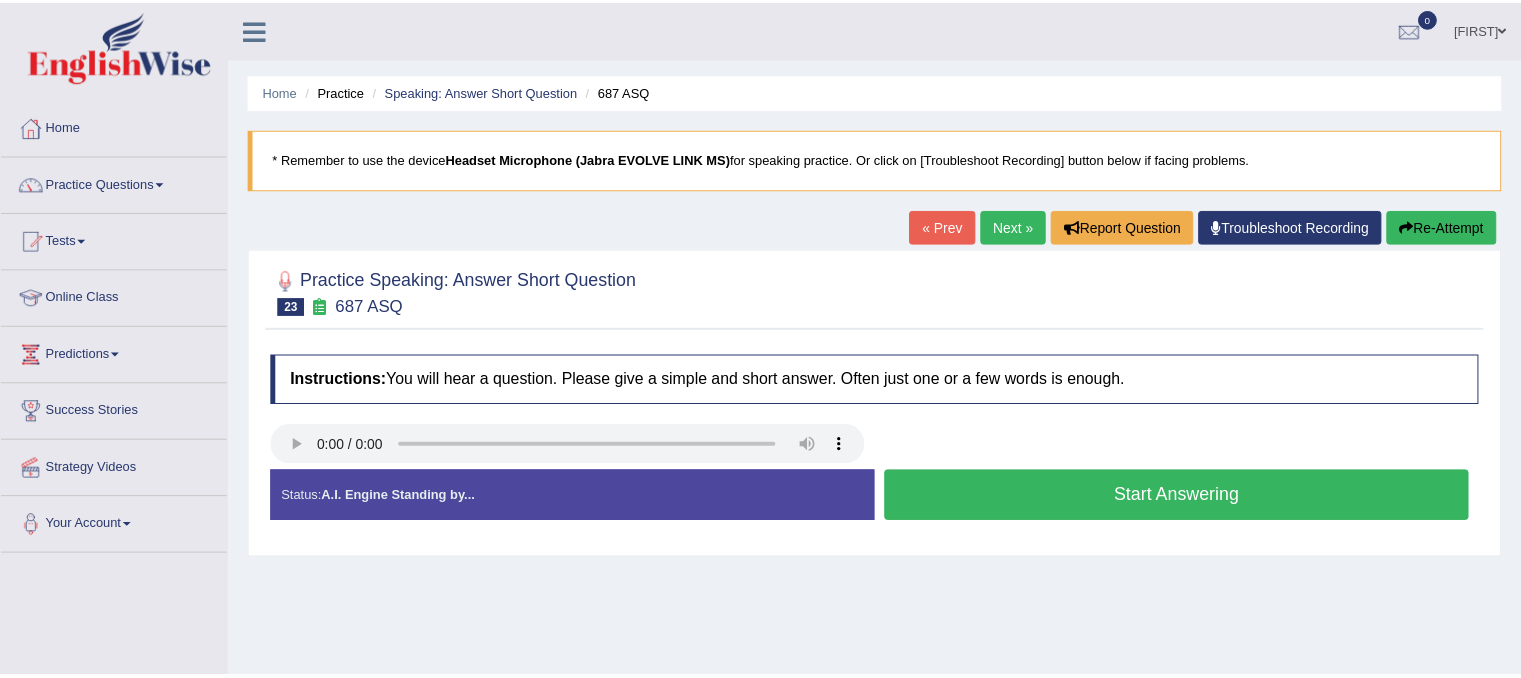 scroll, scrollTop: 0, scrollLeft: 0, axis: both 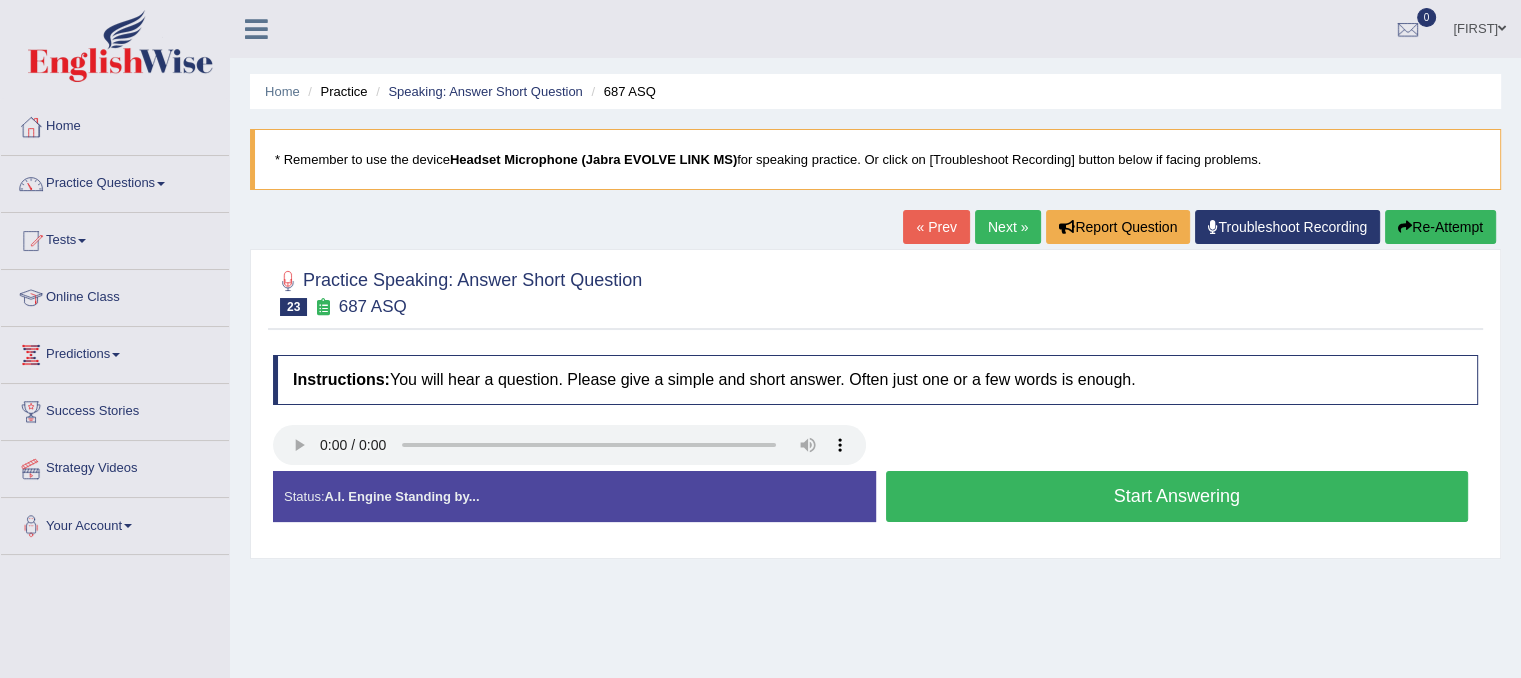 click on "Start Answering" at bounding box center (1177, 496) 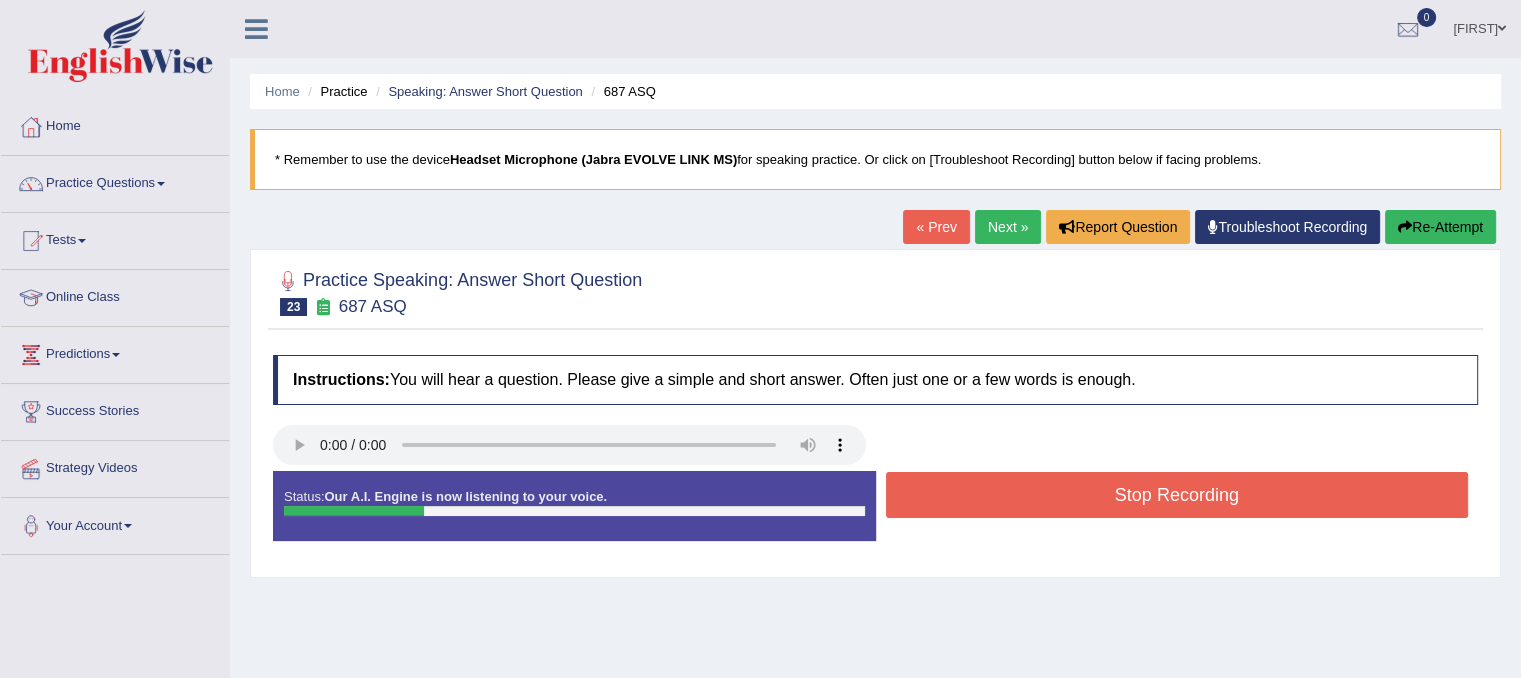 click on "Stop Recording" at bounding box center (1177, 495) 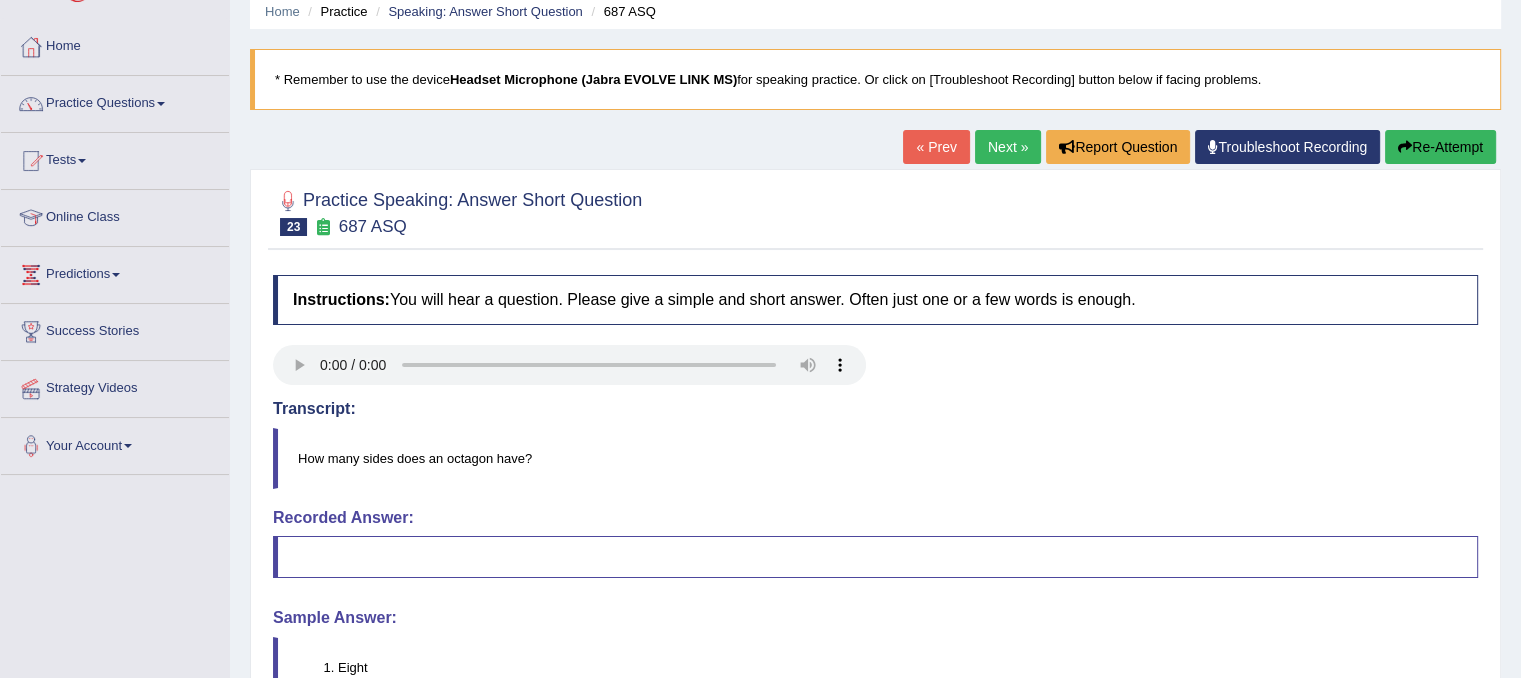 scroll, scrollTop: 0, scrollLeft: 0, axis: both 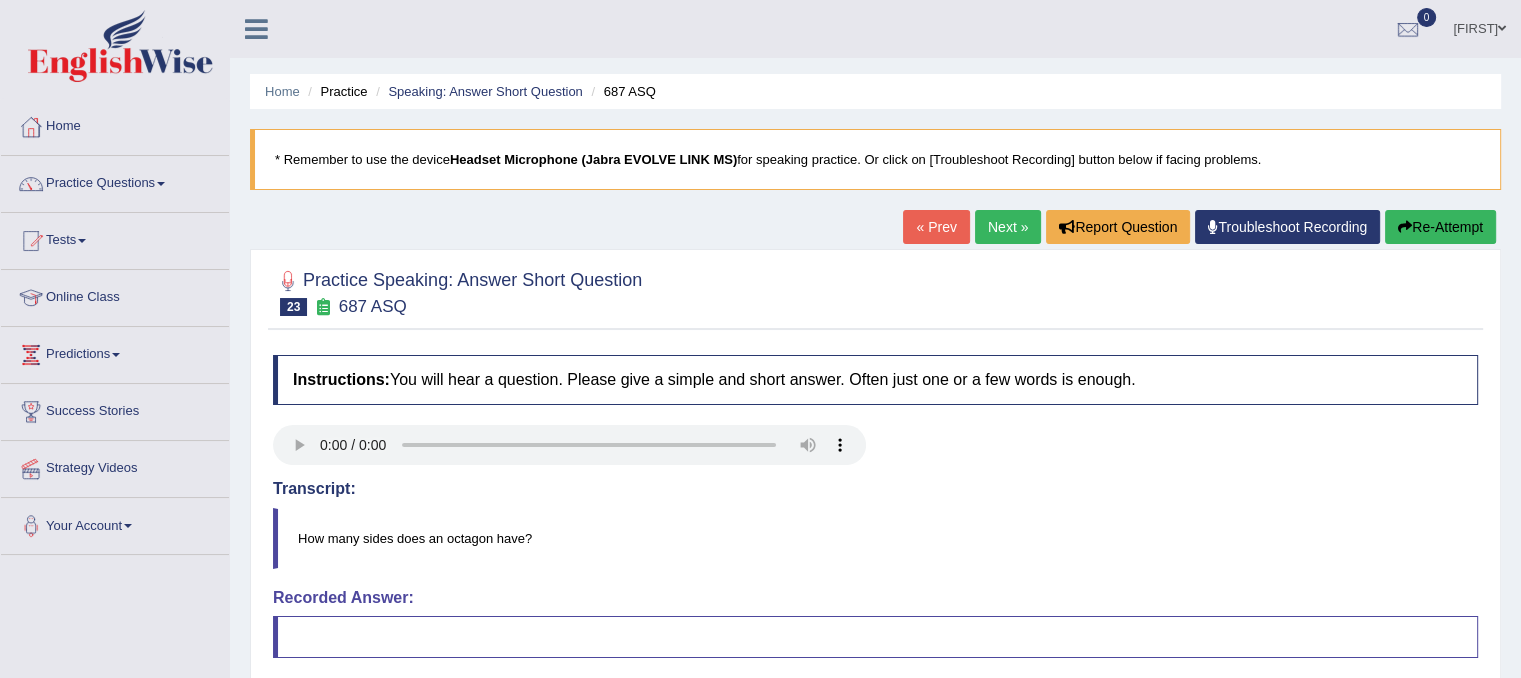 click on "Re-Attempt" at bounding box center (1440, 227) 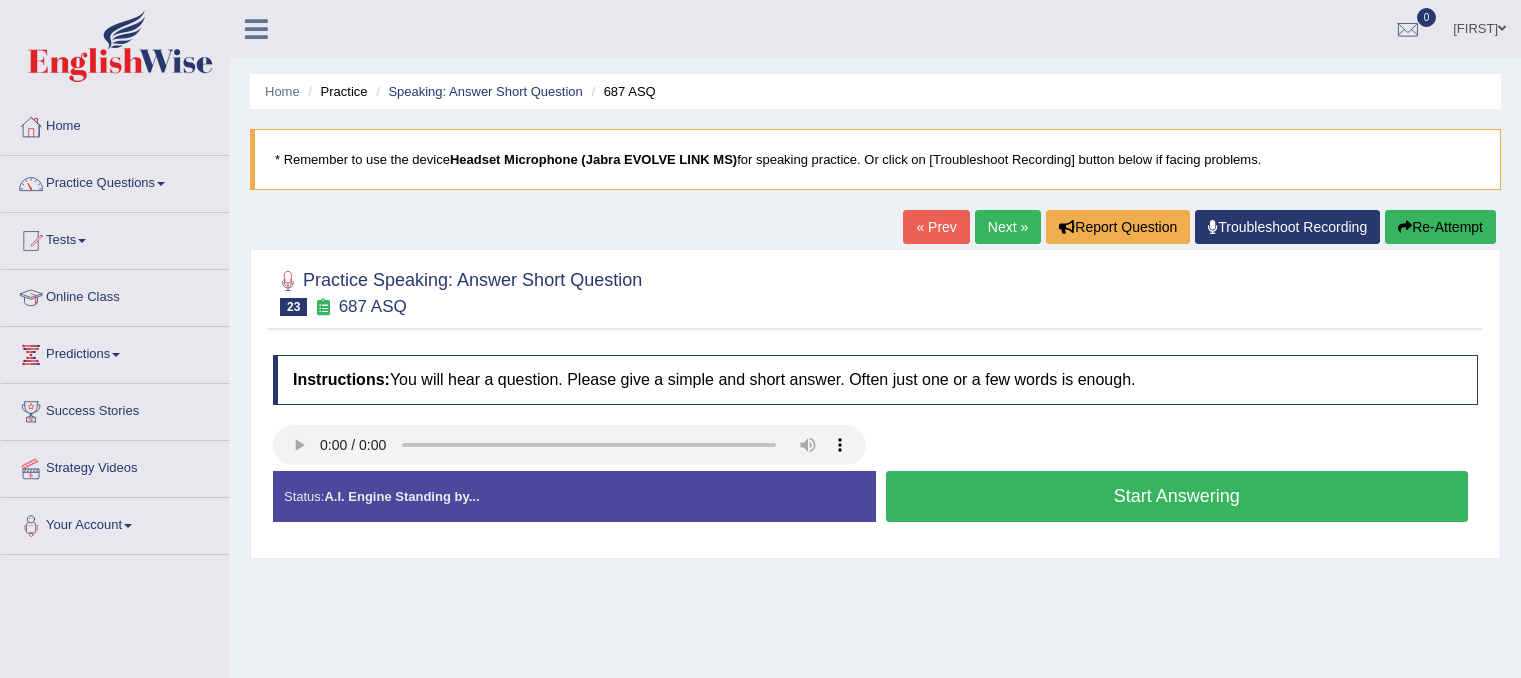 scroll, scrollTop: 0, scrollLeft: 0, axis: both 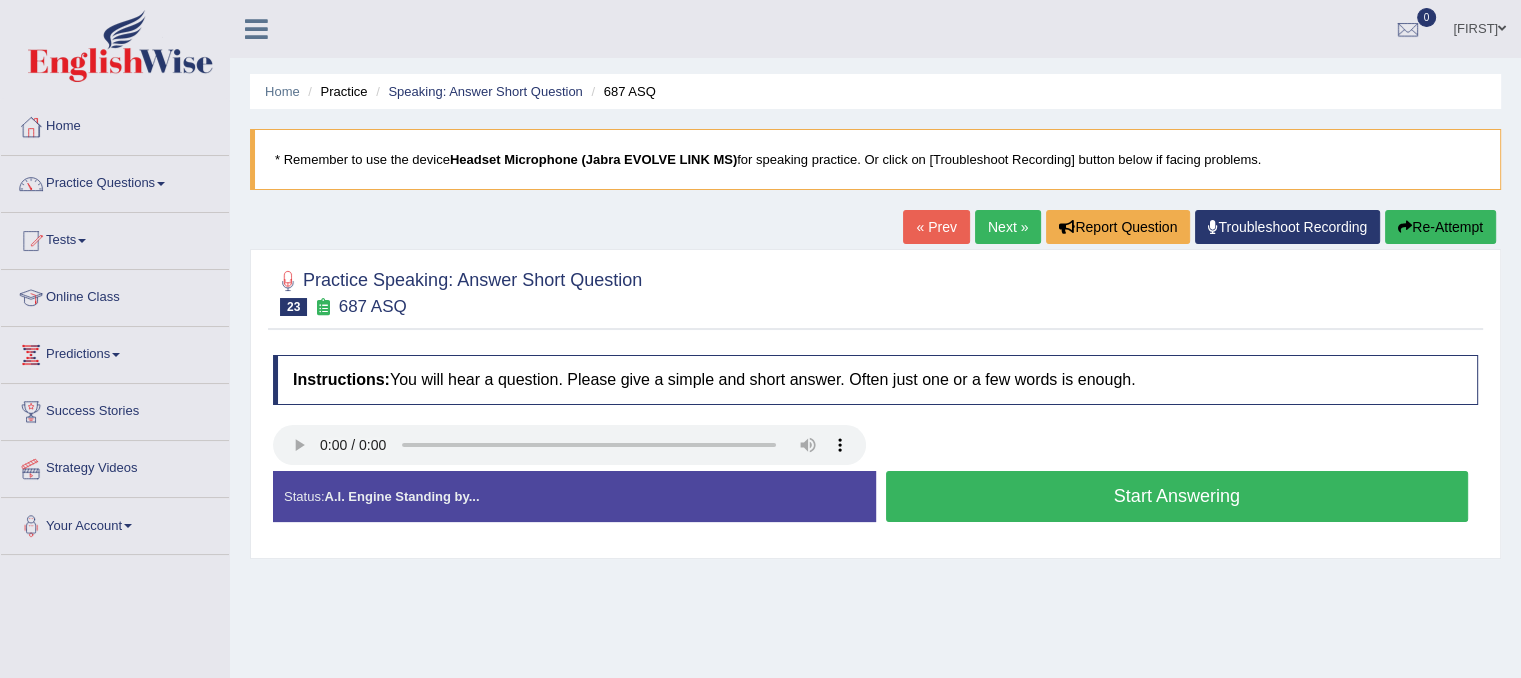 click on "Start Answering" at bounding box center (1177, 496) 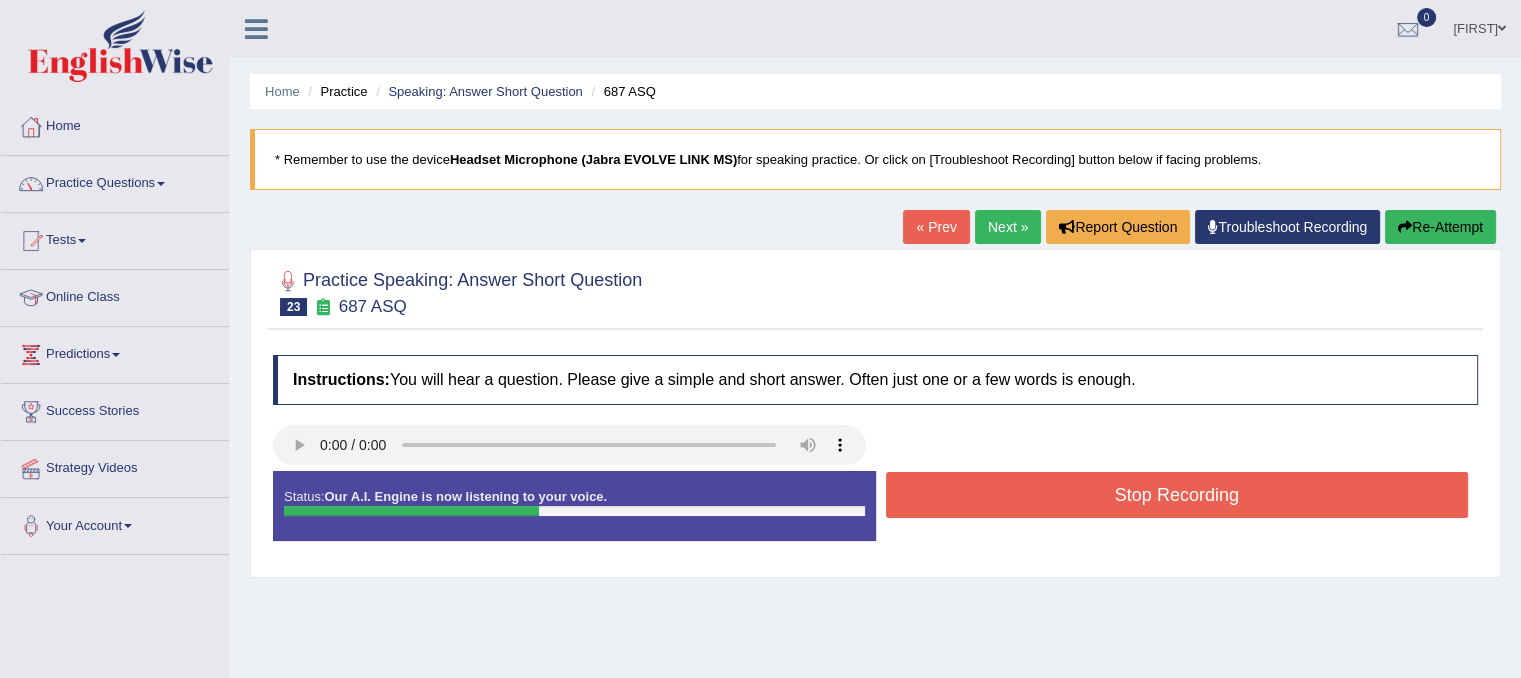 click on "Stop Recording" at bounding box center [1177, 495] 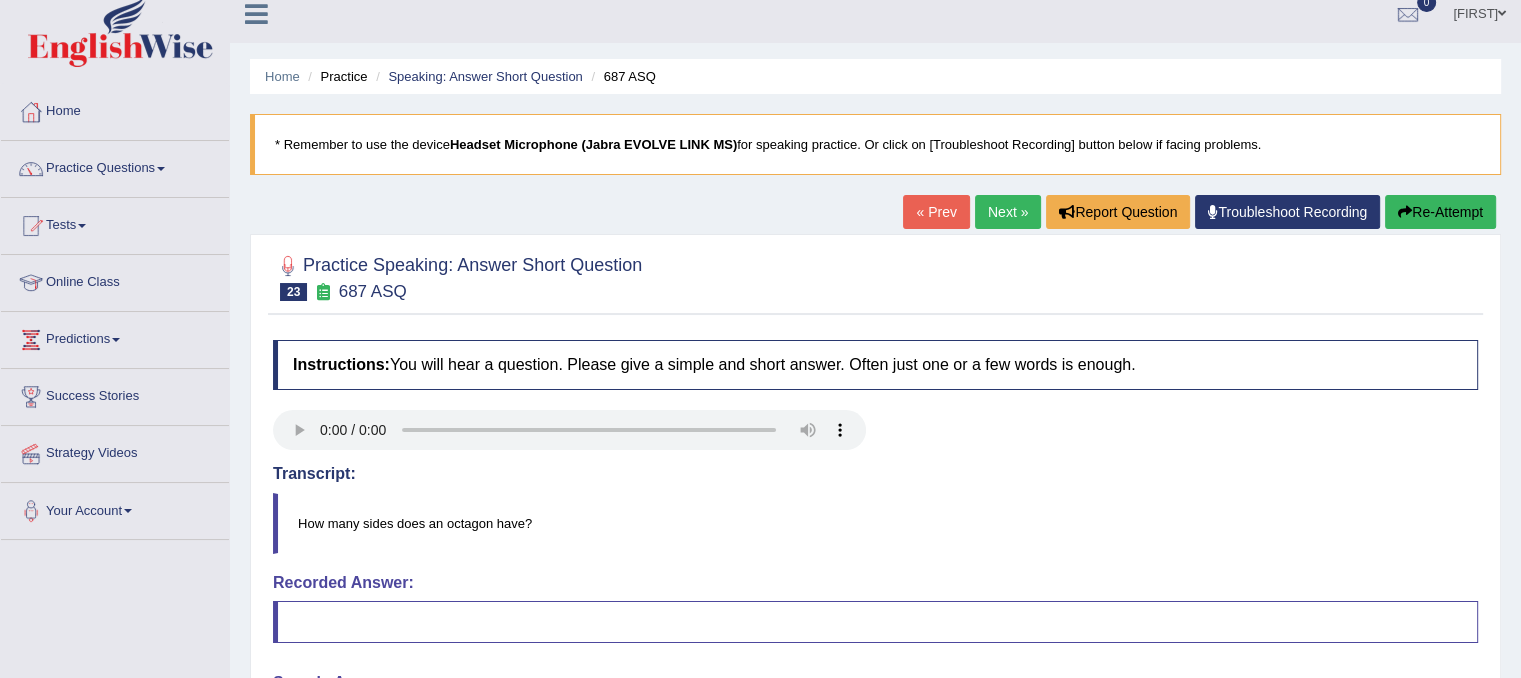 scroll, scrollTop: 0, scrollLeft: 0, axis: both 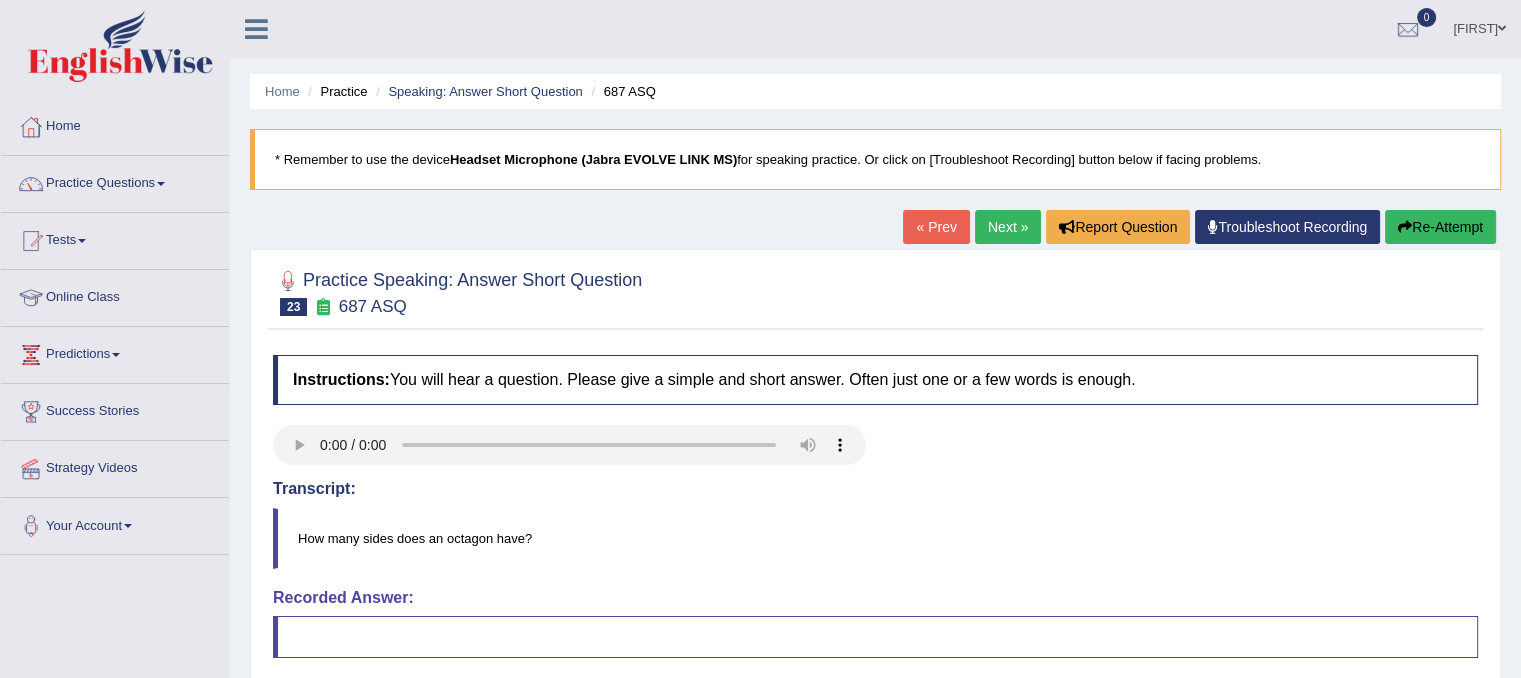 click on "Re-Attempt" at bounding box center [1440, 227] 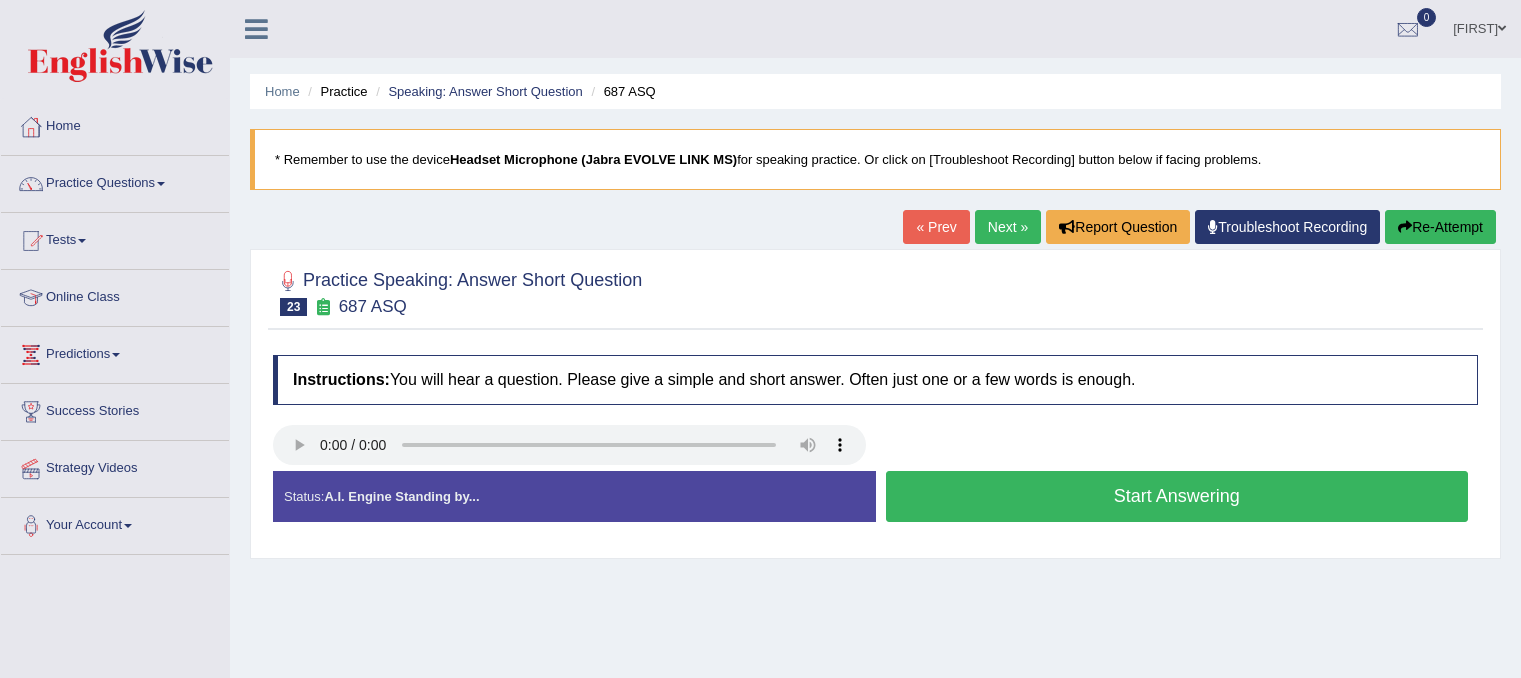 scroll, scrollTop: 0, scrollLeft: 0, axis: both 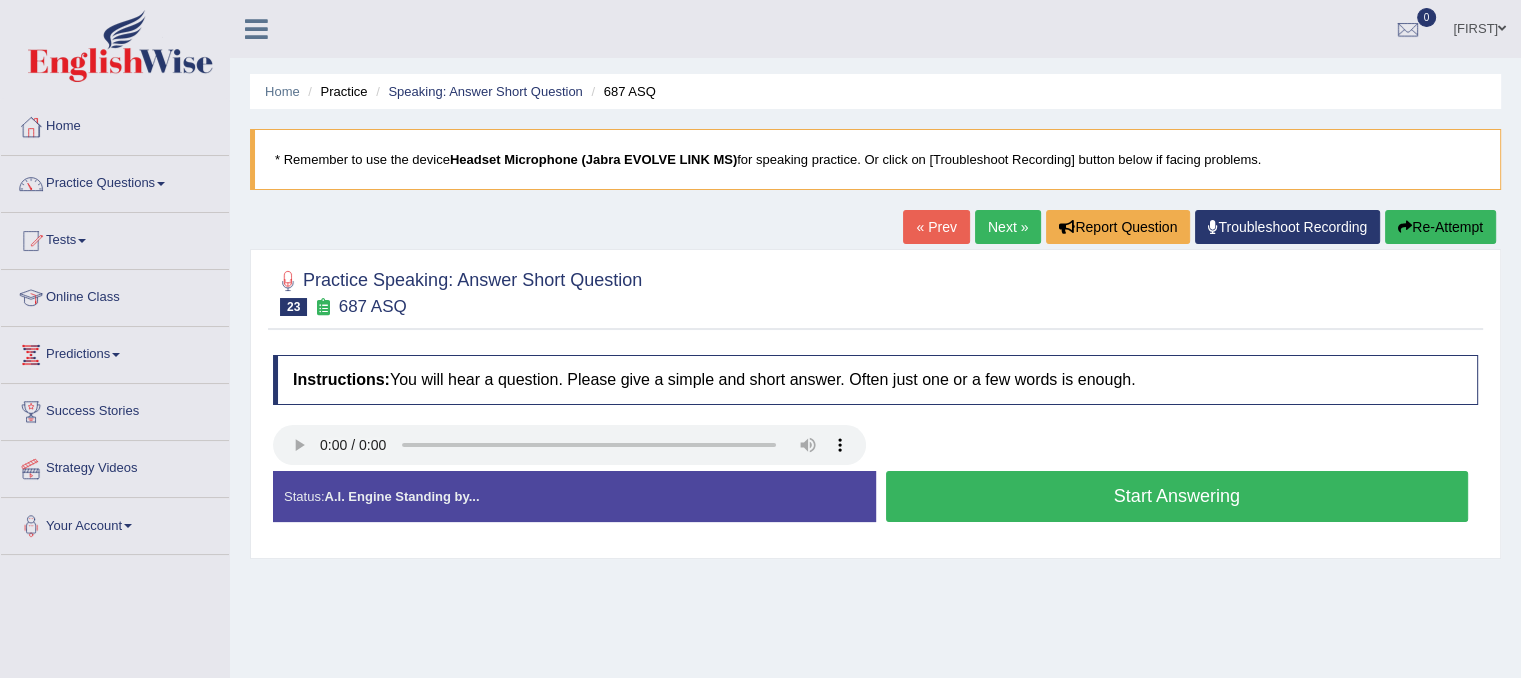 click on "Start Answering" at bounding box center (1177, 496) 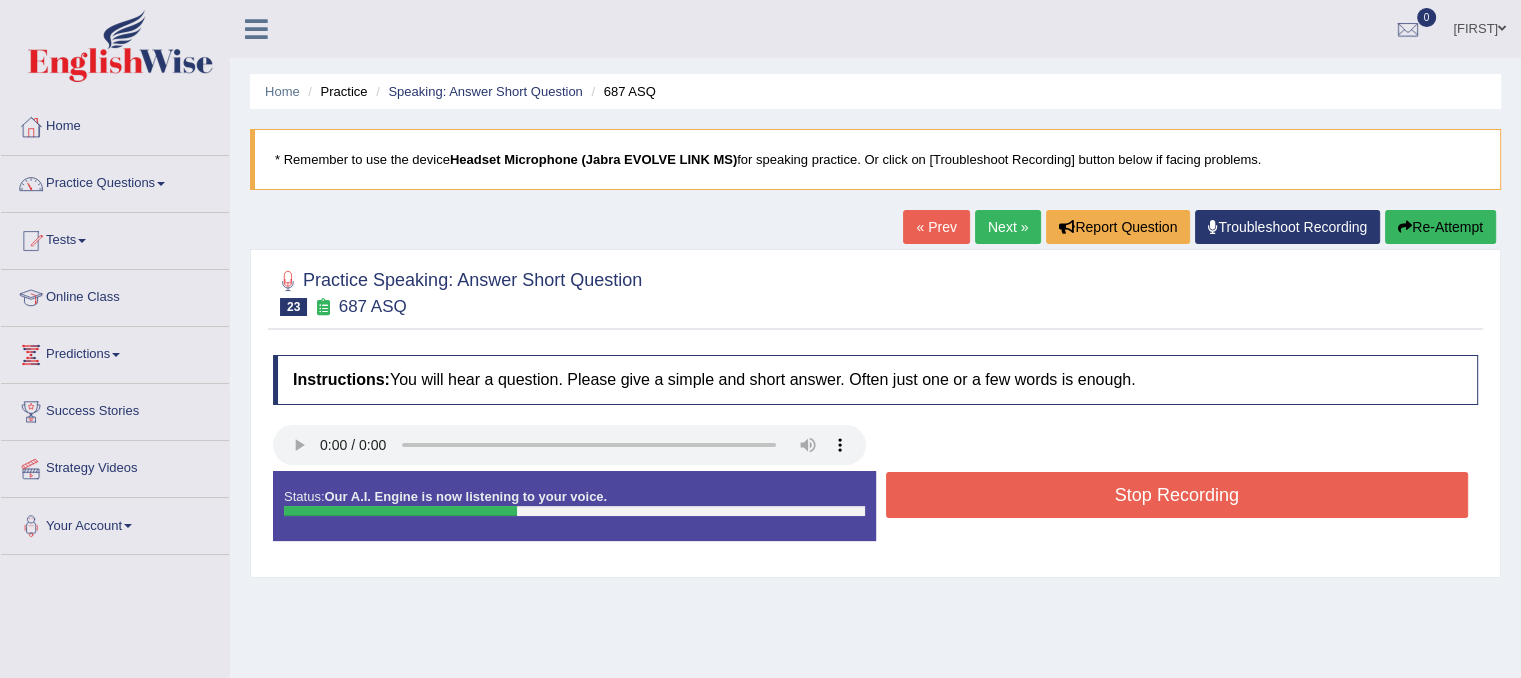 click on "Stop Recording" at bounding box center [1177, 495] 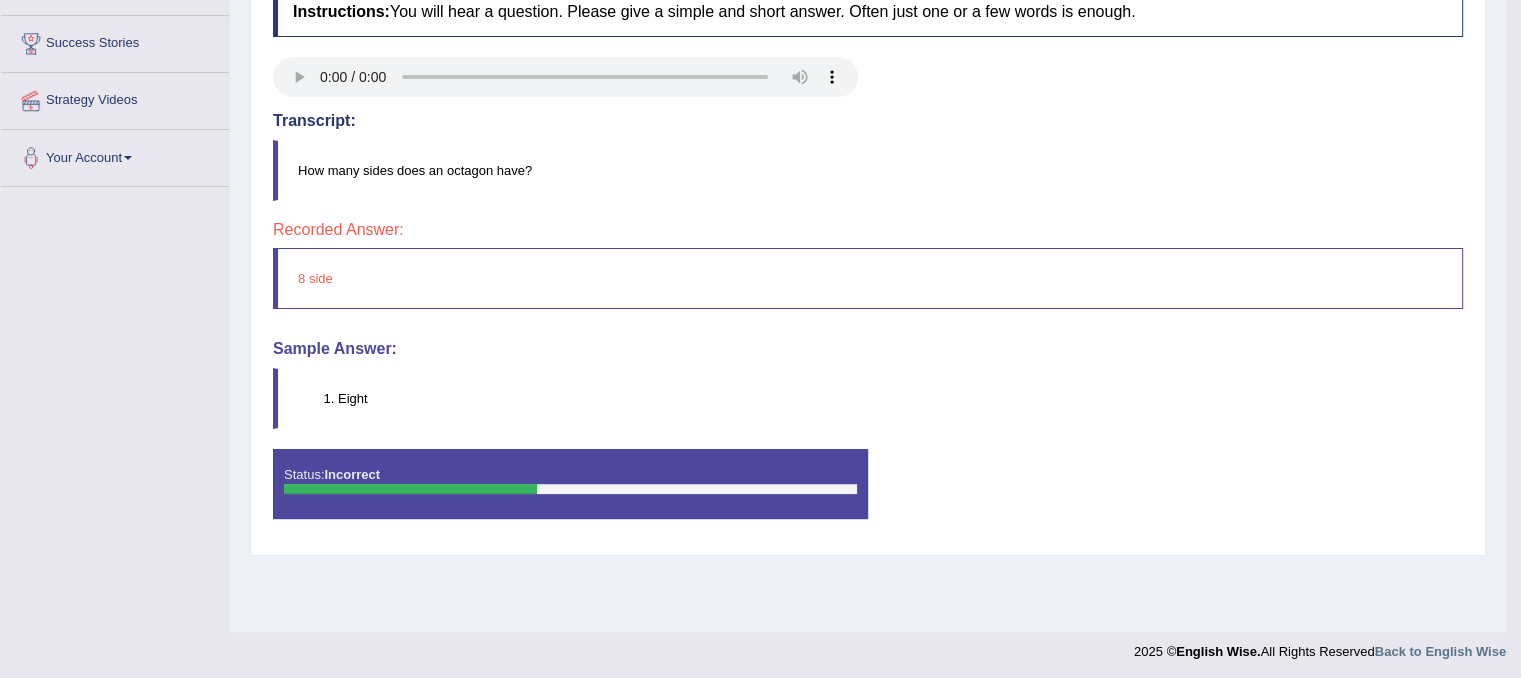 scroll, scrollTop: 0, scrollLeft: 0, axis: both 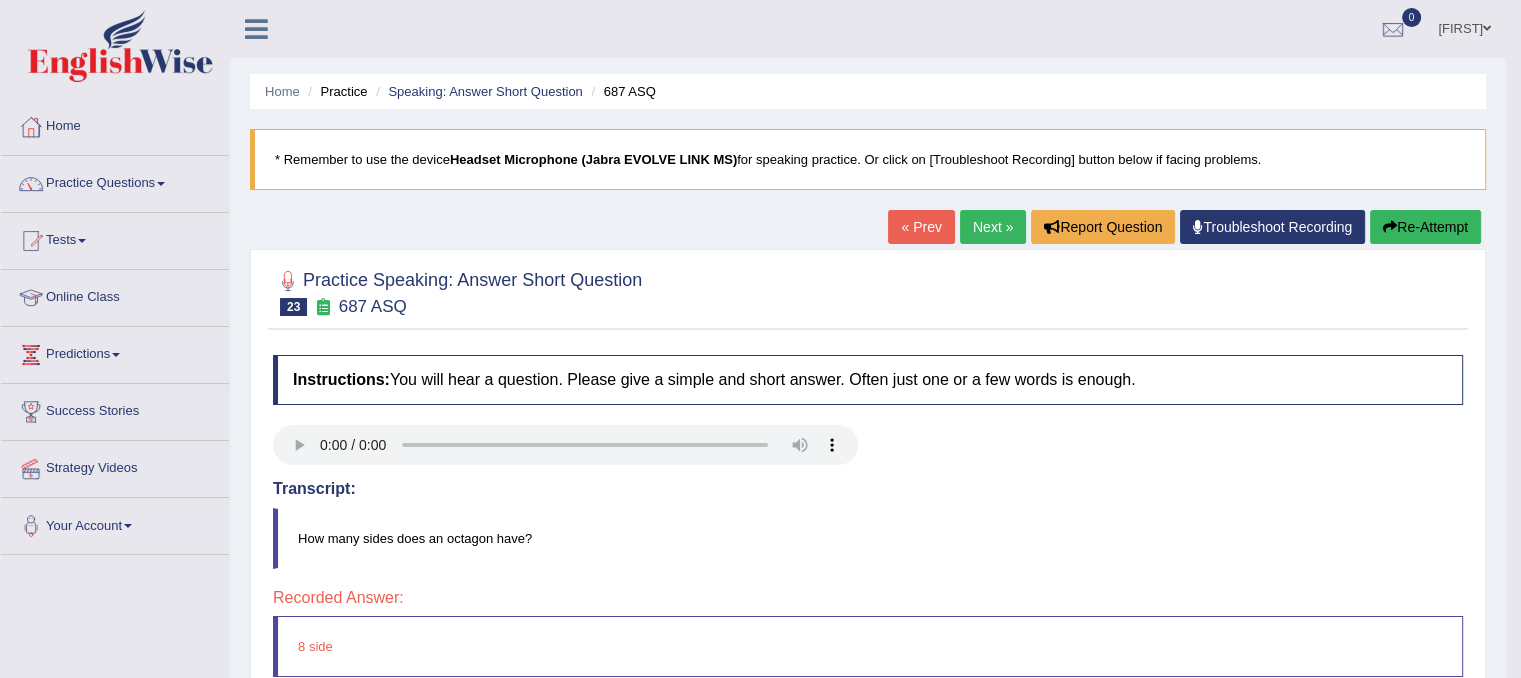 click on "Re-Attempt" at bounding box center (1425, 227) 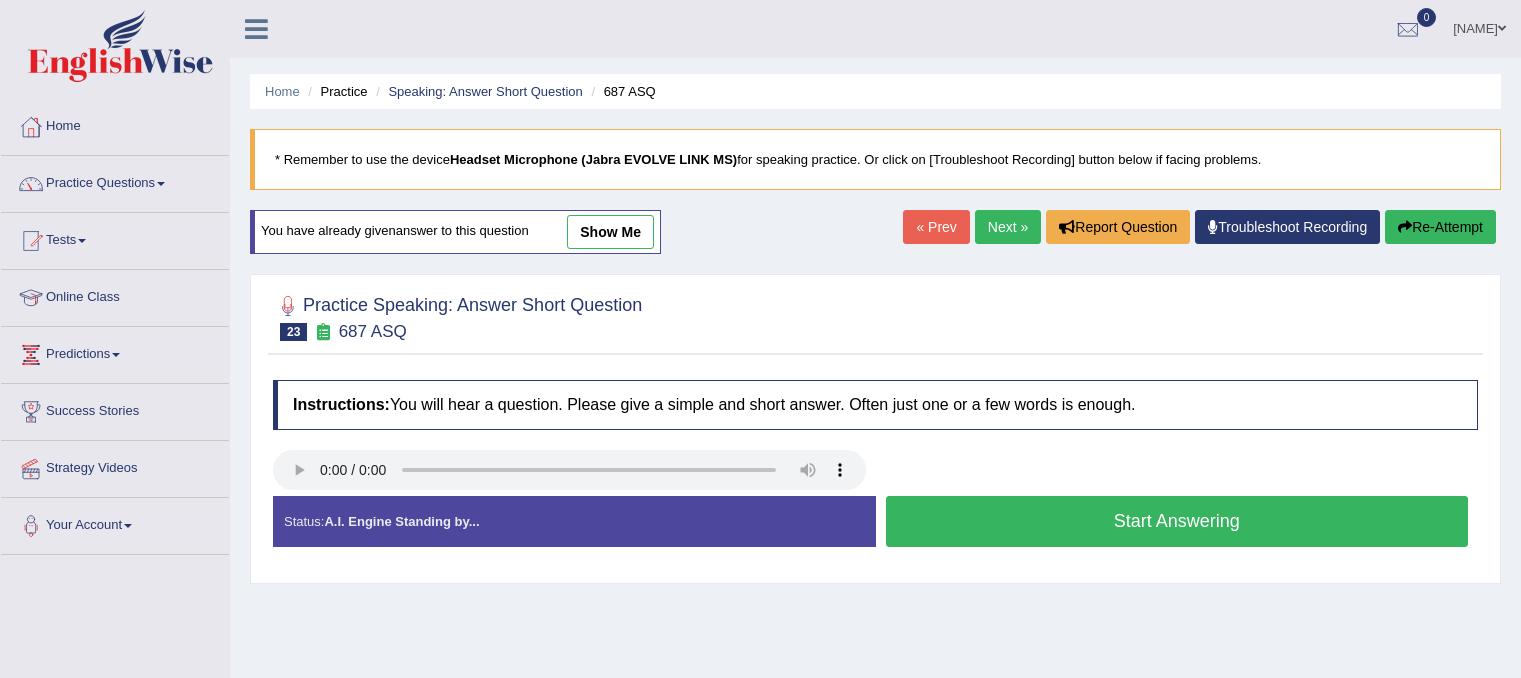 scroll, scrollTop: 0, scrollLeft: 0, axis: both 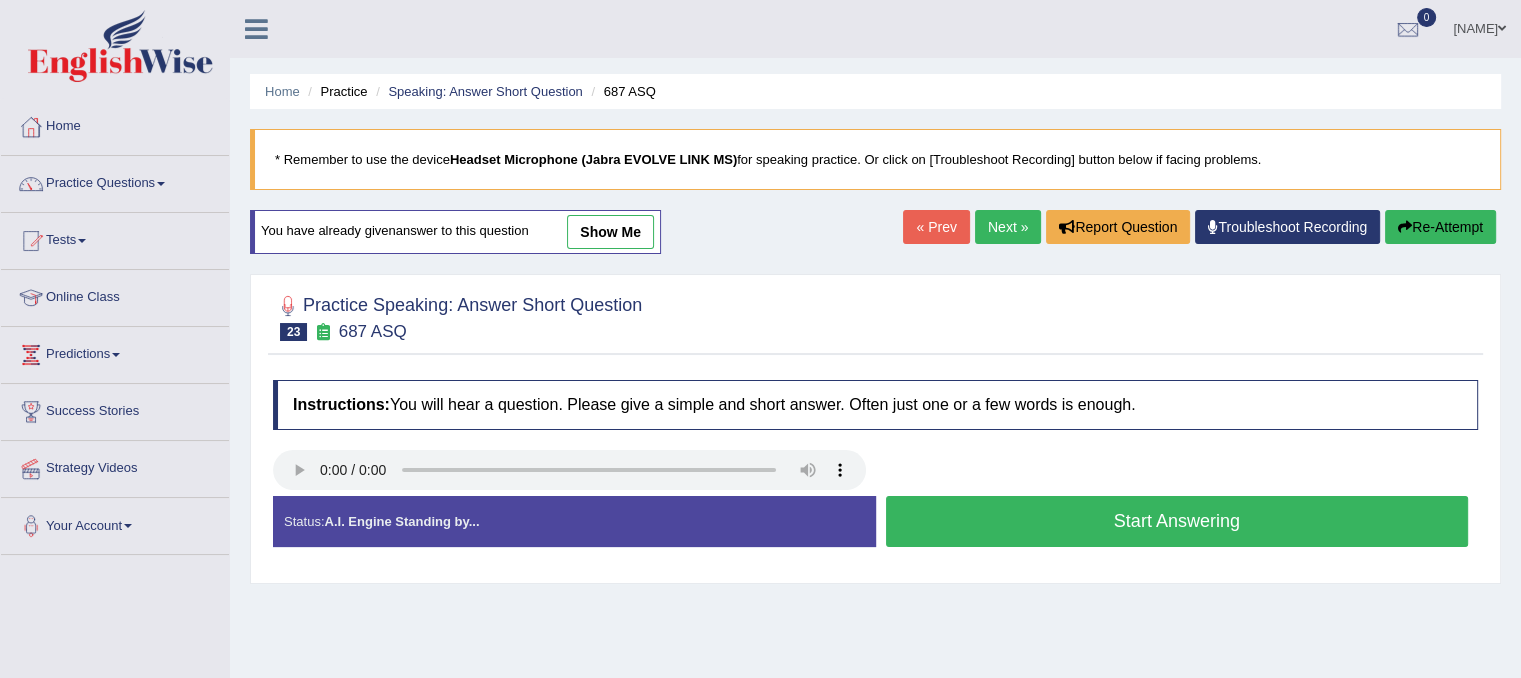click on "Start Answering" at bounding box center (1177, 521) 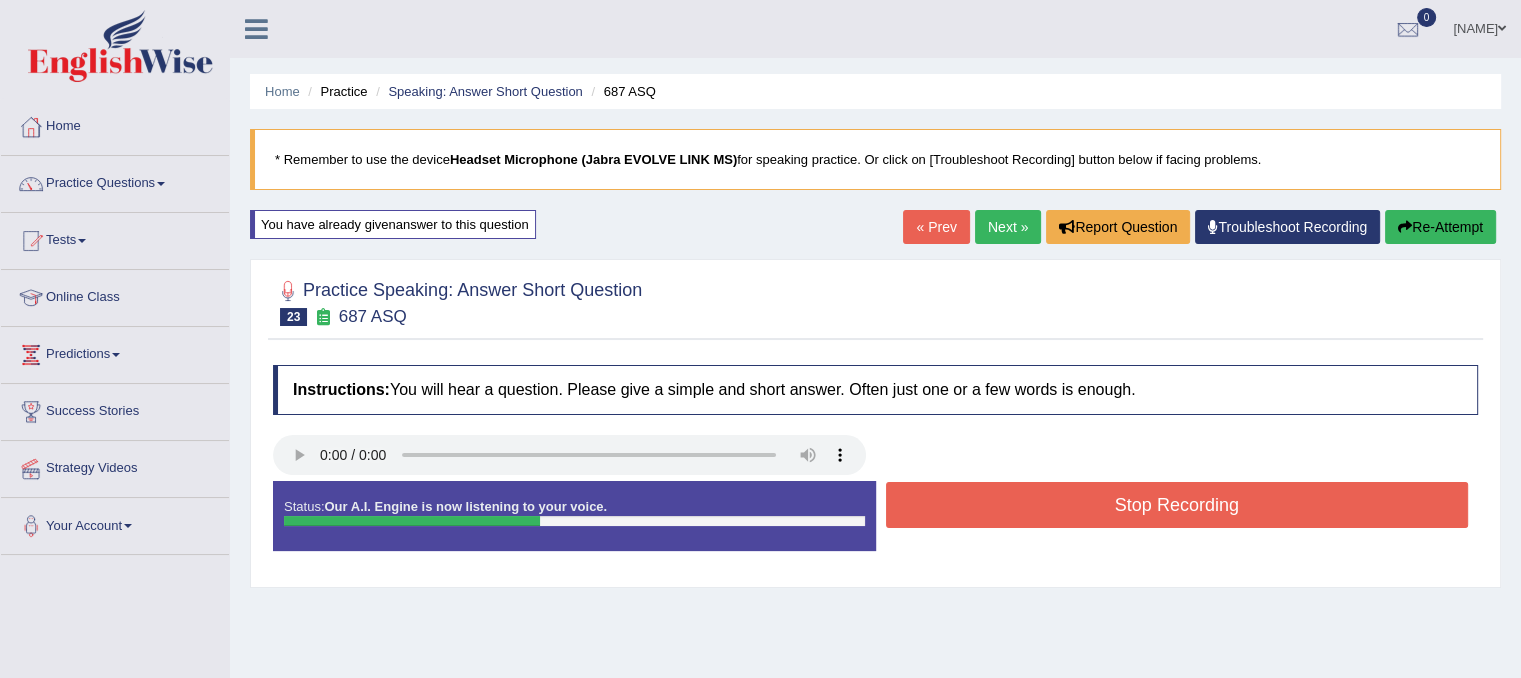 click on "Stop Recording" at bounding box center [1177, 505] 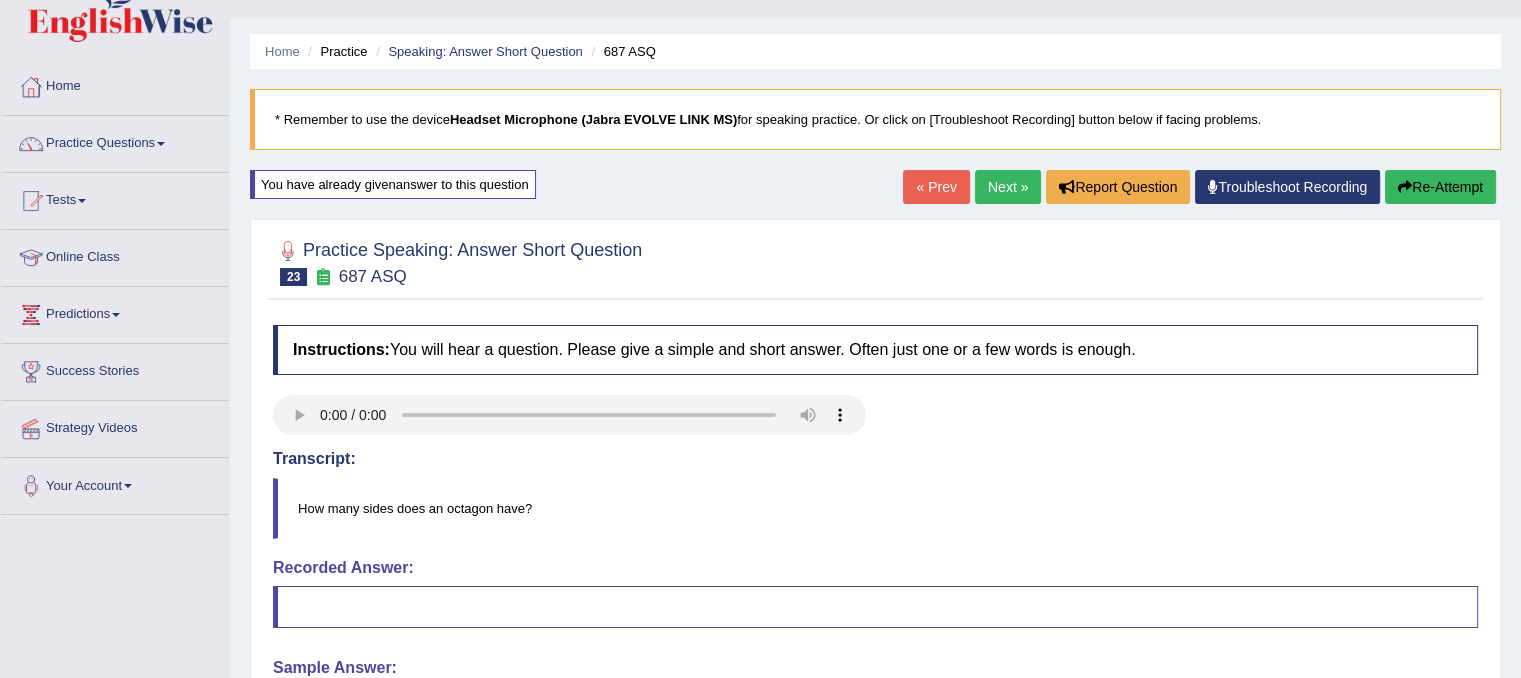 scroll, scrollTop: 2, scrollLeft: 0, axis: vertical 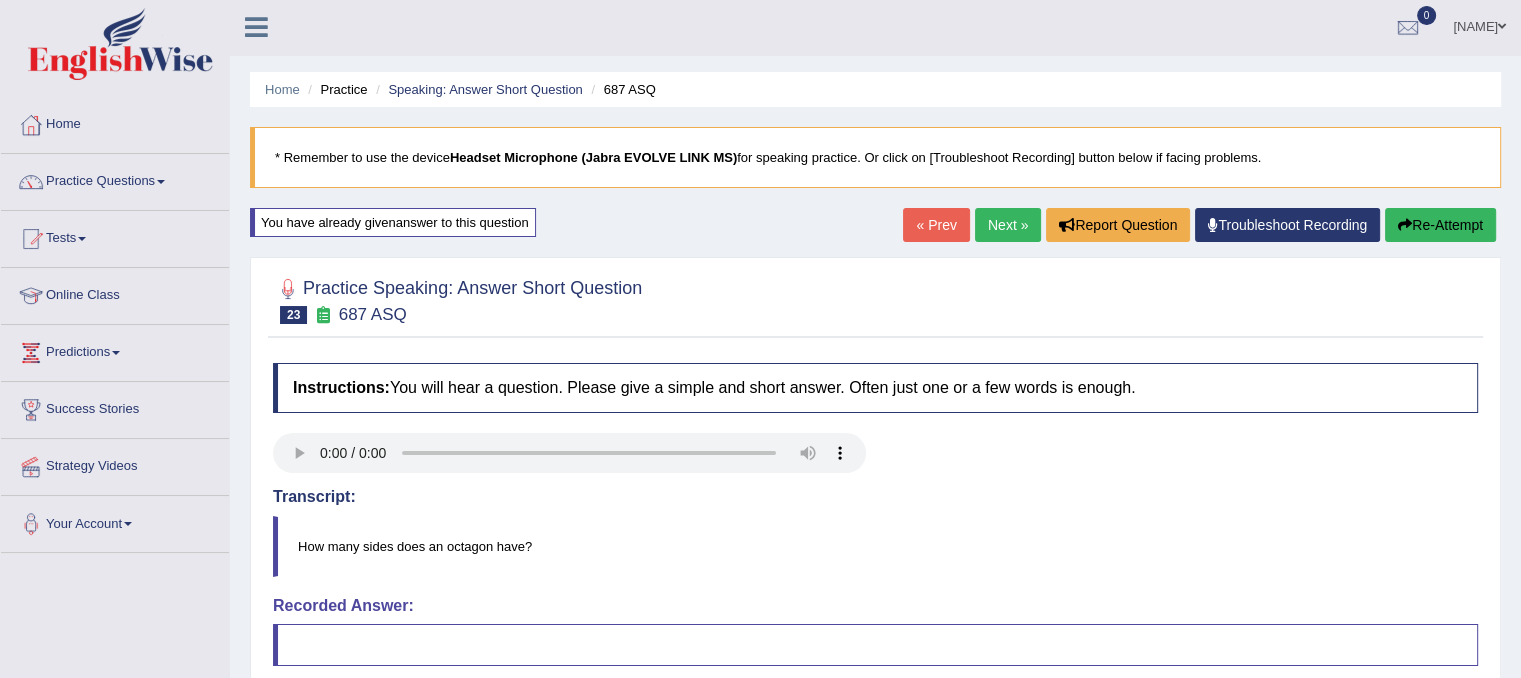 click on "Re-Attempt" at bounding box center (1440, 225) 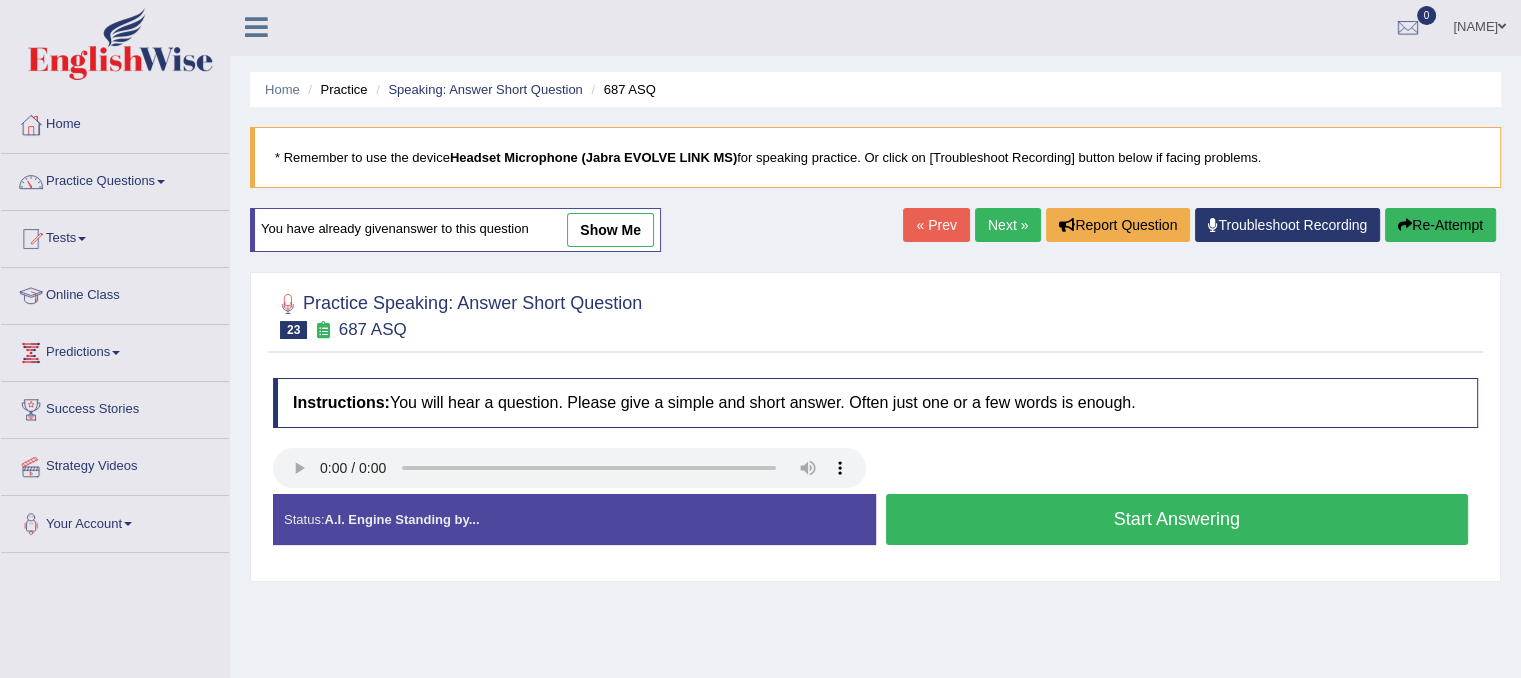 scroll, scrollTop: 2, scrollLeft: 0, axis: vertical 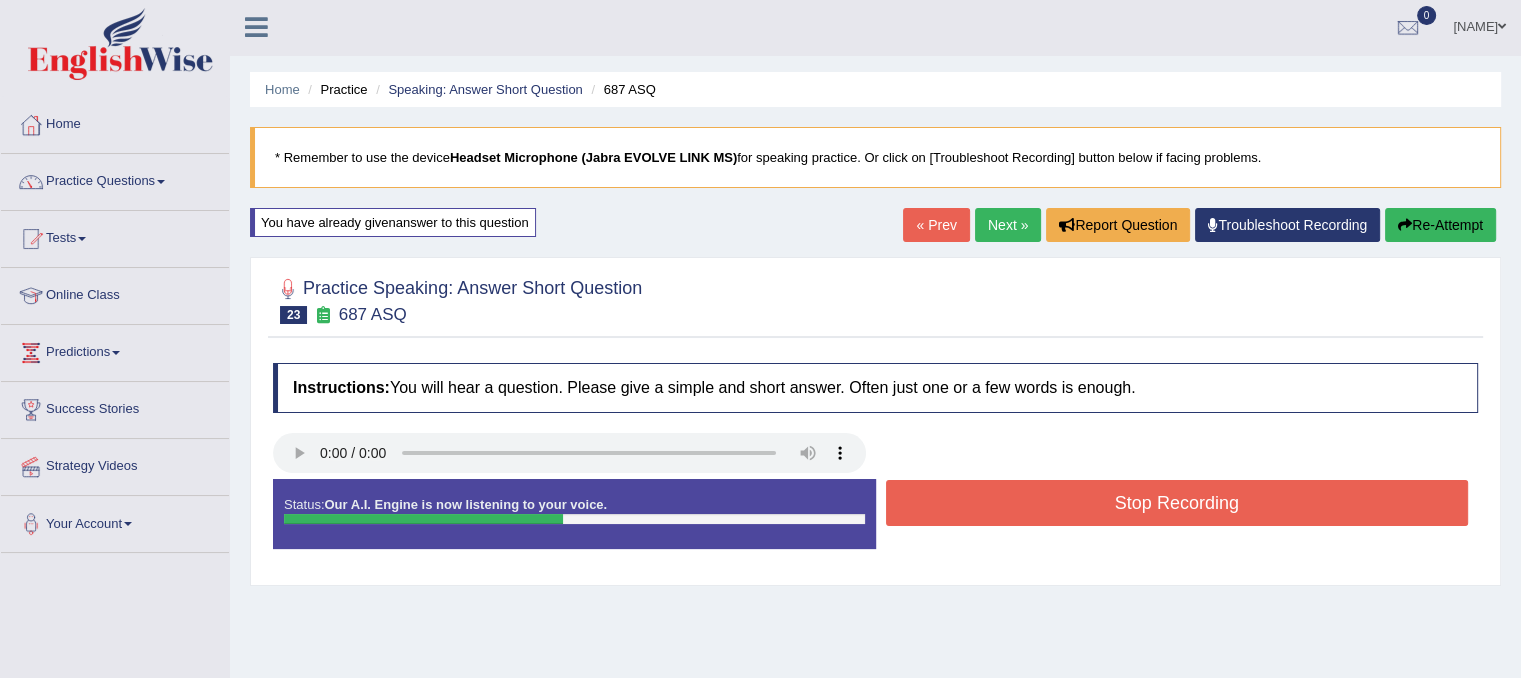 click on "Stop Recording" at bounding box center (1177, 503) 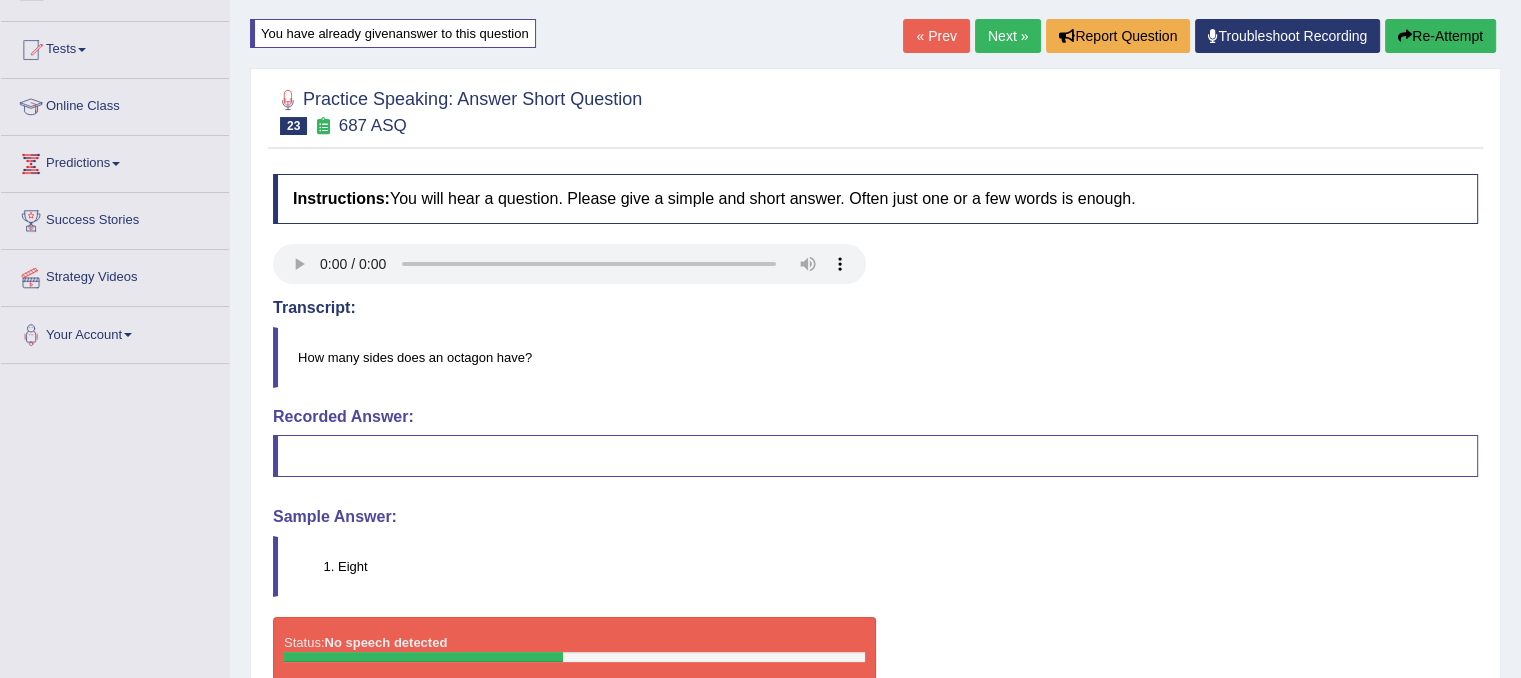 scroll, scrollTop: 180, scrollLeft: 0, axis: vertical 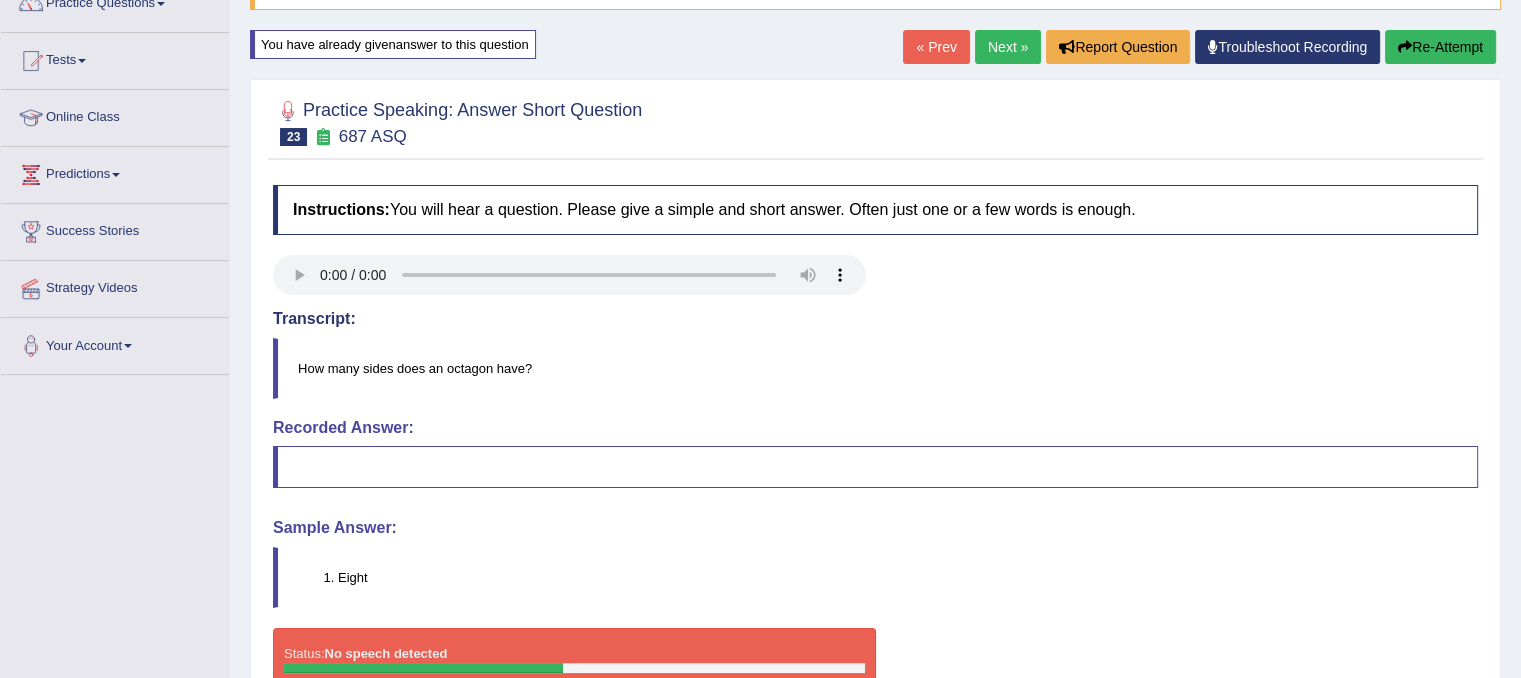 click on "Next »" at bounding box center (1008, 47) 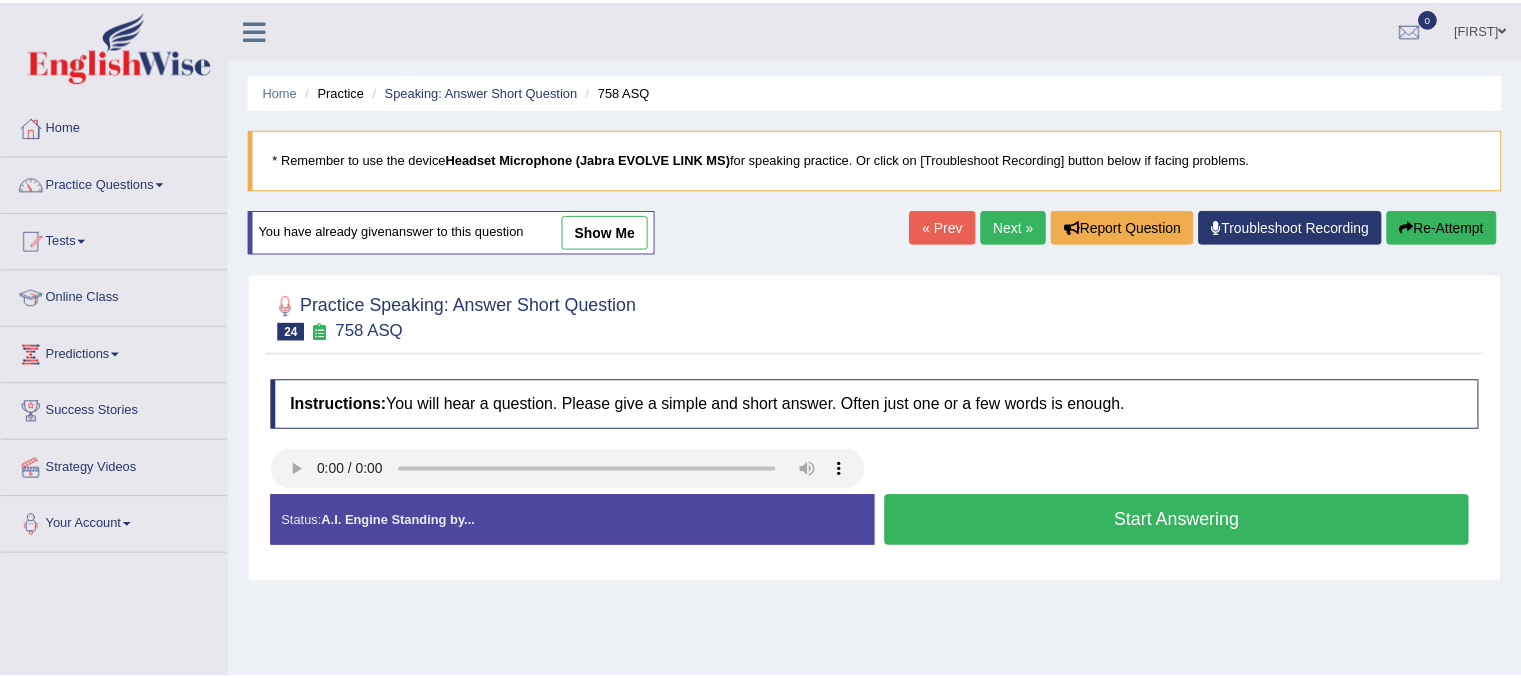 scroll, scrollTop: 0, scrollLeft: 0, axis: both 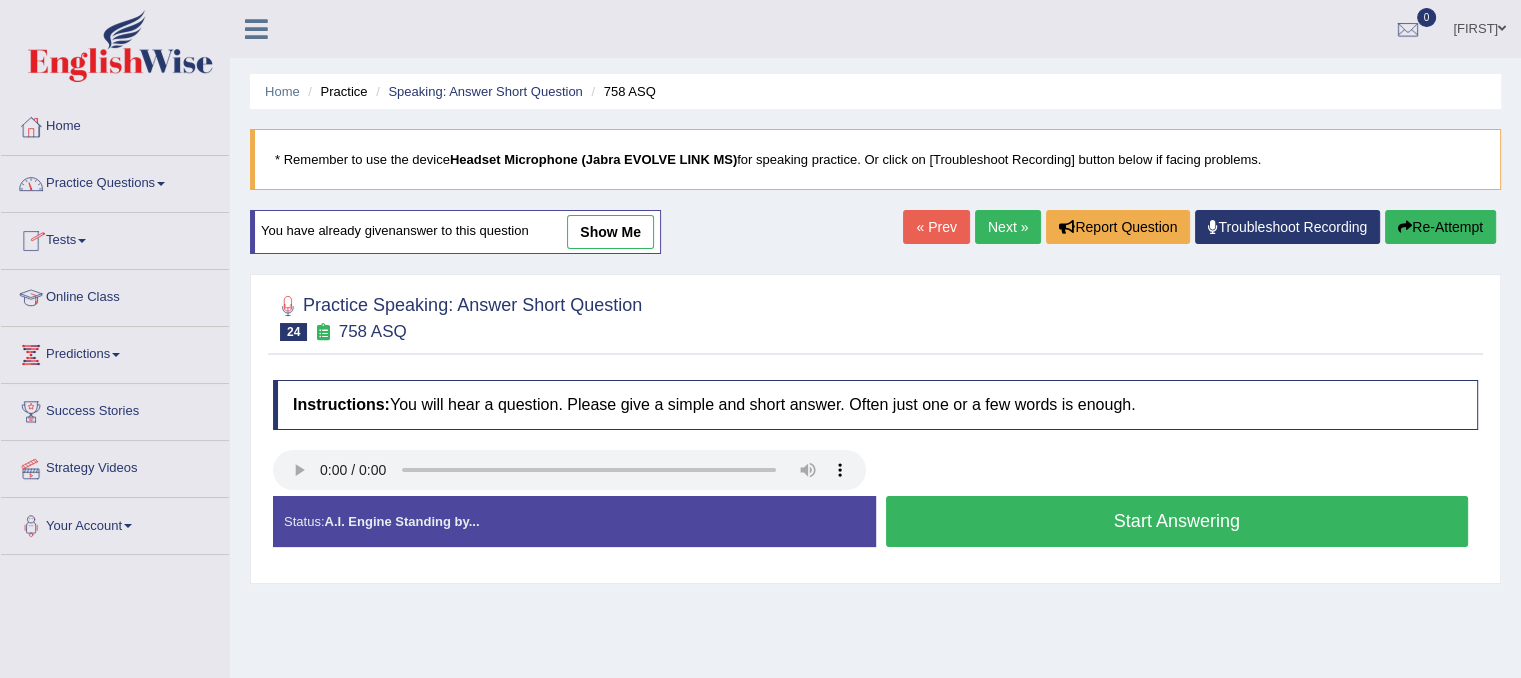 click on "Practice Questions" at bounding box center (115, 181) 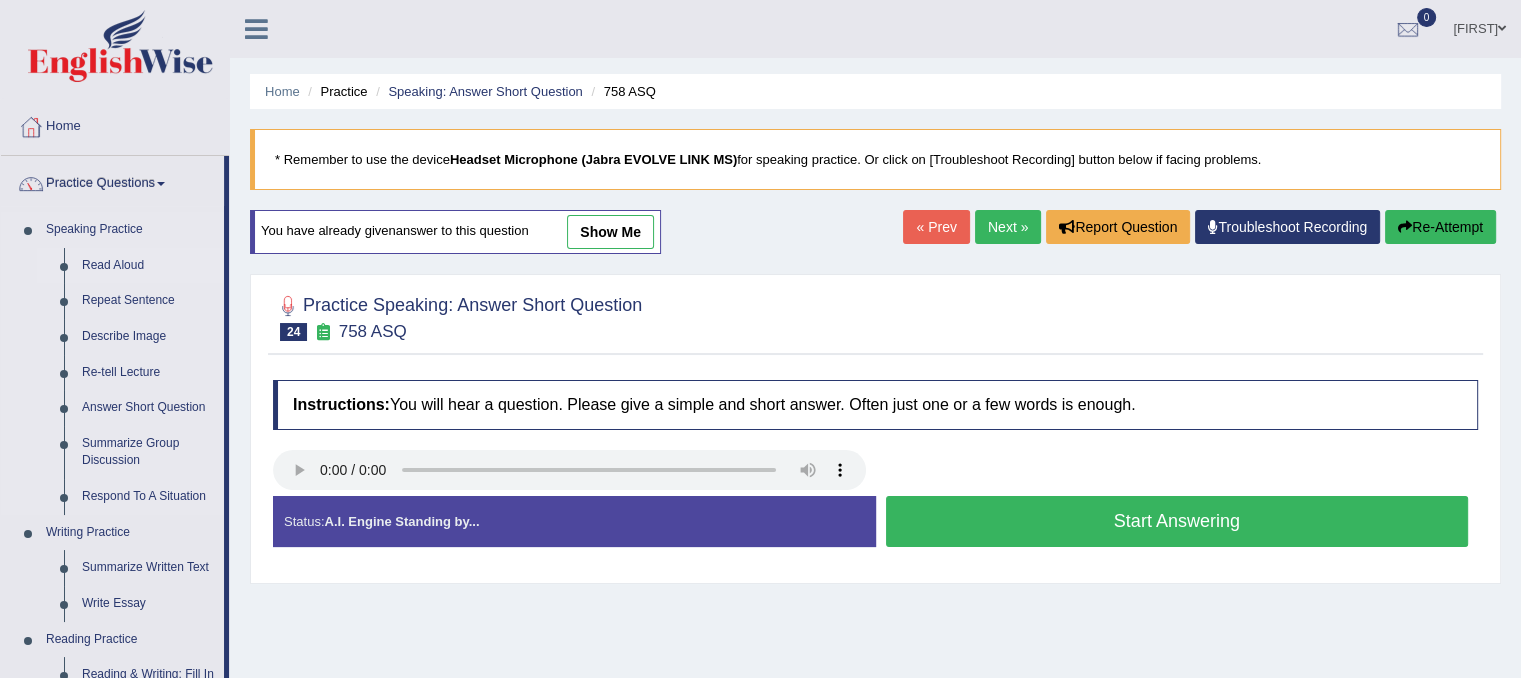click on "Read Aloud" at bounding box center [148, 266] 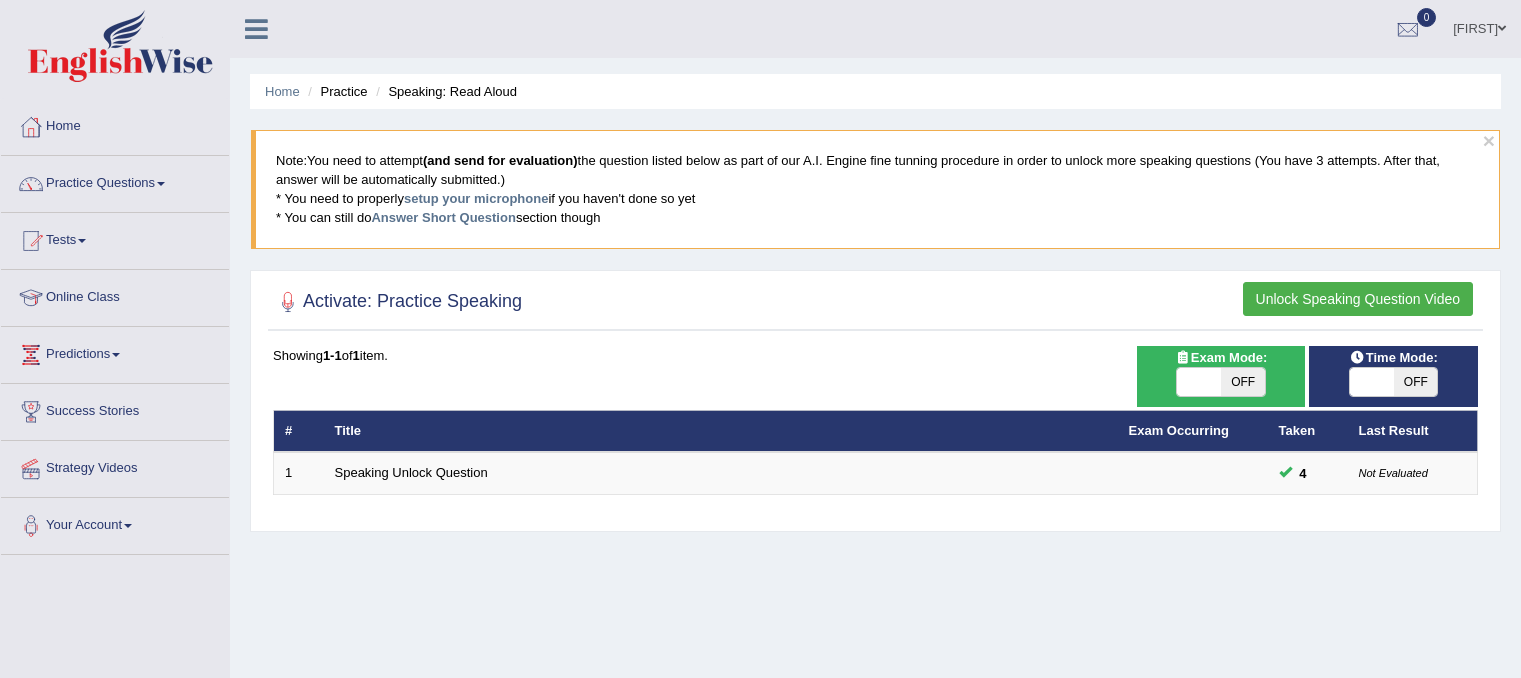 scroll, scrollTop: 0, scrollLeft: 0, axis: both 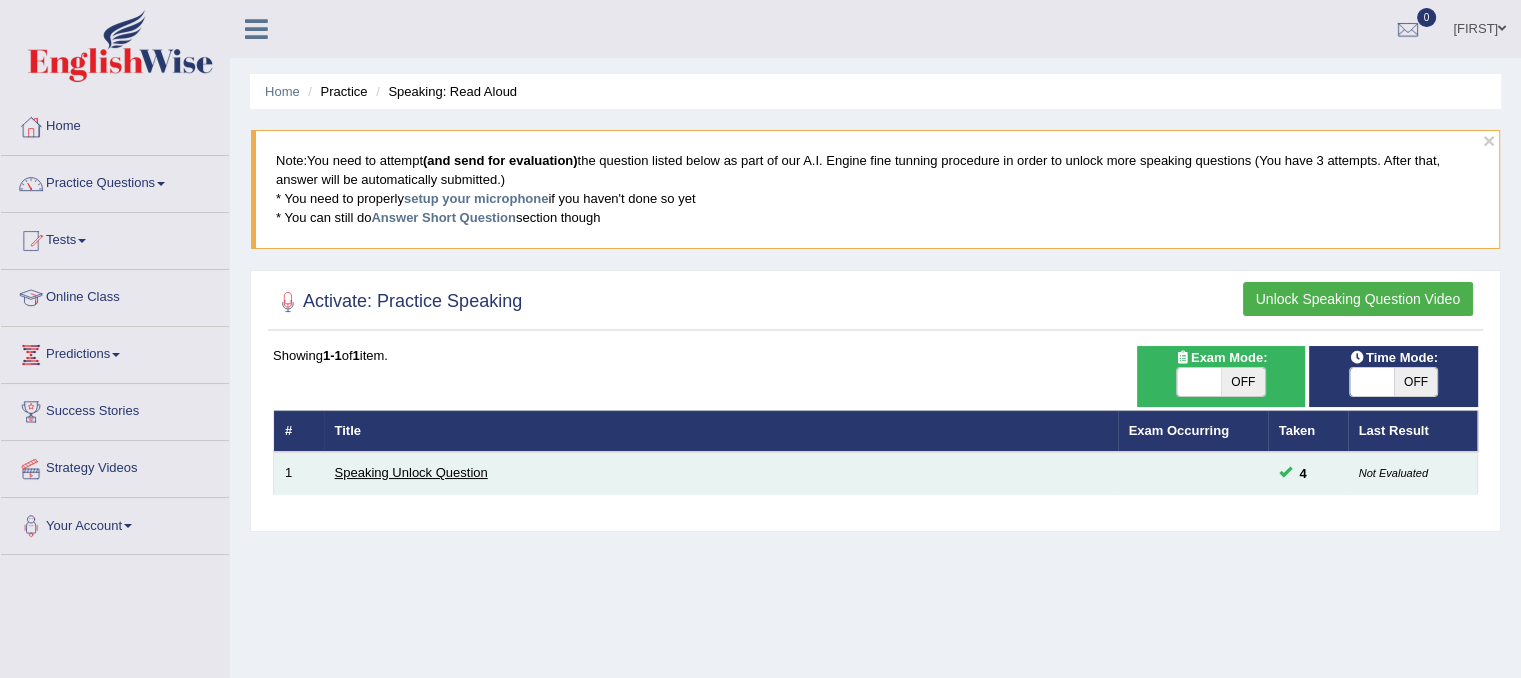 click on "Speaking Unlock Question" at bounding box center (411, 472) 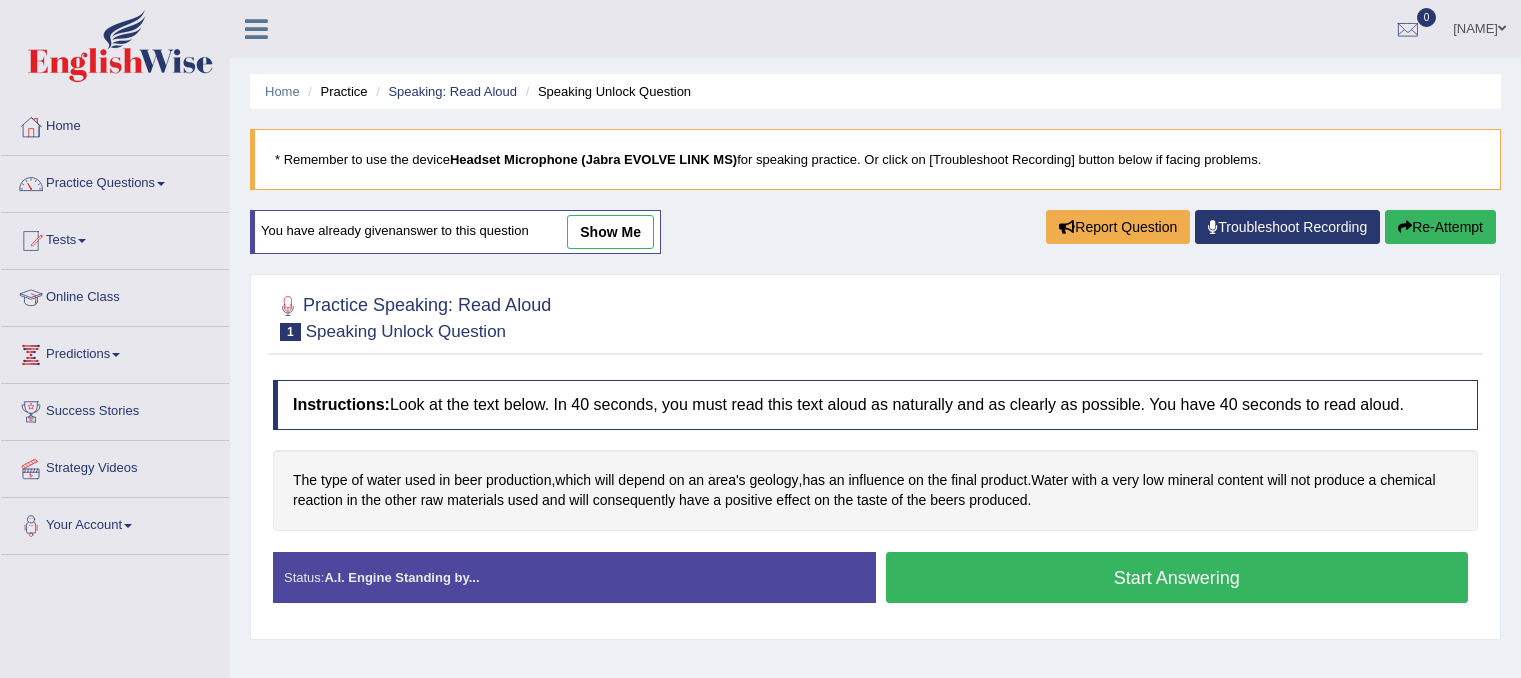 scroll, scrollTop: 0, scrollLeft: 0, axis: both 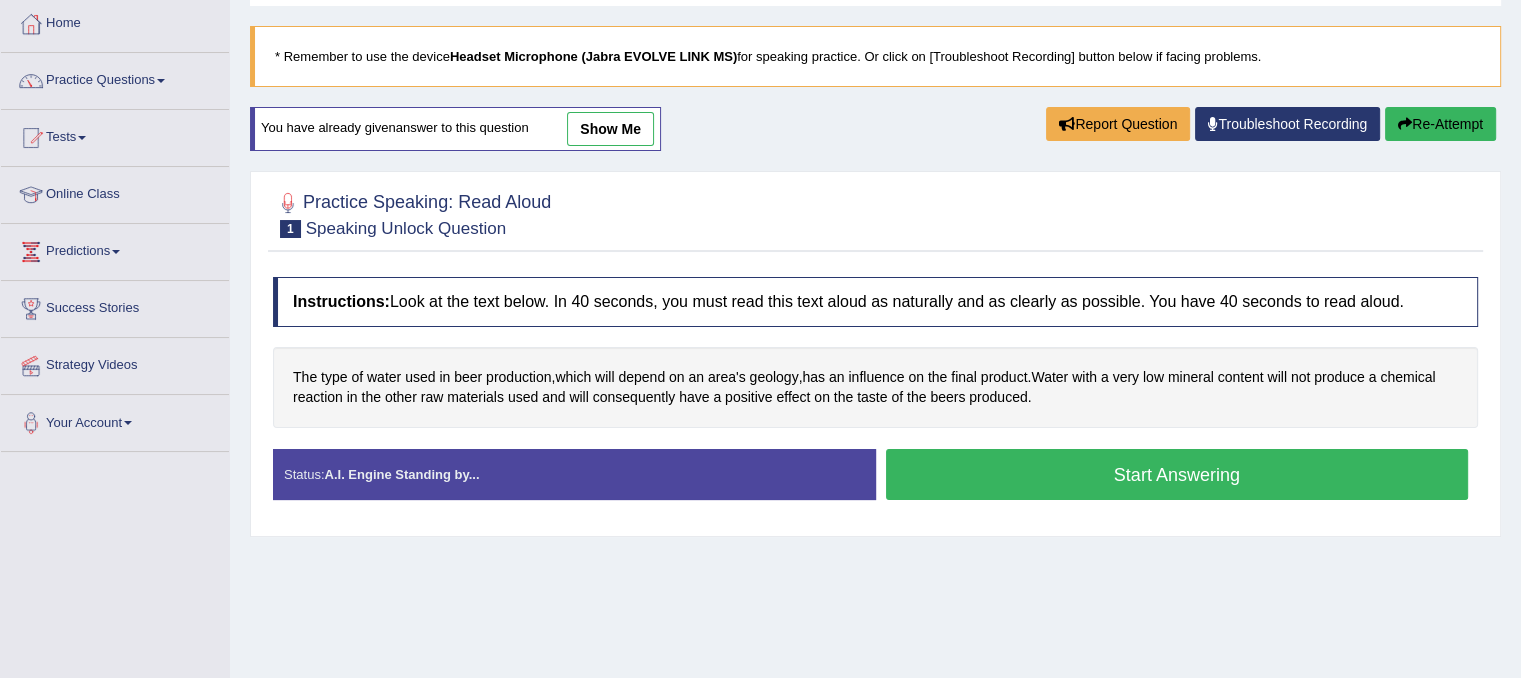 click on "Start Answering" at bounding box center (1177, 474) 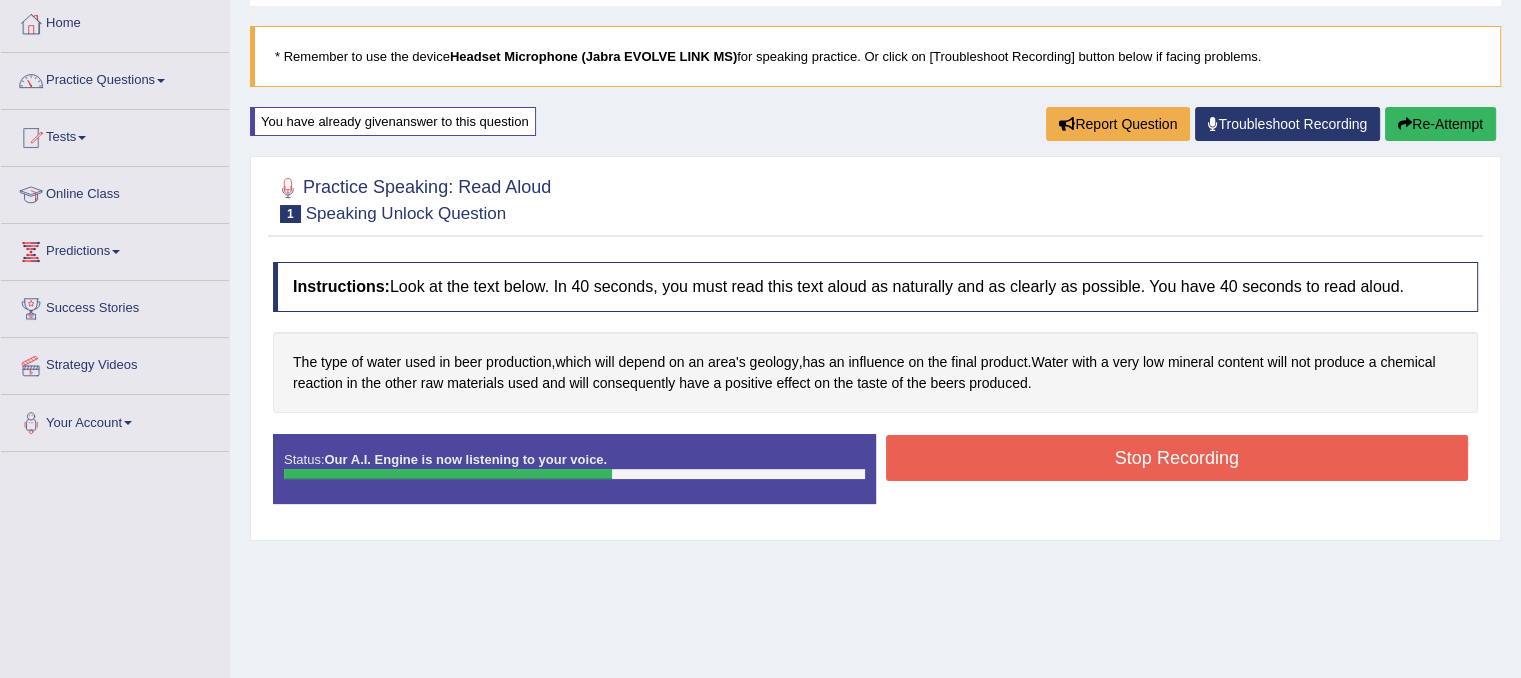 click on "Stop Recording" at bounding box center [1177, 458] 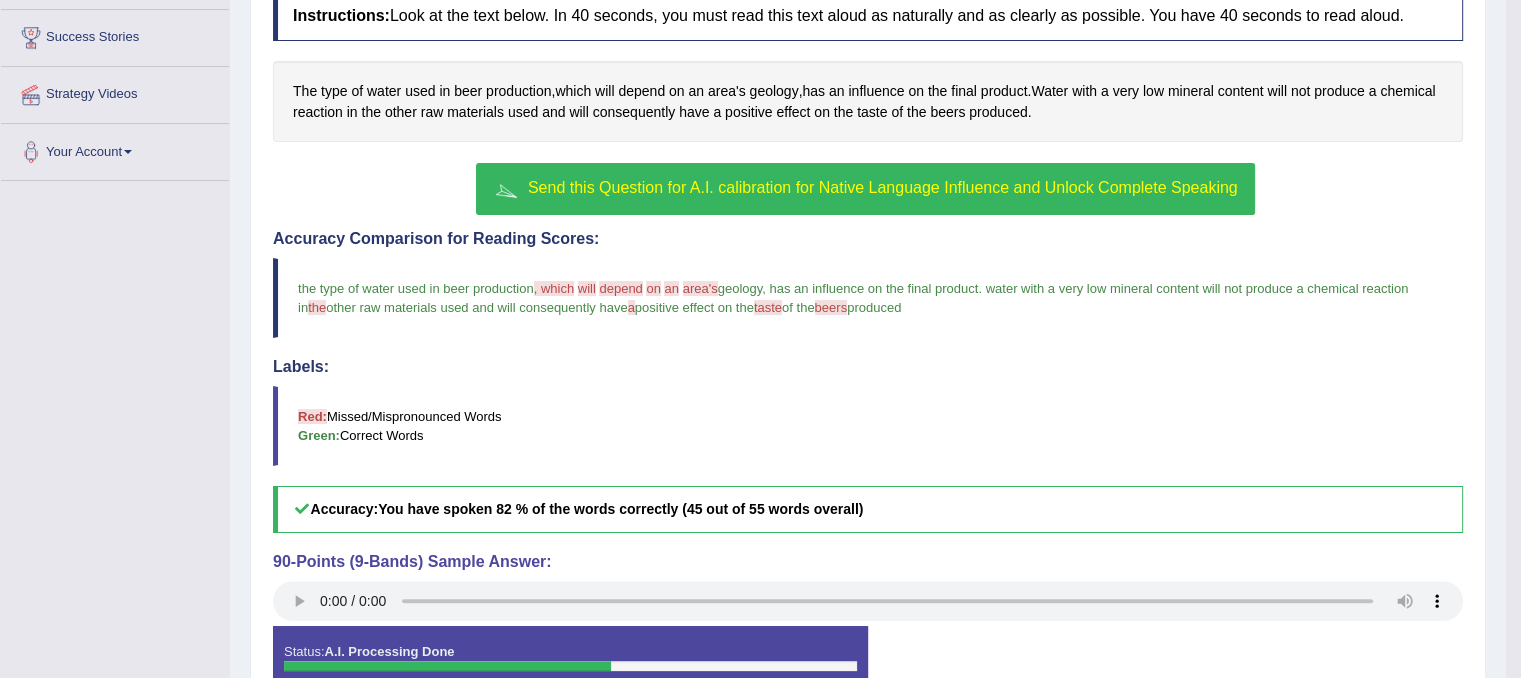 scroll, scrollTop: 388, scrollLeft: 0, axis: vertical 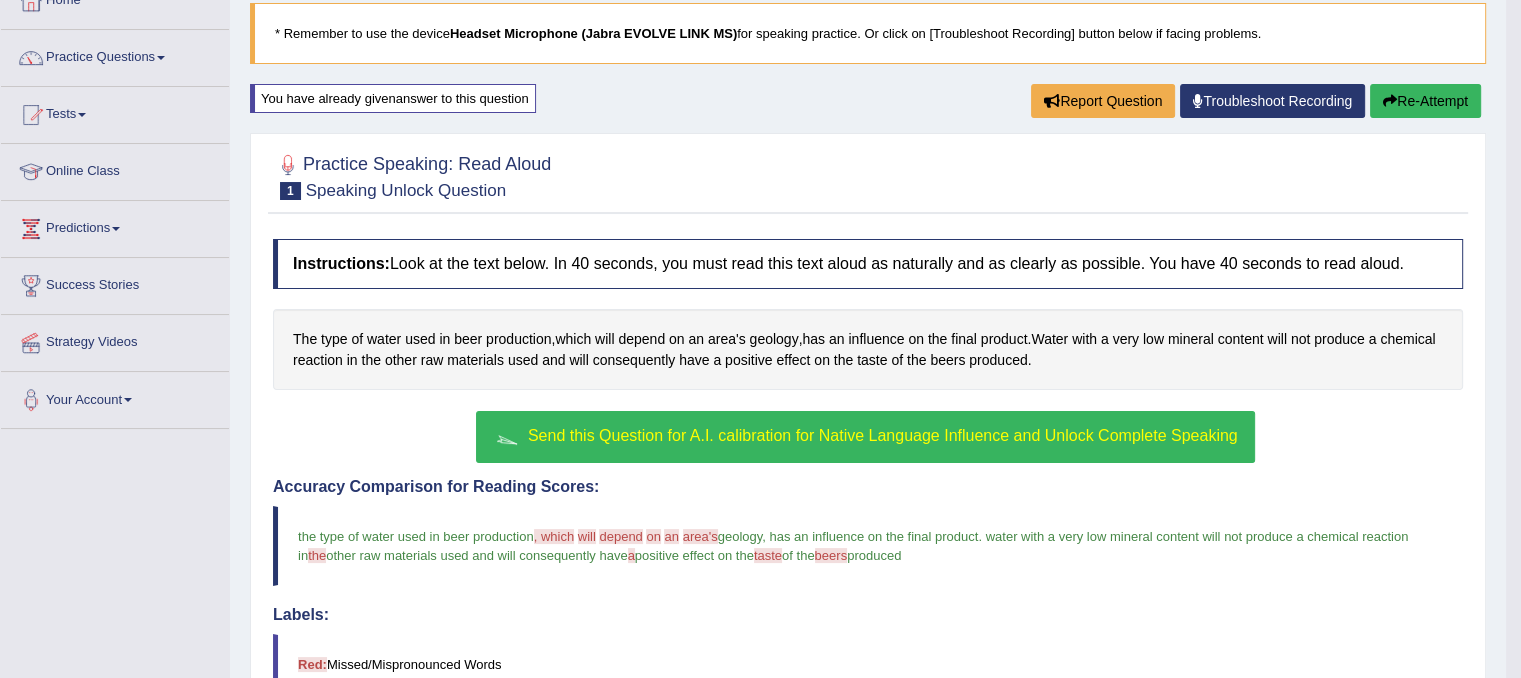 click on "Re-Attempt" at bounding box center (1425, 101) 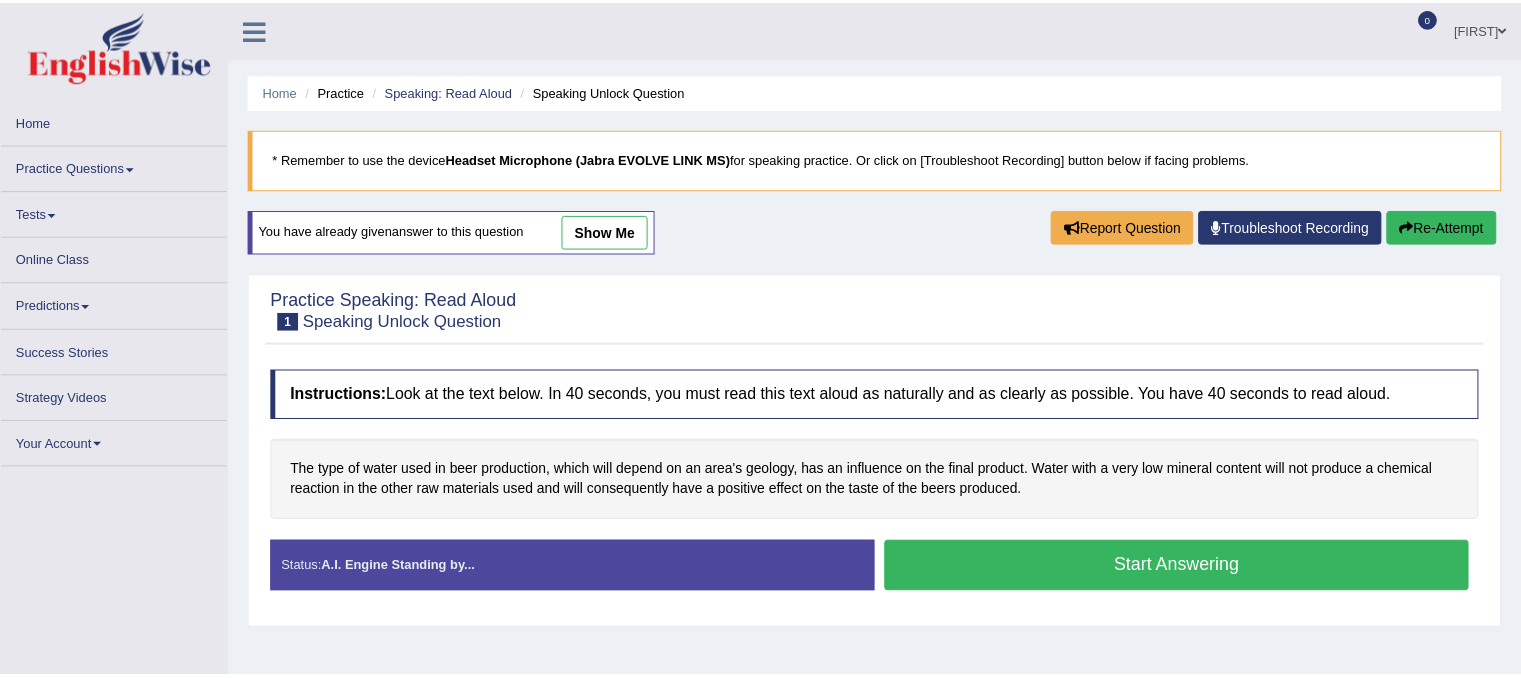 scroll, scrollTop: 131, scrollLeft: 0, axis: vertical 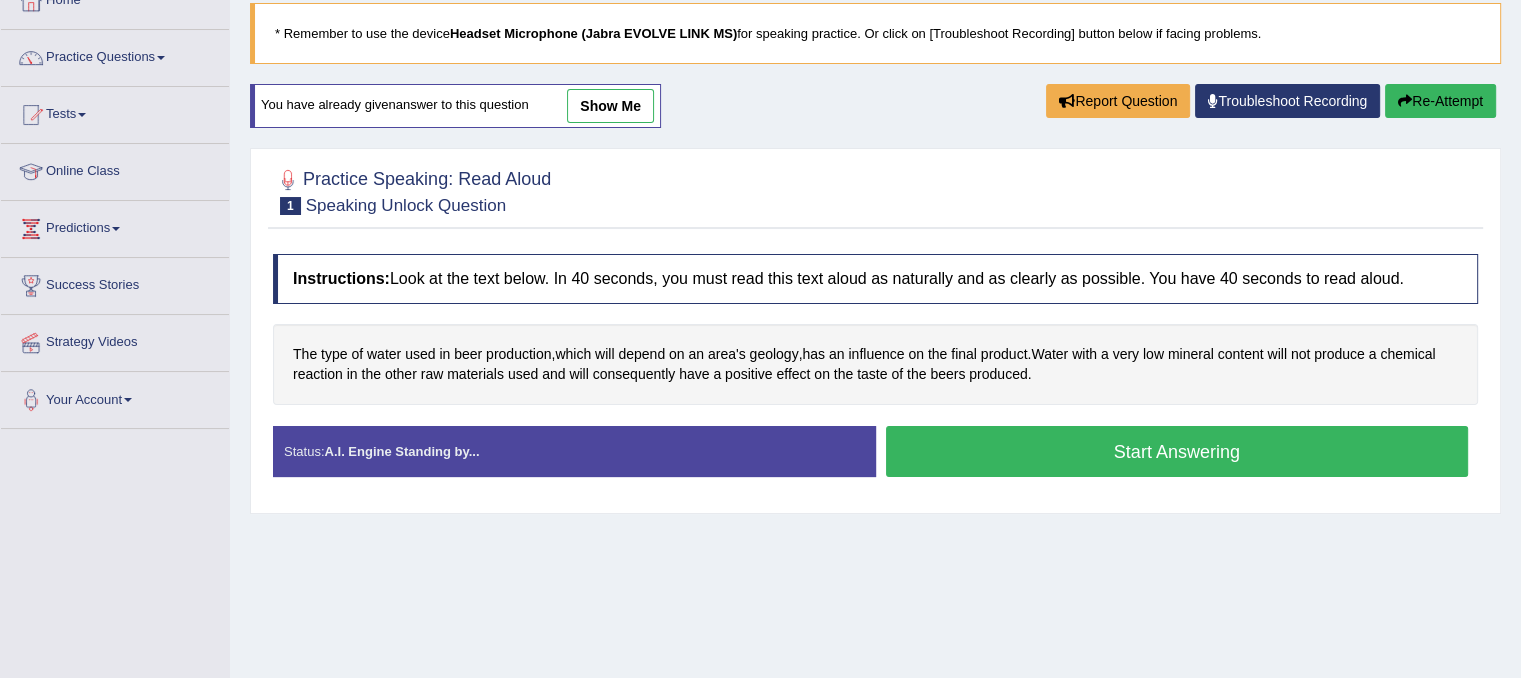 click on "Start Answering" at bounding box center (1177, 451) 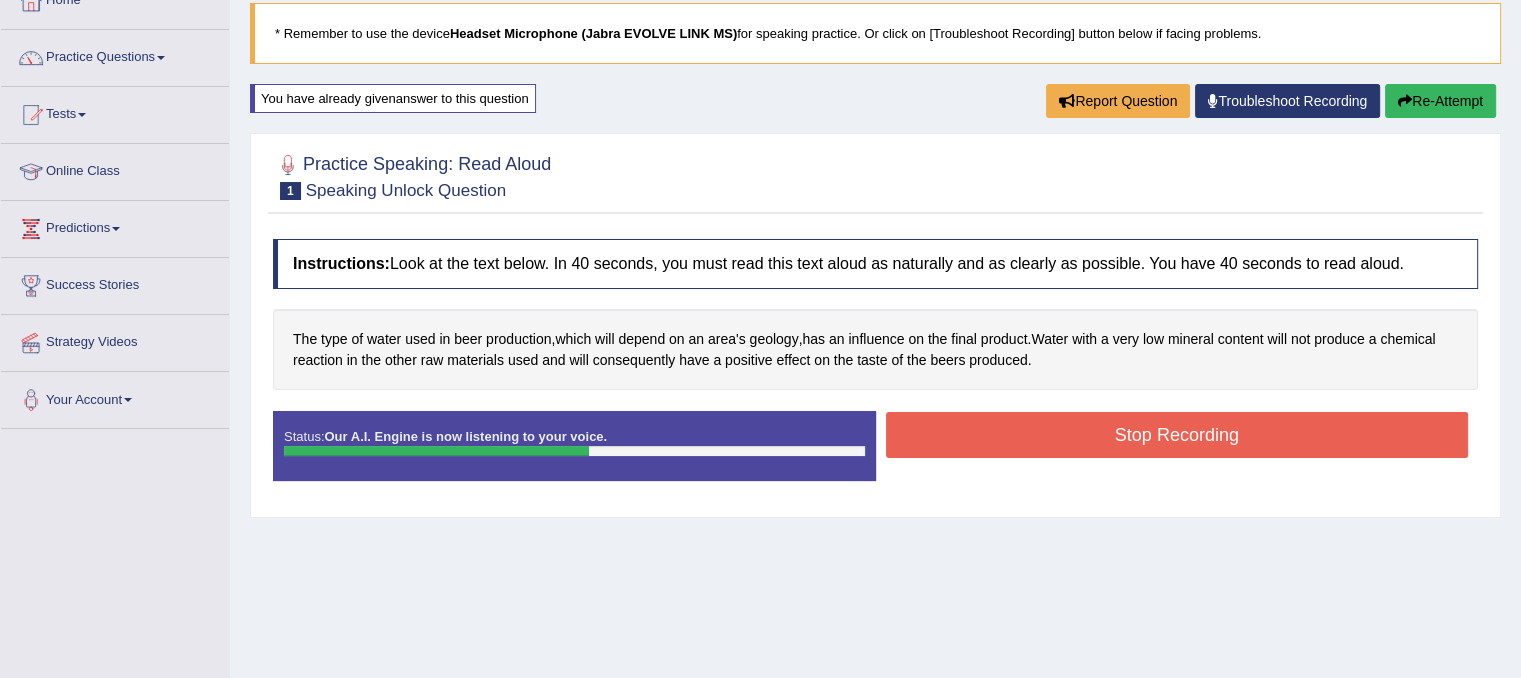 click on "Stop Recording" at bounding box center (1177, 435) 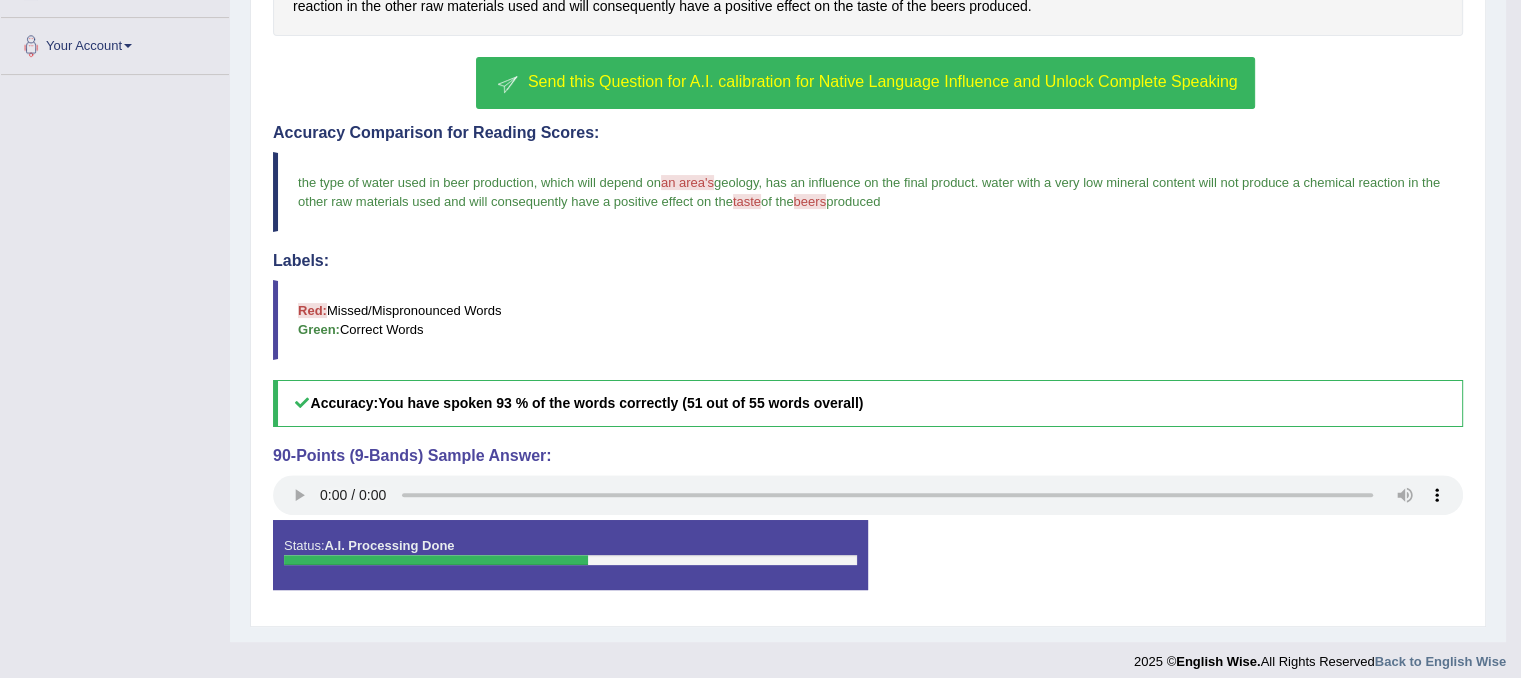scroll, scrollTop: 490, scrollLeft: 0, axis: vertical 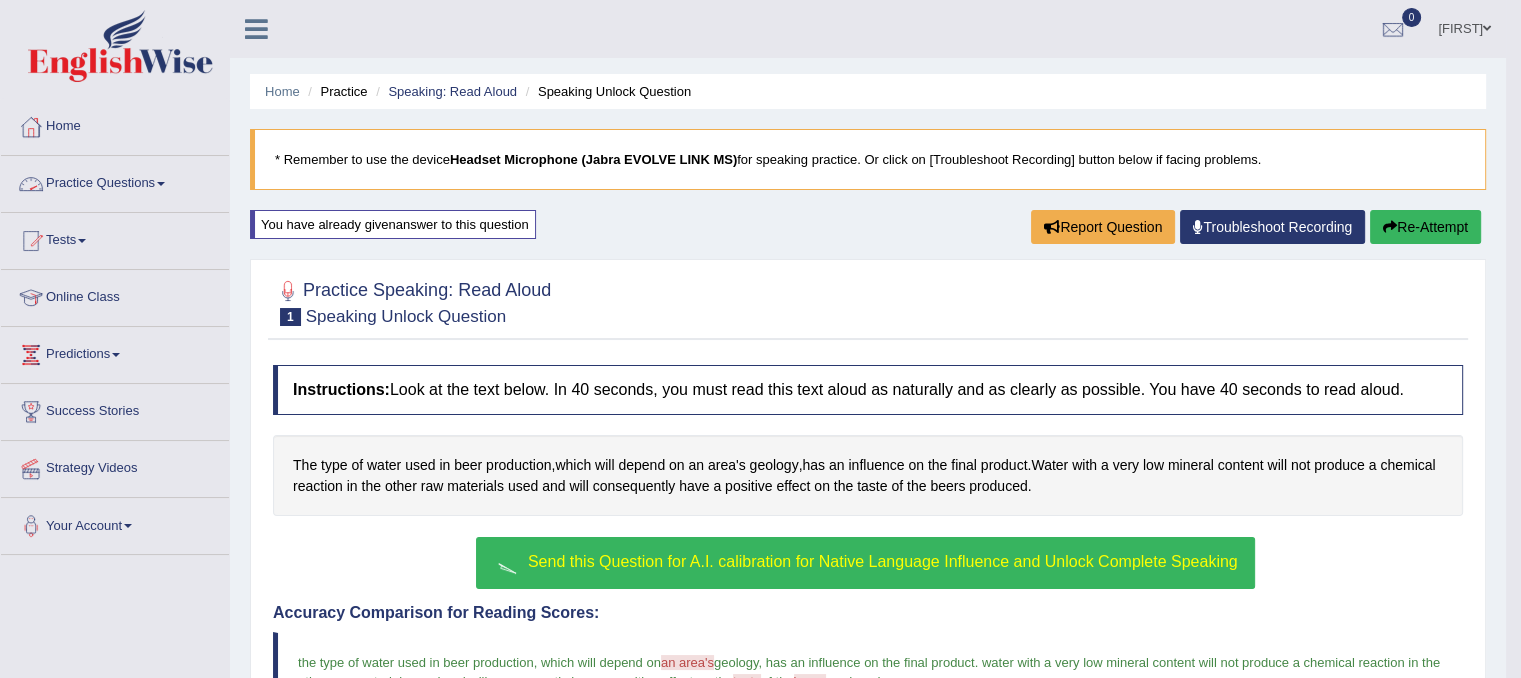 click at bounding box center (161, 184) 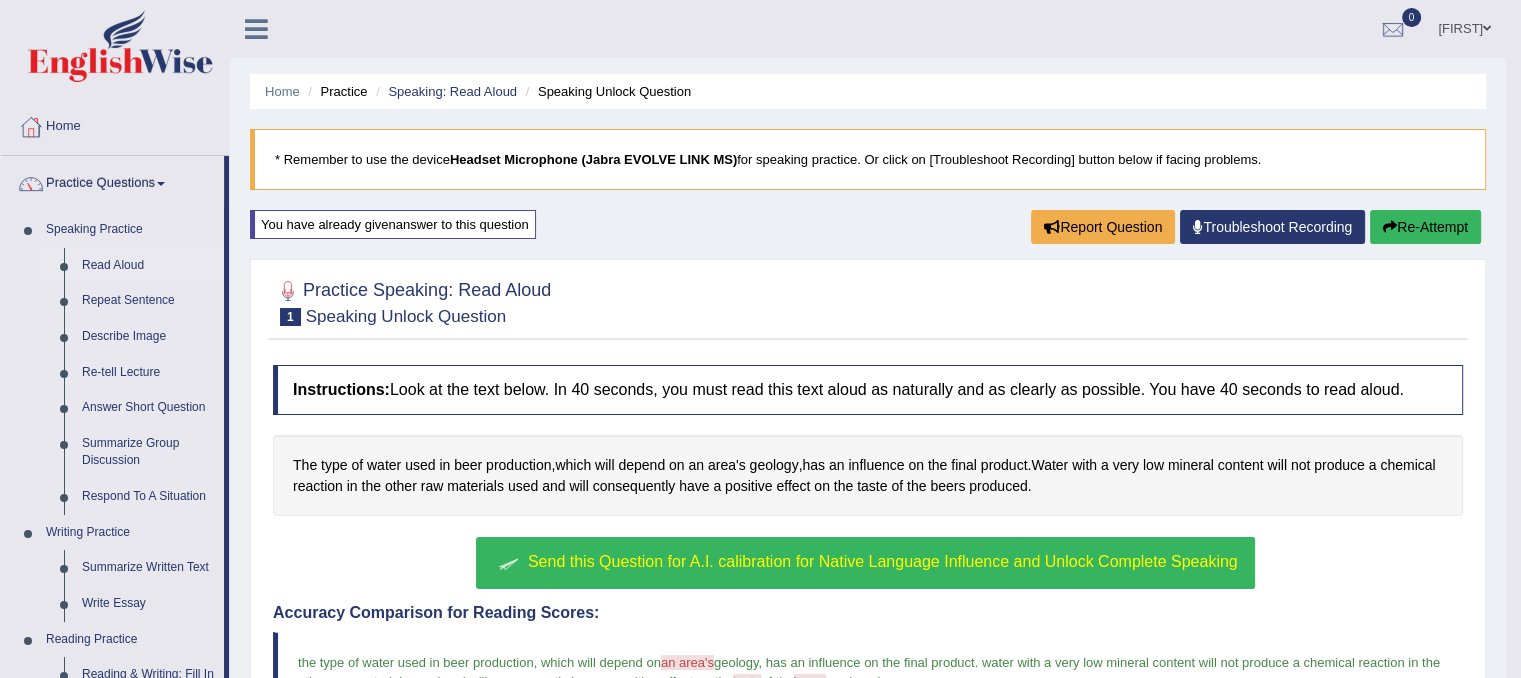 click on "Read Aloud" at bounding box center (148, 266) 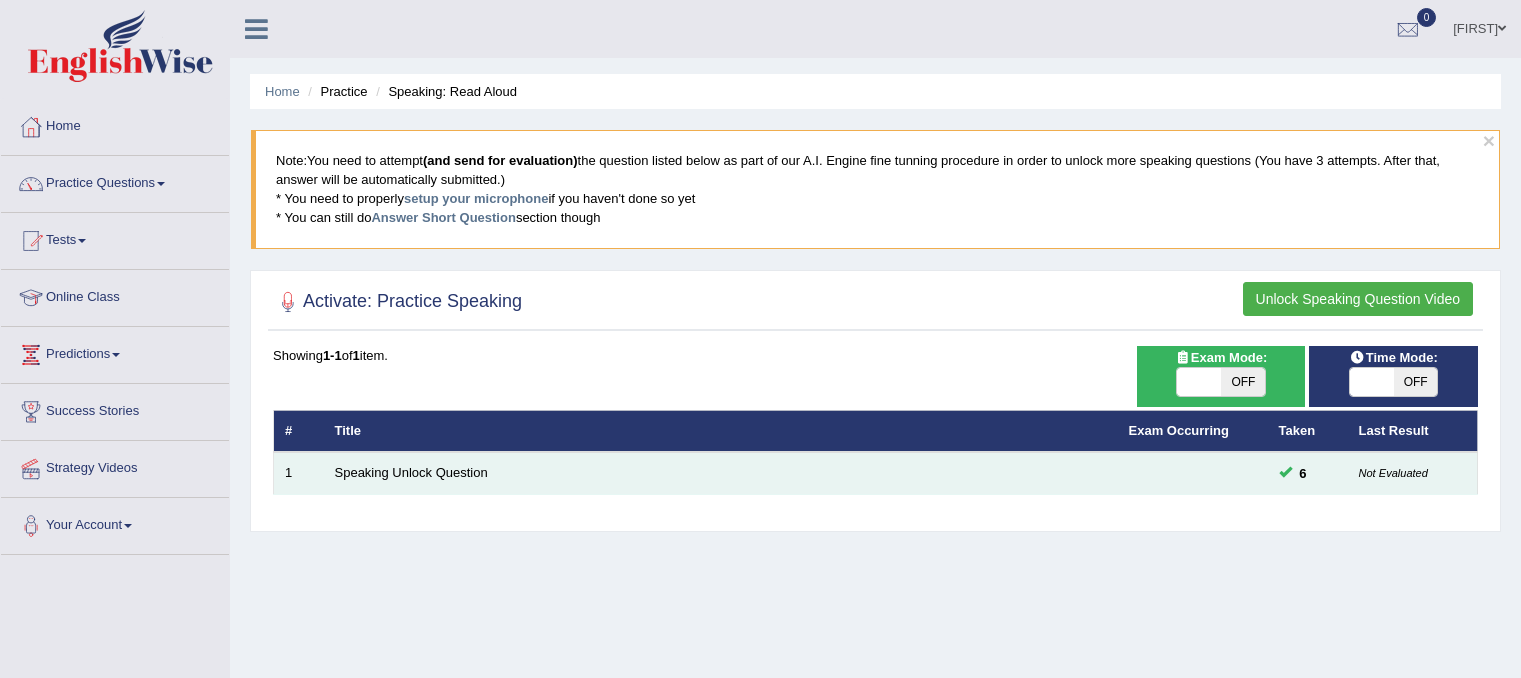 scroll, scrollTop: 0, scrollLeft: 0, axis: both 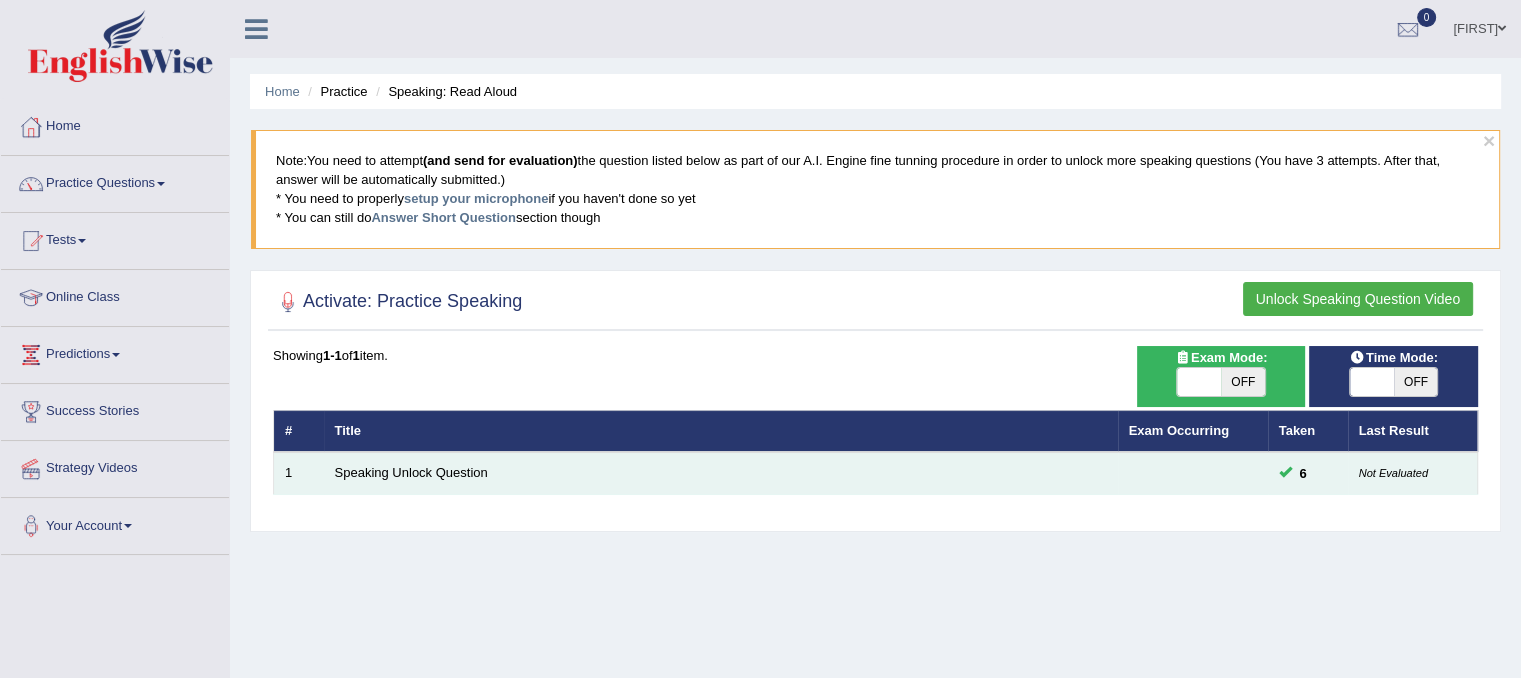 click on "Speaking Unlock Question" at bounding box center (721, 473) 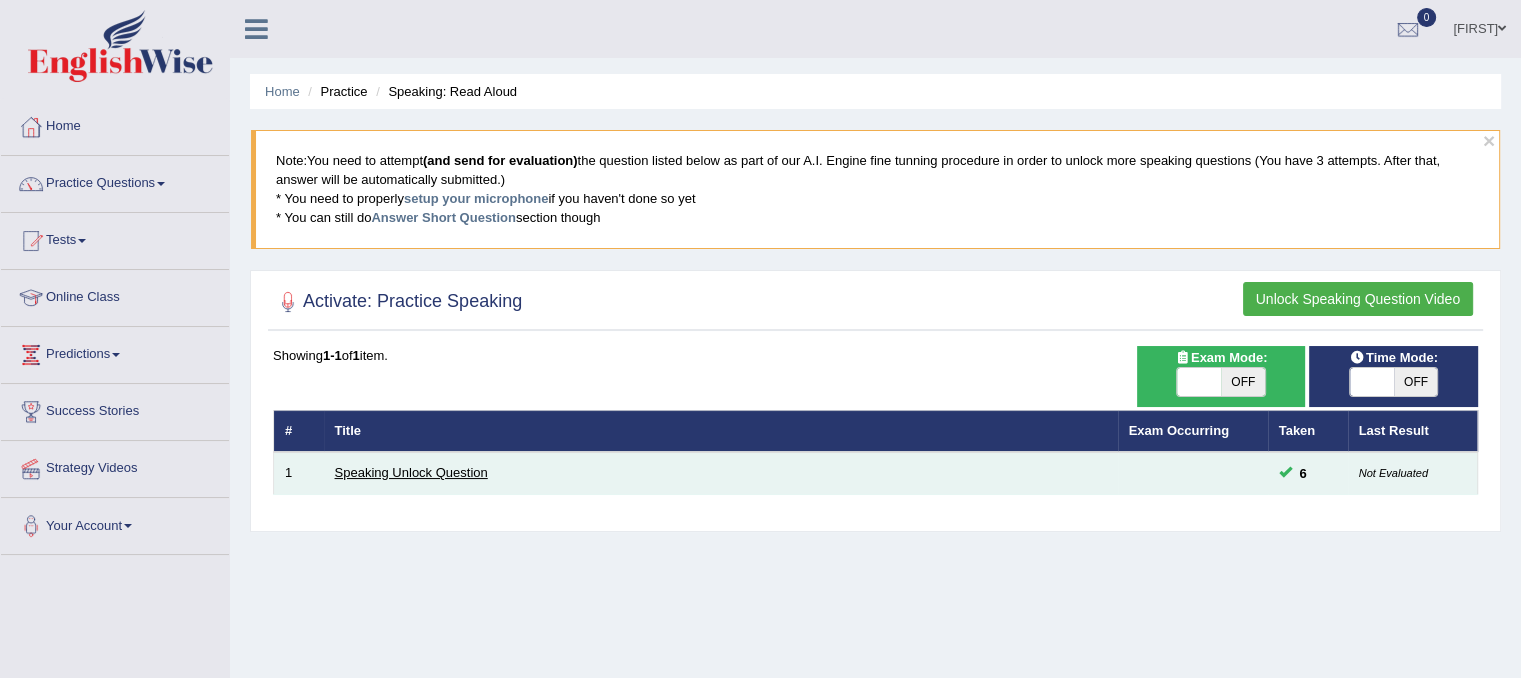 click on "Speaking Unlock Question" at bounding box center [411, 472] 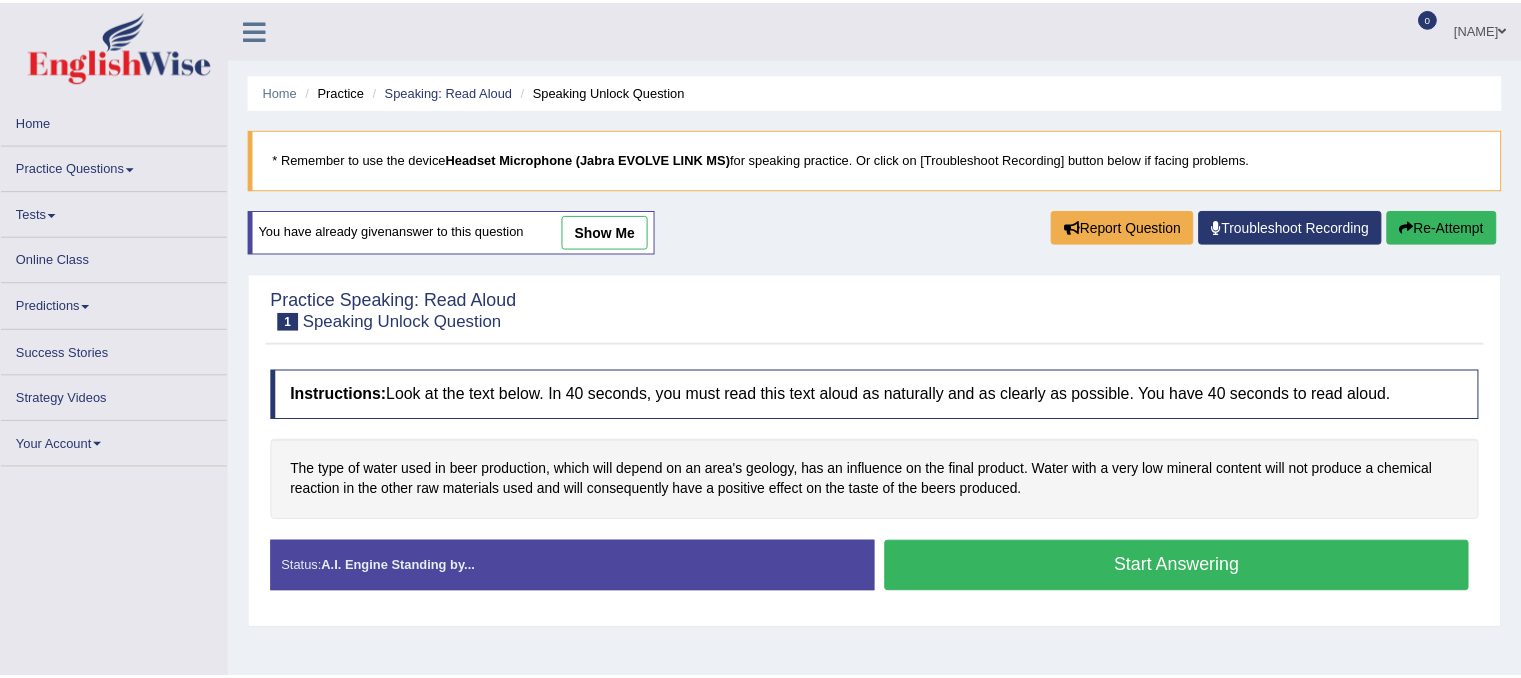 scroll, scrollTop: 0, scrollLeft: 0, axis: both 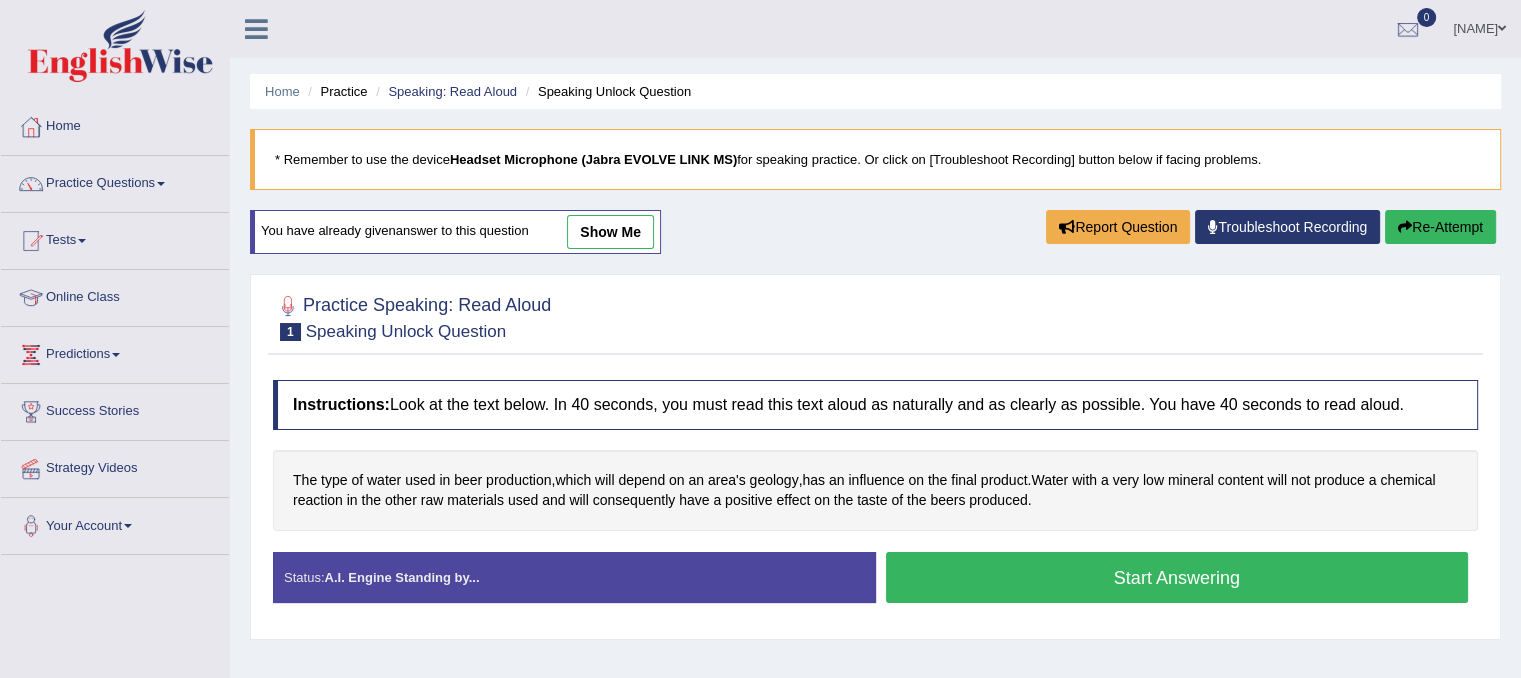 click on "show me" at bounding box center [610, 232] 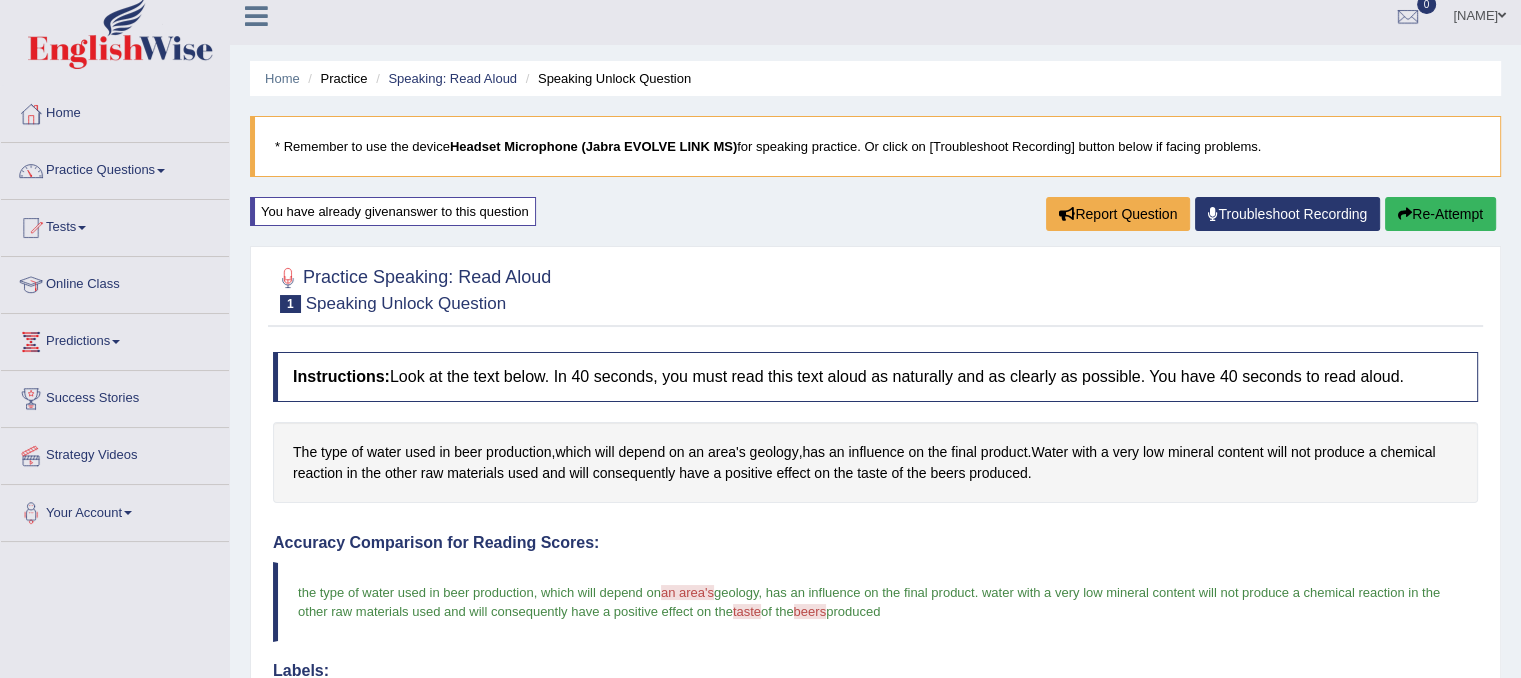 scroll, scrollTop: 0, scrollLeft: 0, axis: both 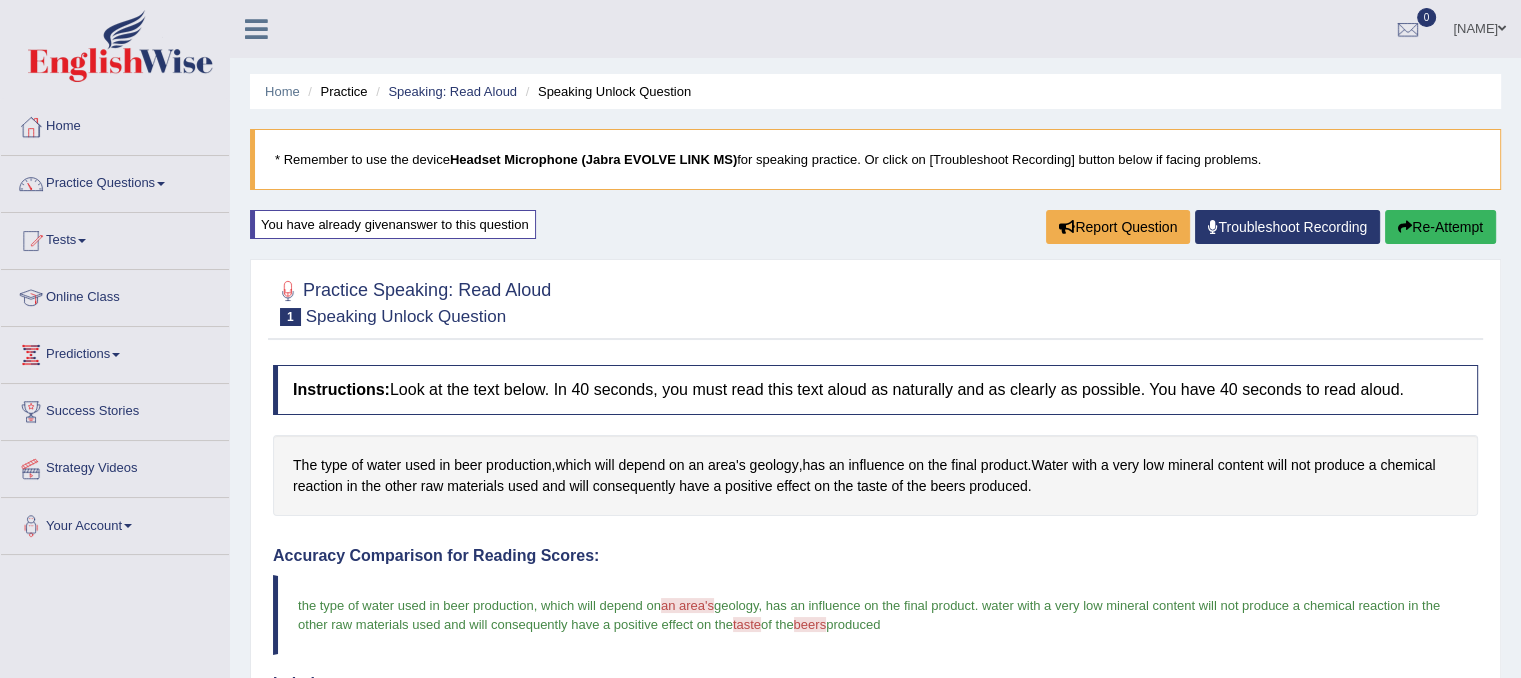 click on "Re-Attempt" at bounding box center [1440, 227] 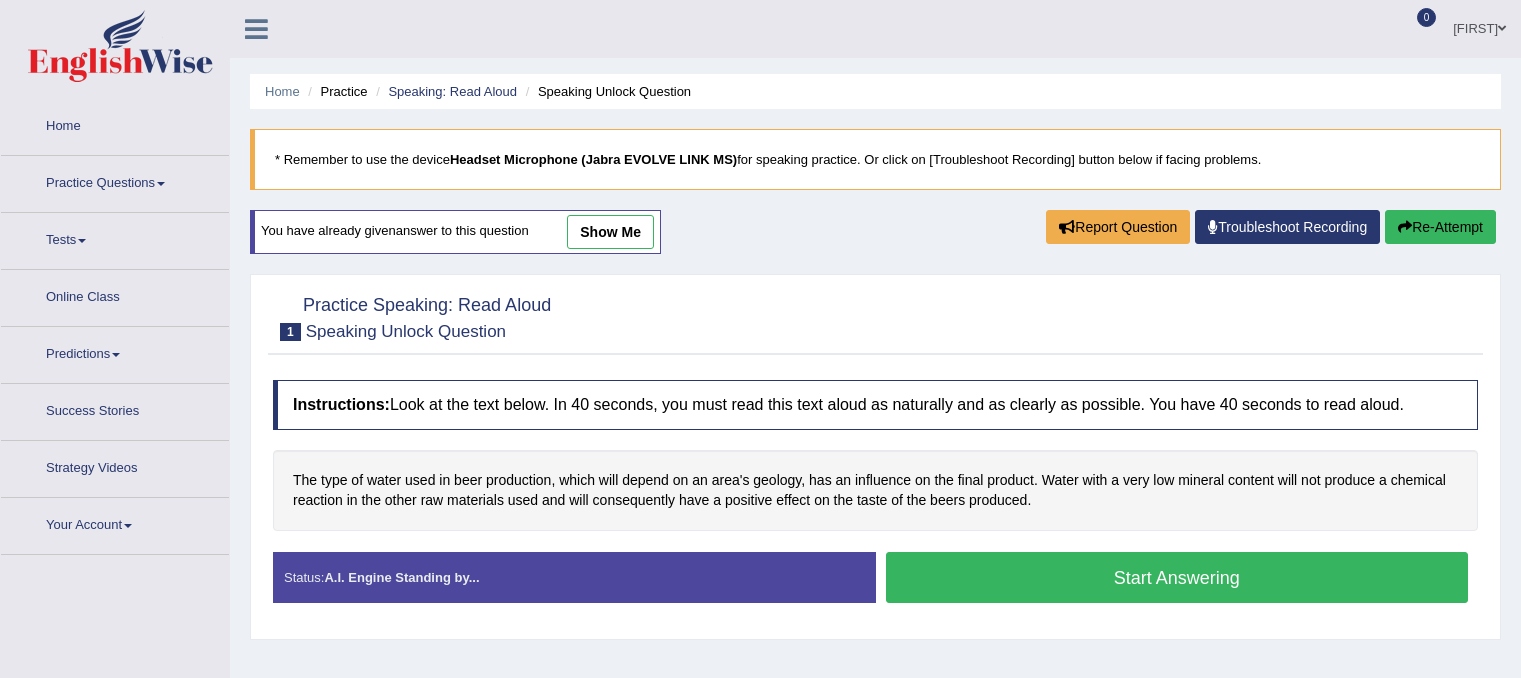 scroll, scrollTop: 0, scrollLeft: 0, axis: both 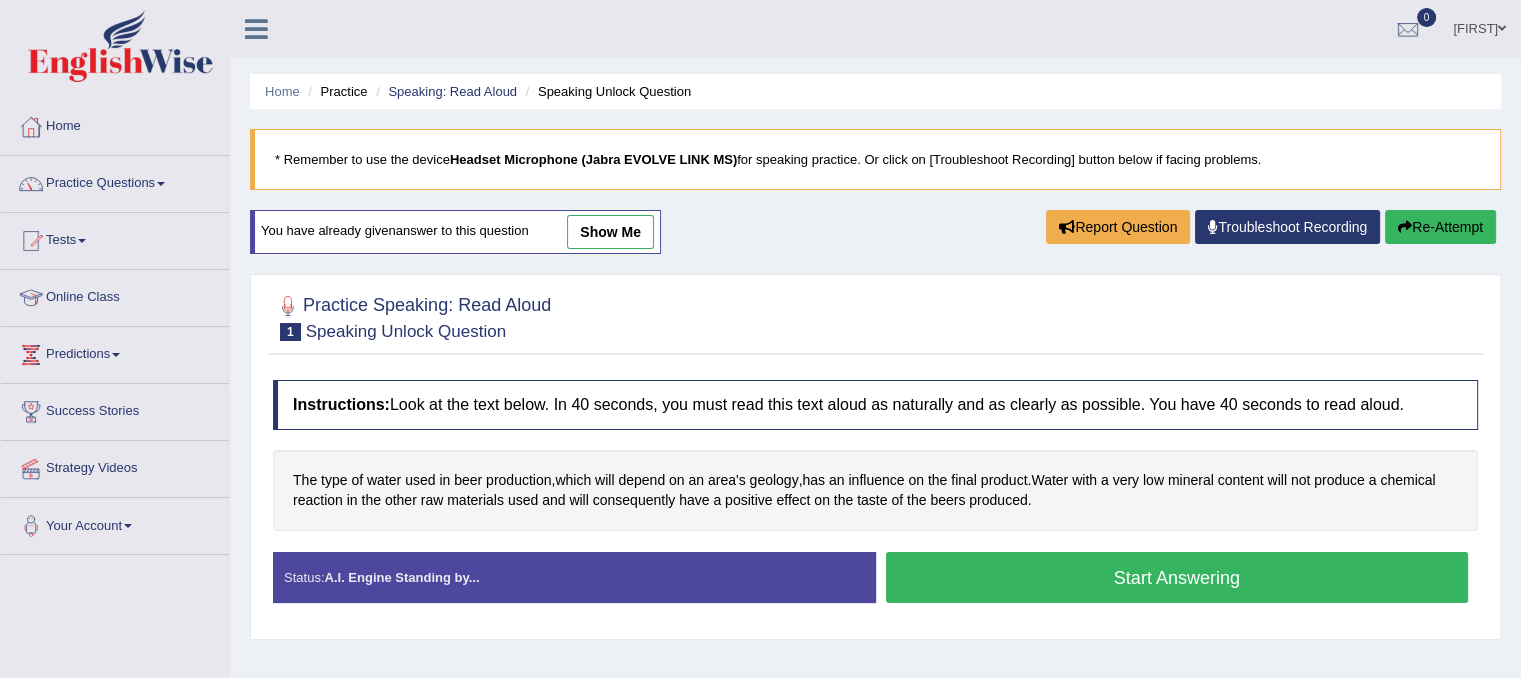 click on "Start Answering" at bounding box center (1177, 577) 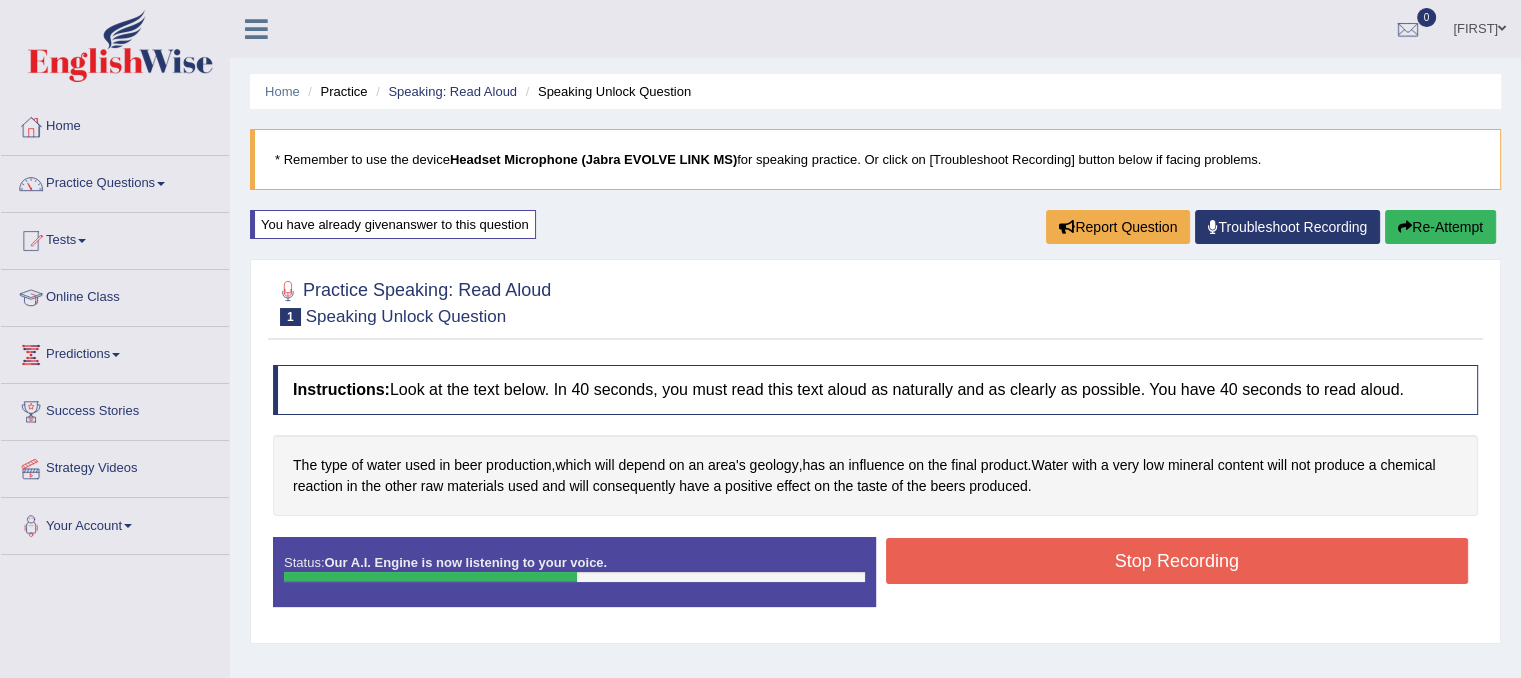click on "Stop Recording" at bounding box center [1177, 561] 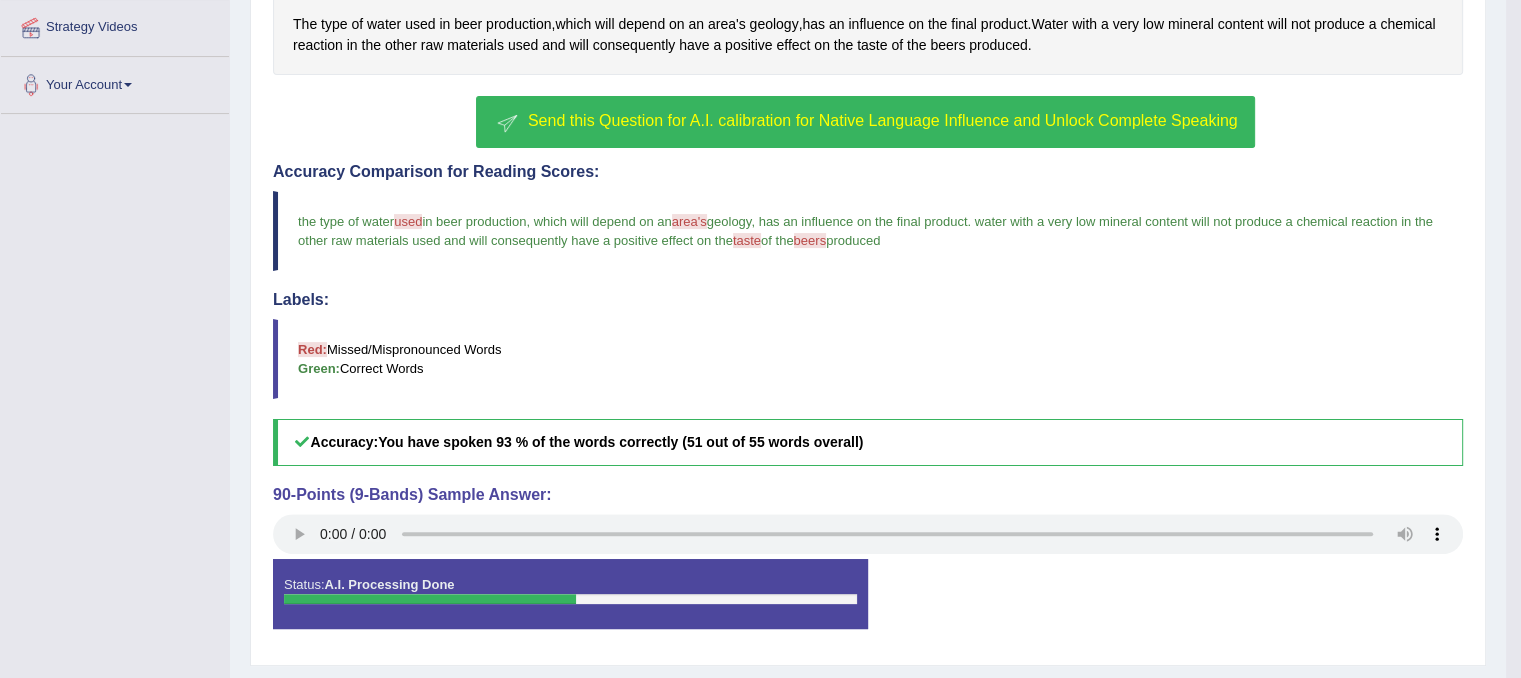 scroll, scrollTop: 446, scrollLeft: 0, axis: vertical 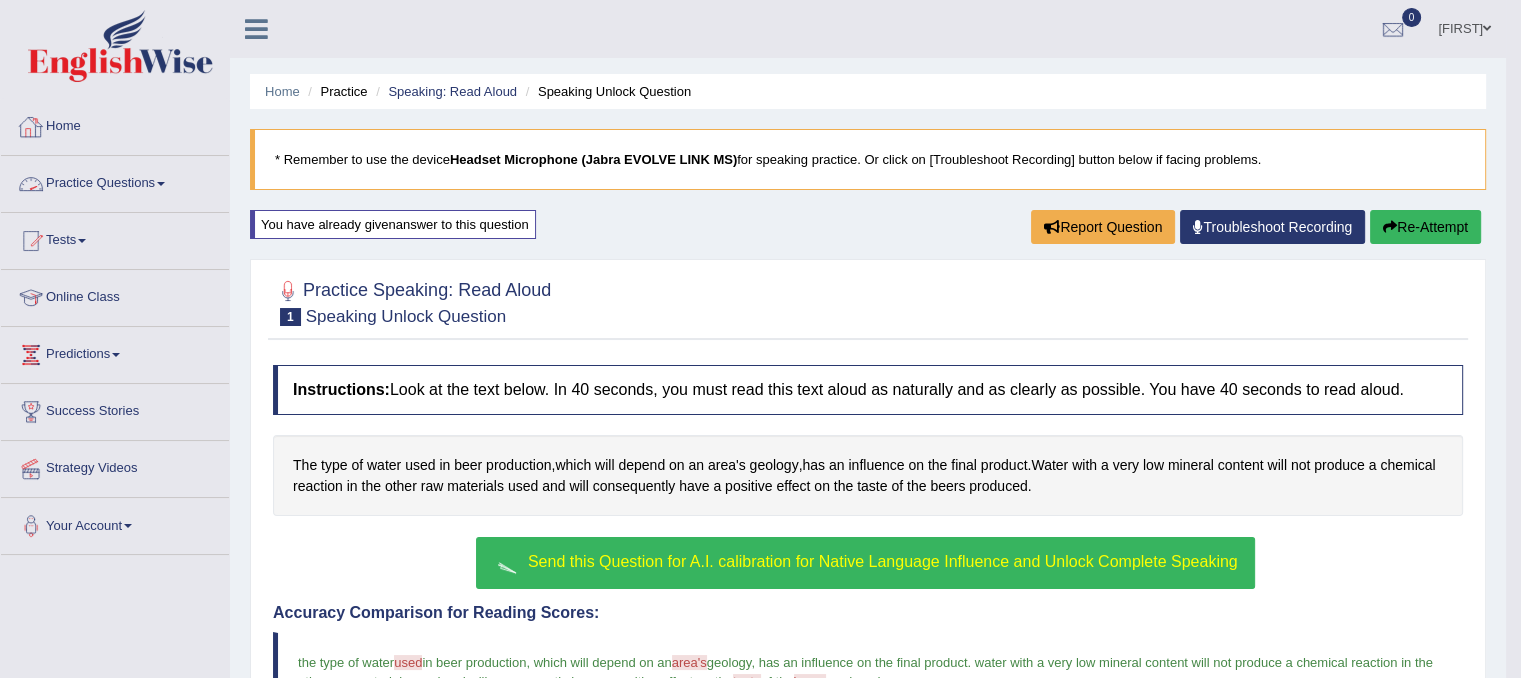 click on "Practice Questions" at bounding box center (115, 181) 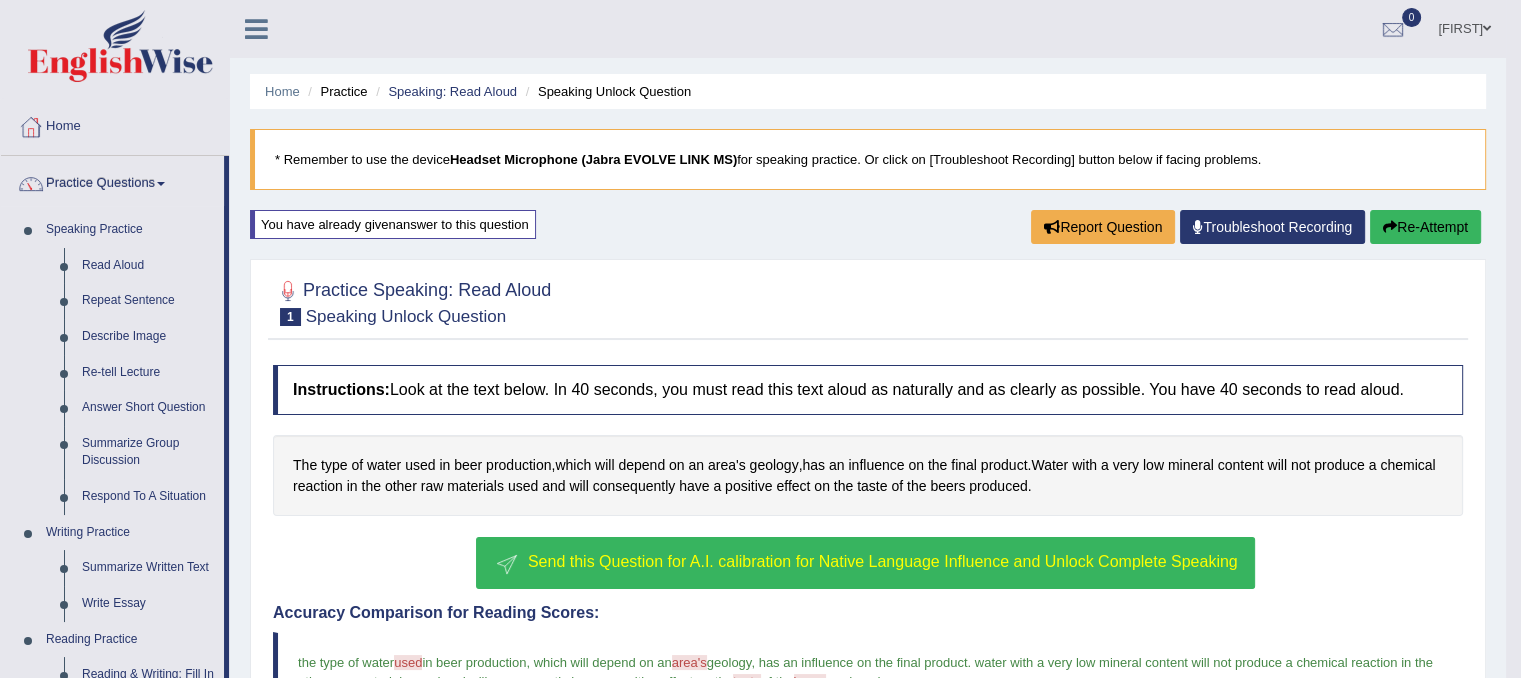 click on "Home" at bounding box center (115, 124) 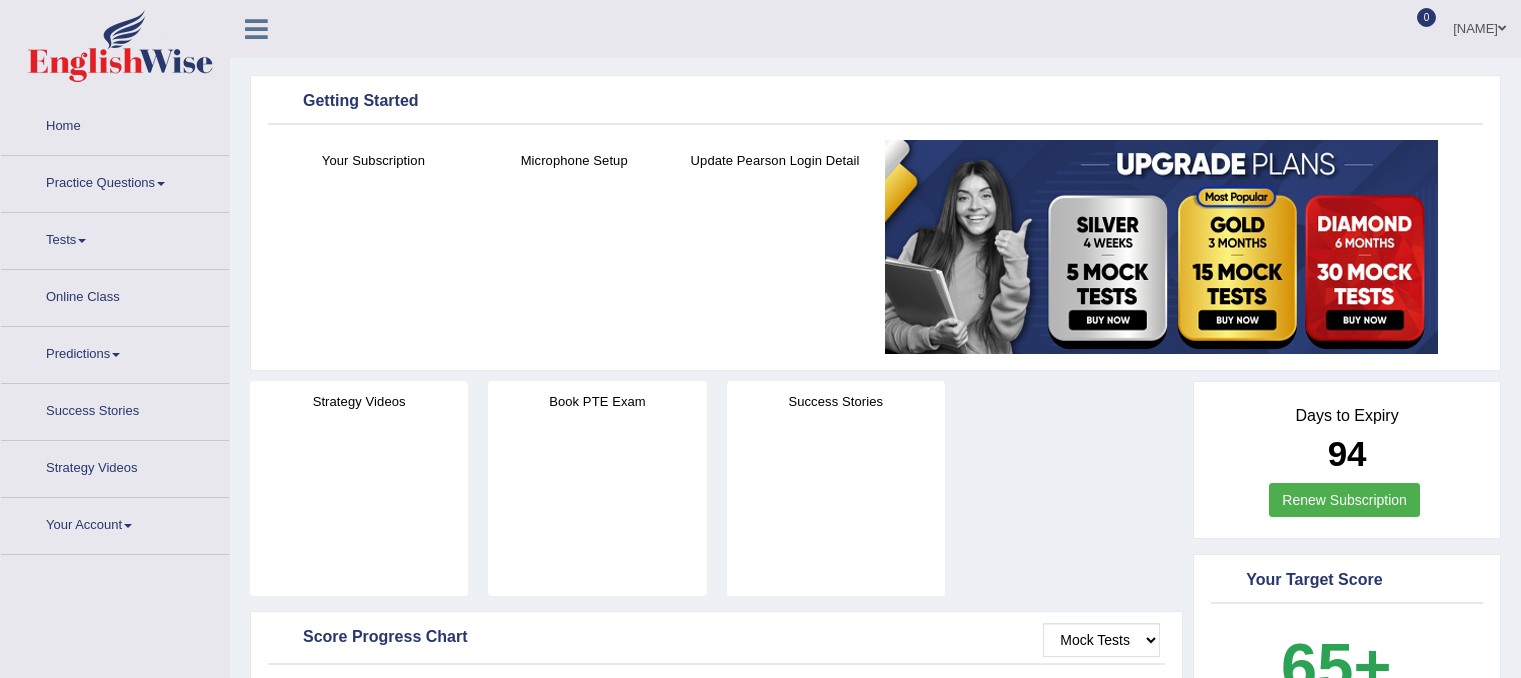 scroll, scrollTop: 0, scrollLeft: 0, axis: both 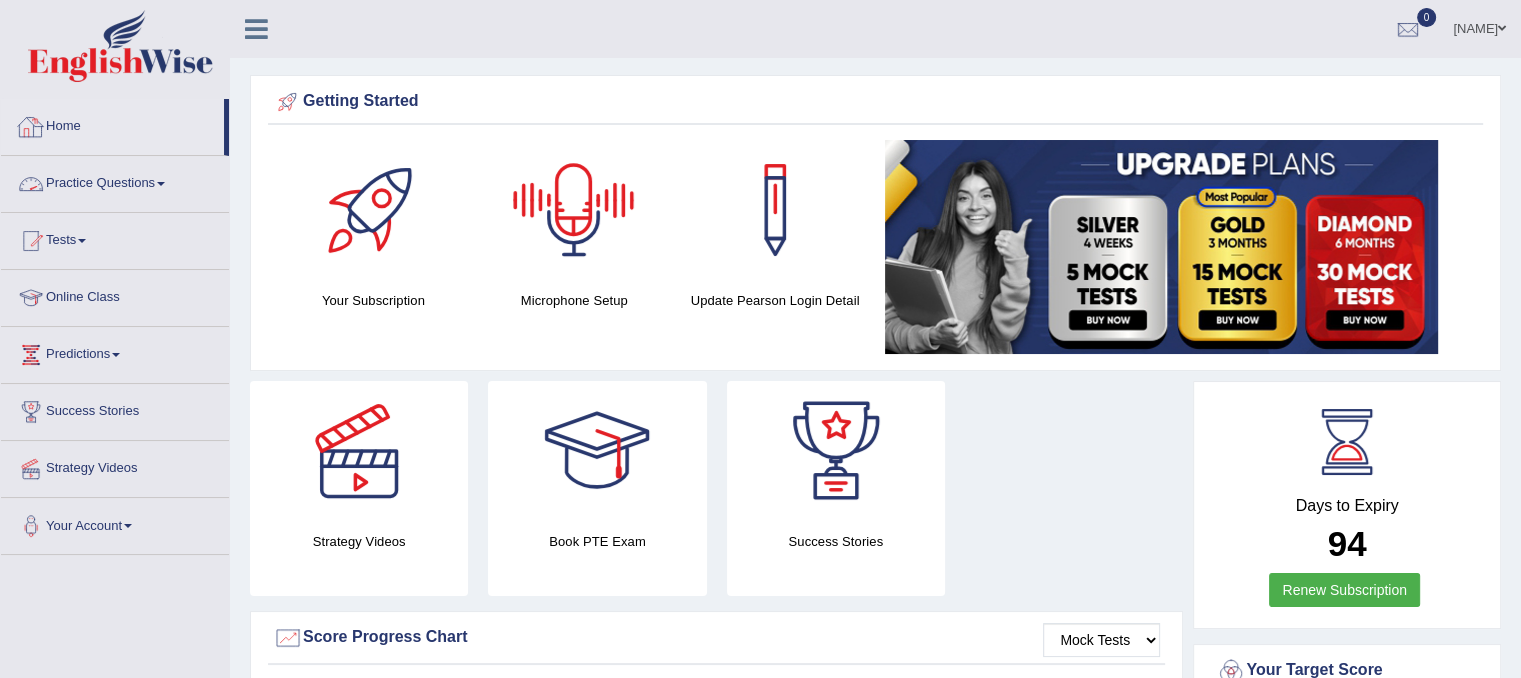 click on "Practice Questions" at bounding box center (115, 181) 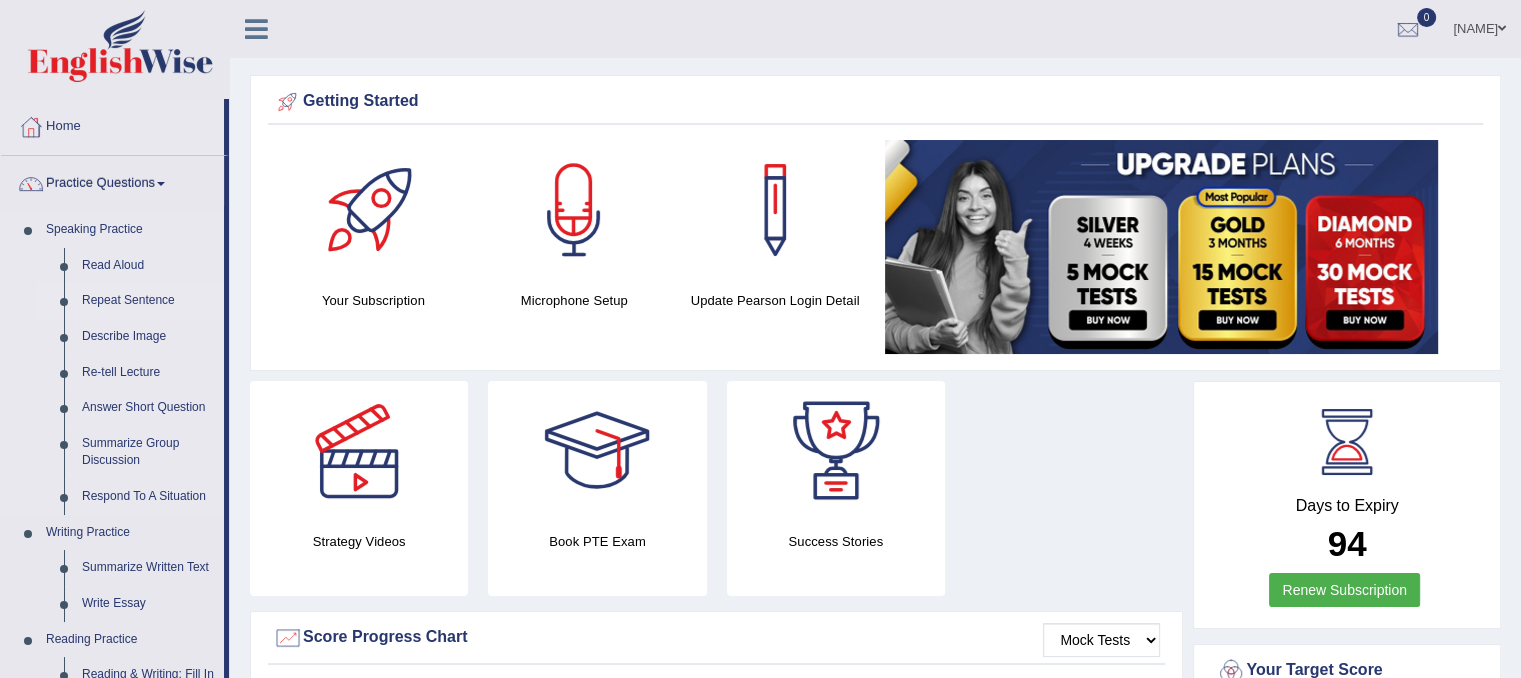click on "Repeat Sentence" at bounding box center (148, 301) 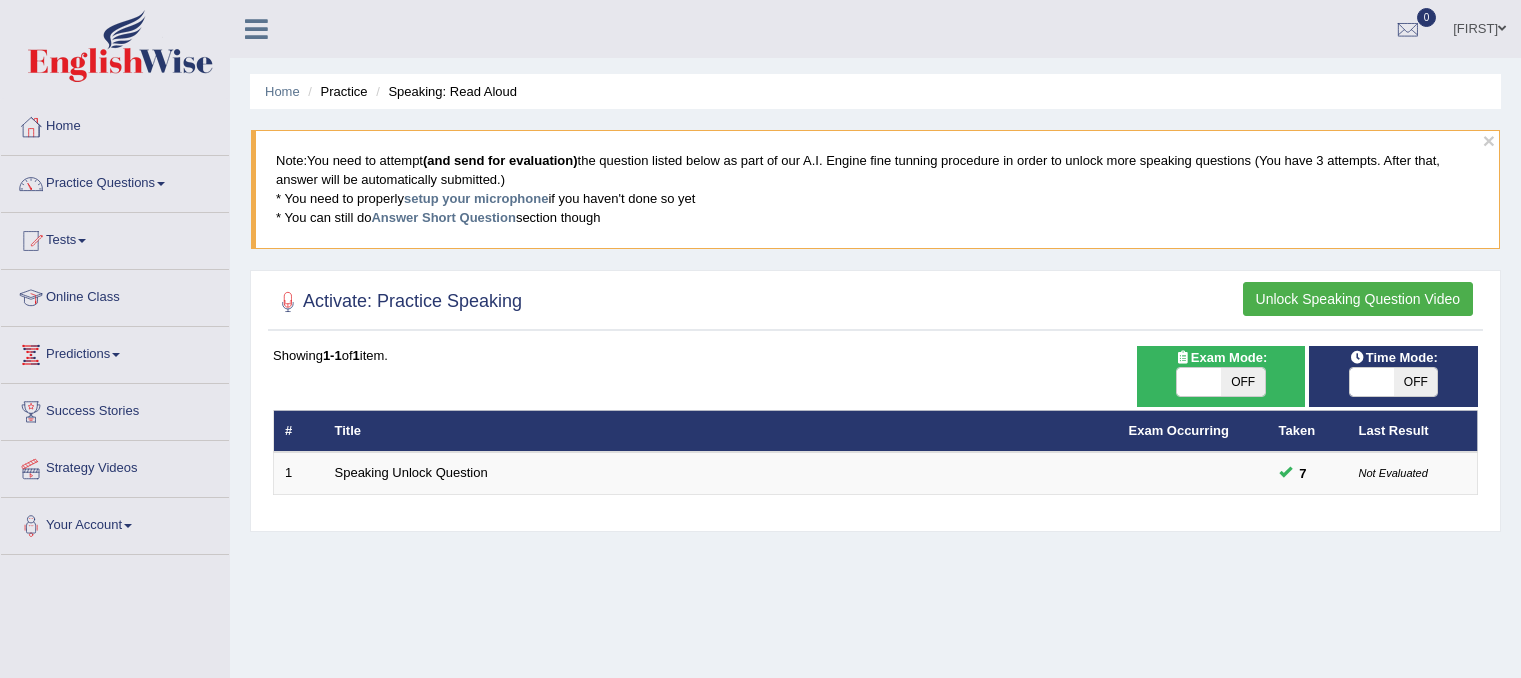 scroll, scrollTop: 0, scrollLeft: 0, axis: both 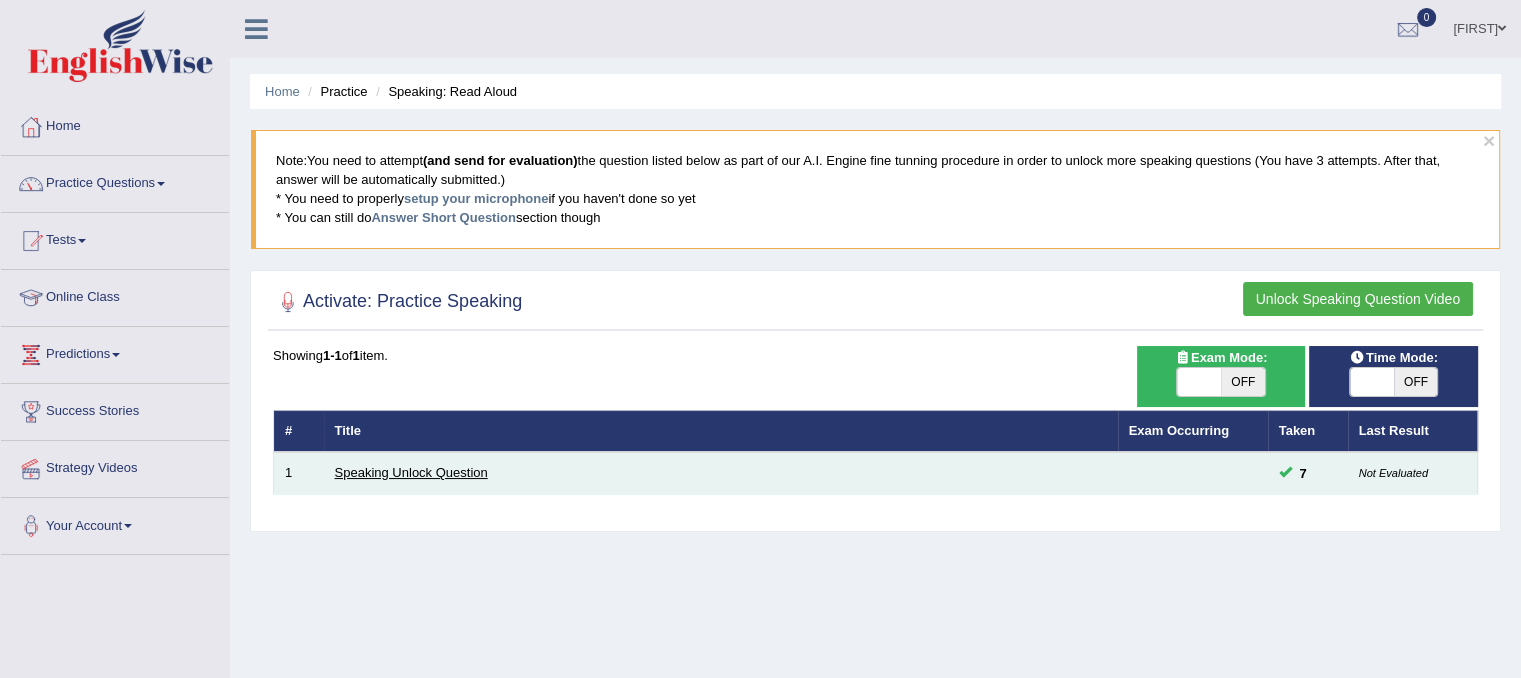 click on "Speaking Unlock Question" at bounding box center [411, 472] 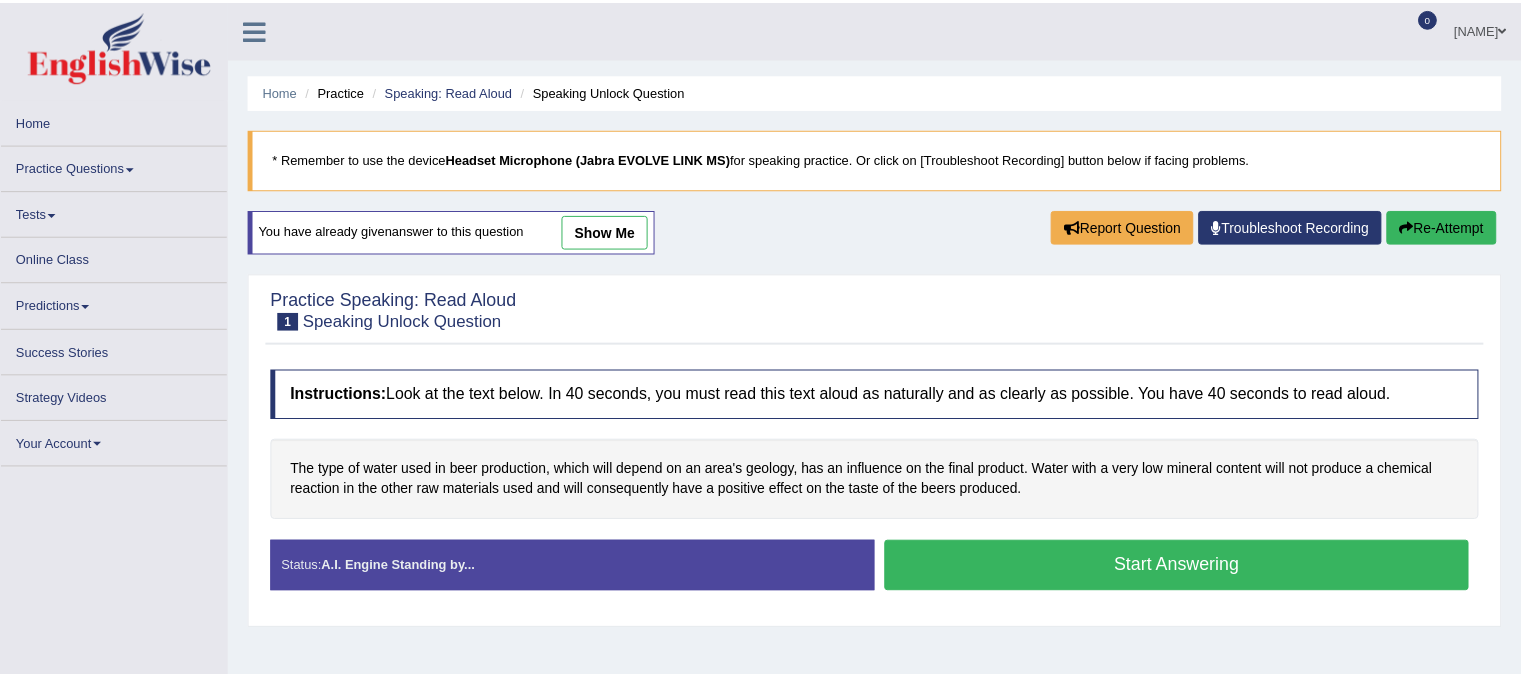 scroll, scrollTop: 0, scrollLeft: 0, axis: both 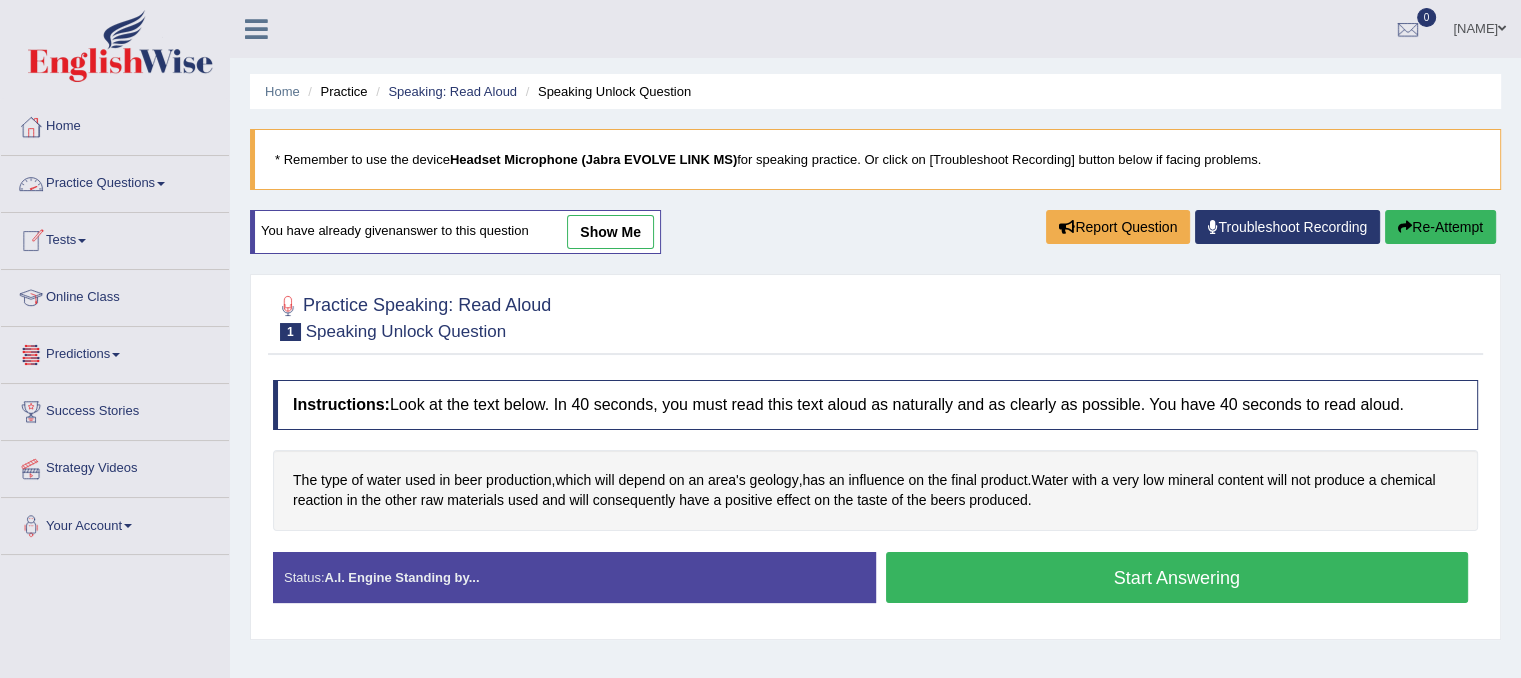 click on "Practice Questions" at bounding box center [115, 181] 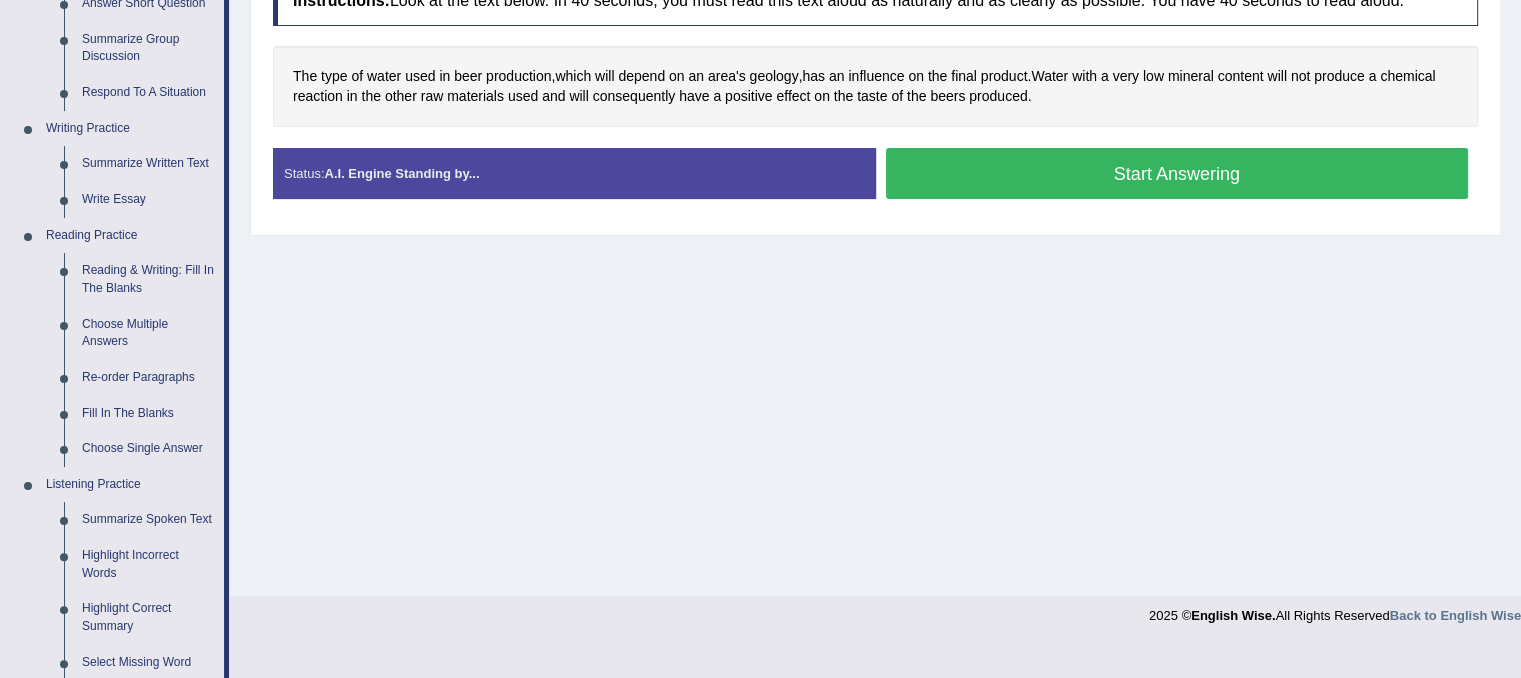 scroll, scrollTop: 0, scrollLeft: 0, axis: both 